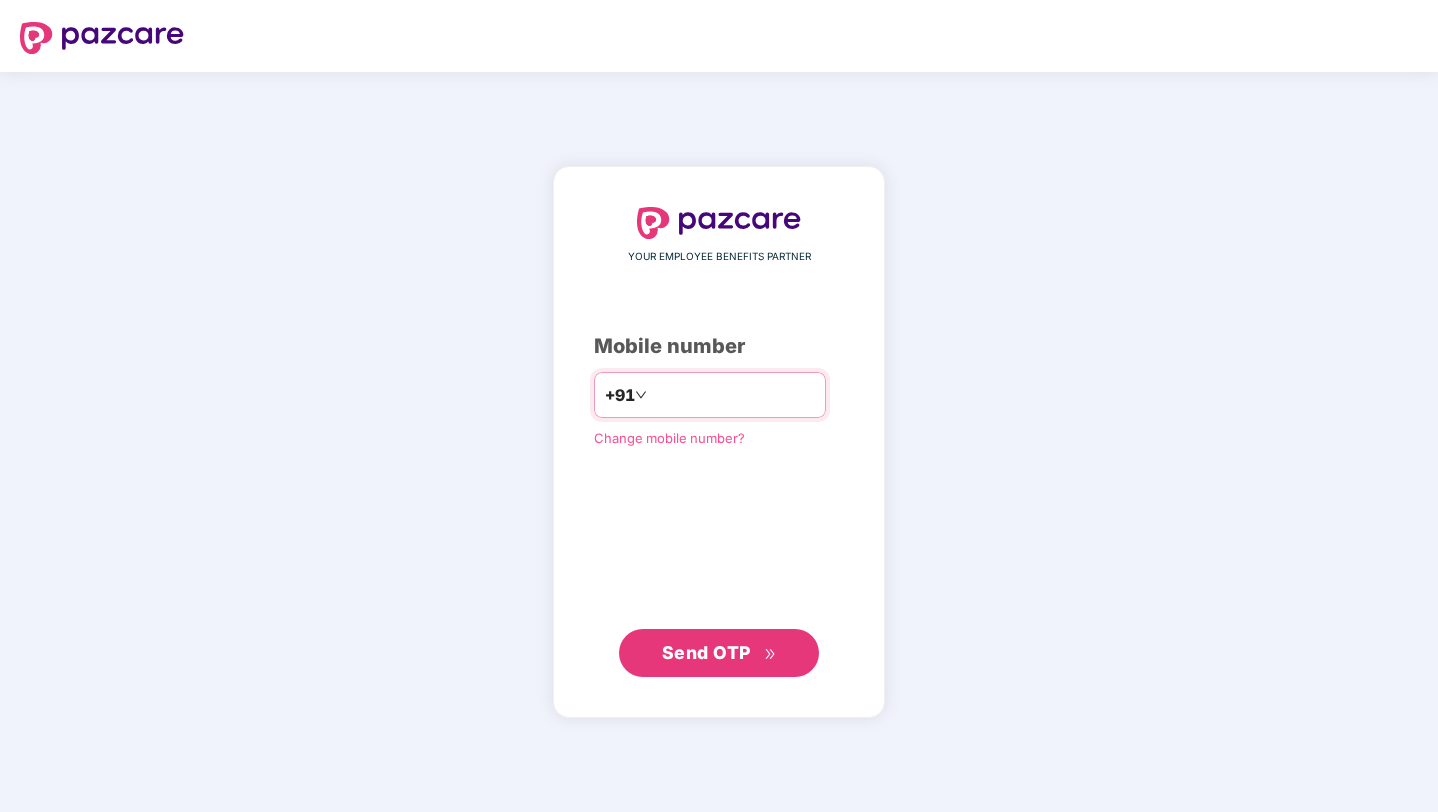 scroll, scrollTop: 0, scrollLeft: 0, axis: both 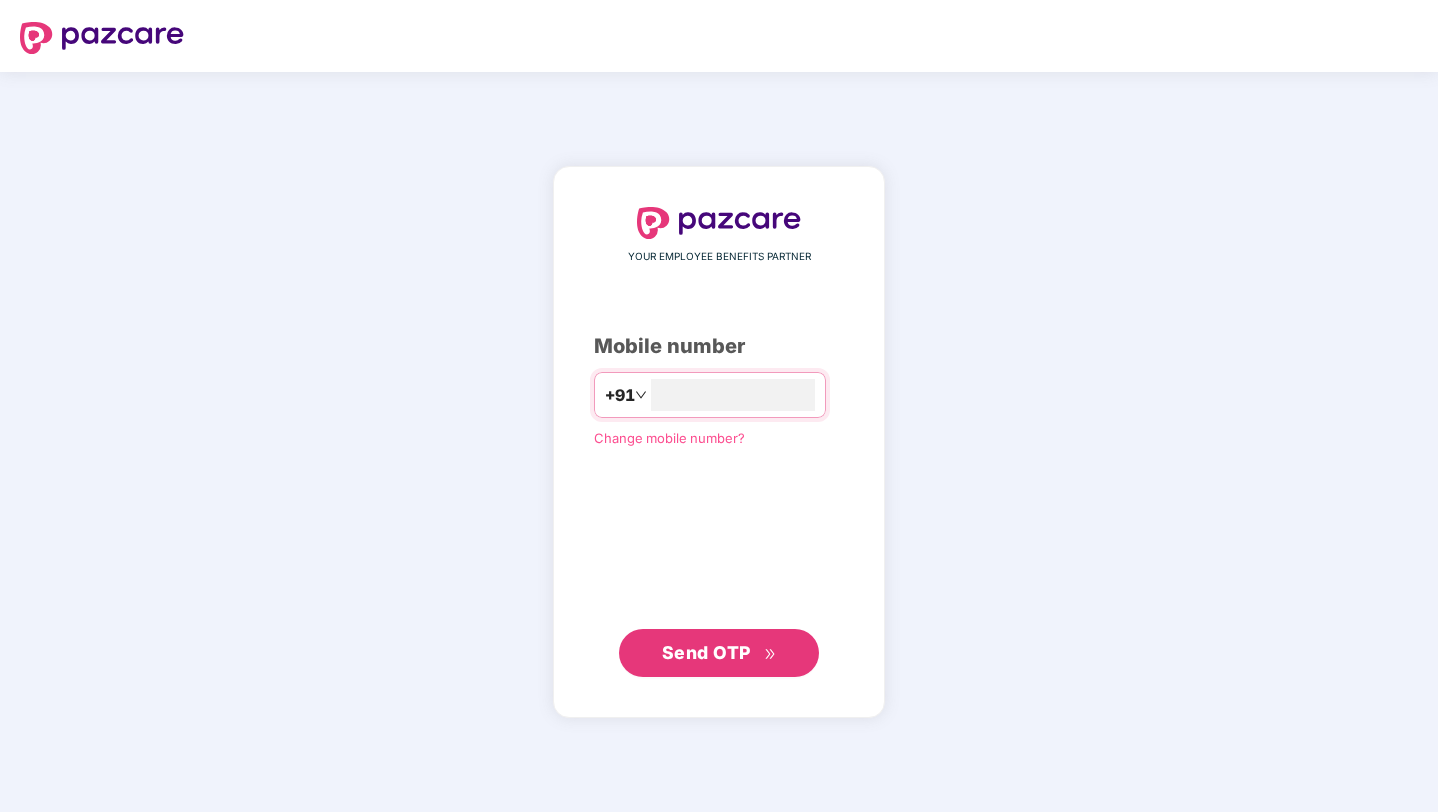 type on "**********" 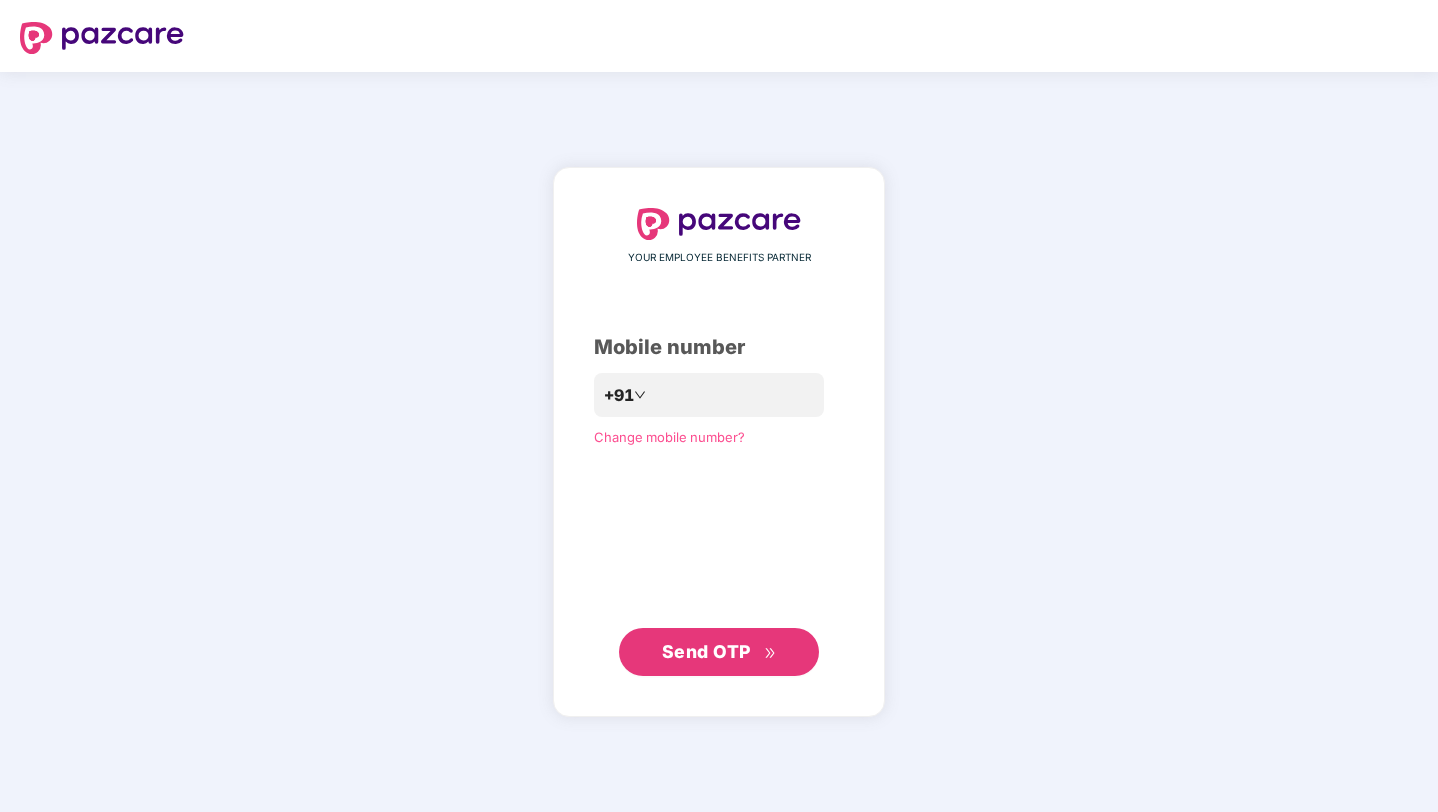 click on "Send OTP" at bounding box center [706, 651] 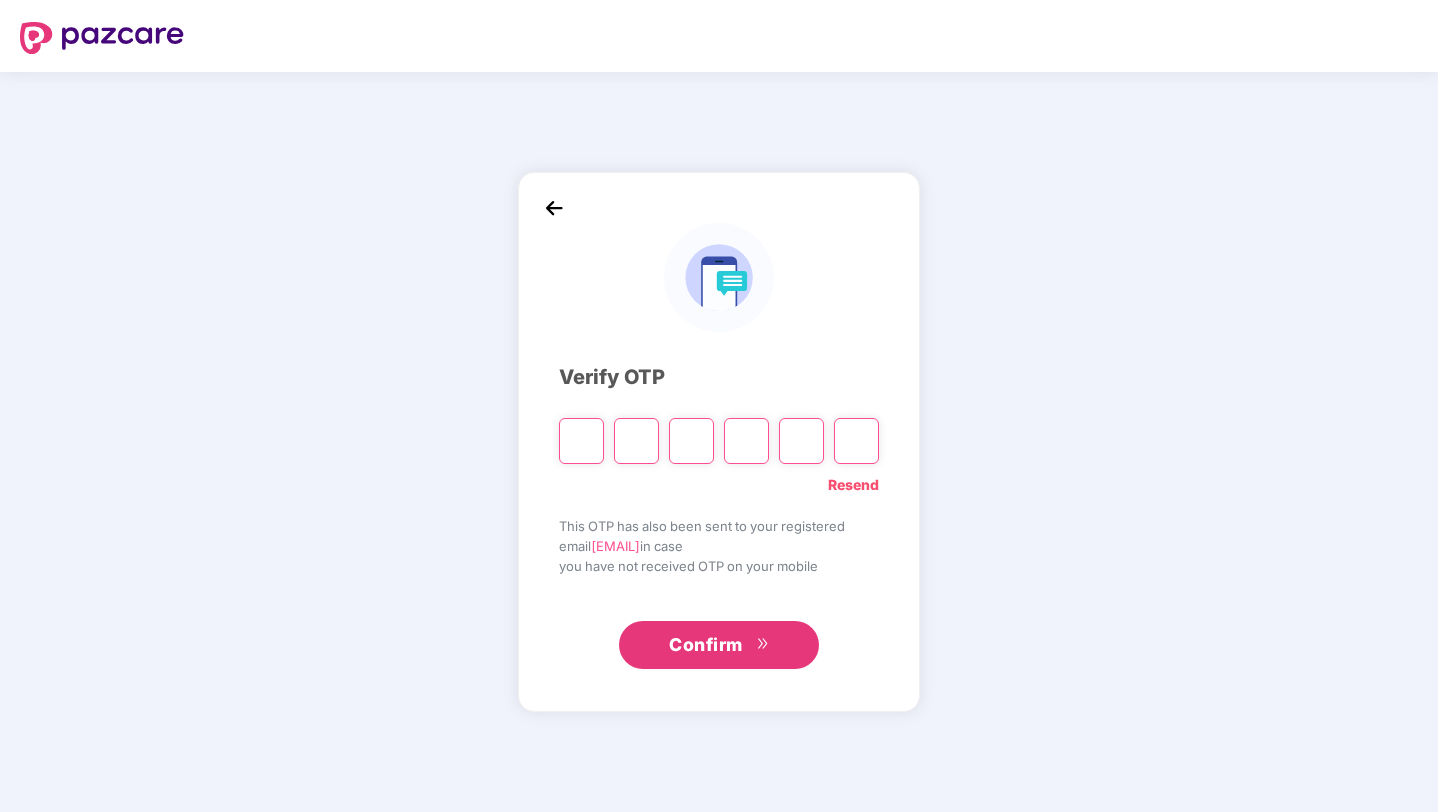 paste on "*" 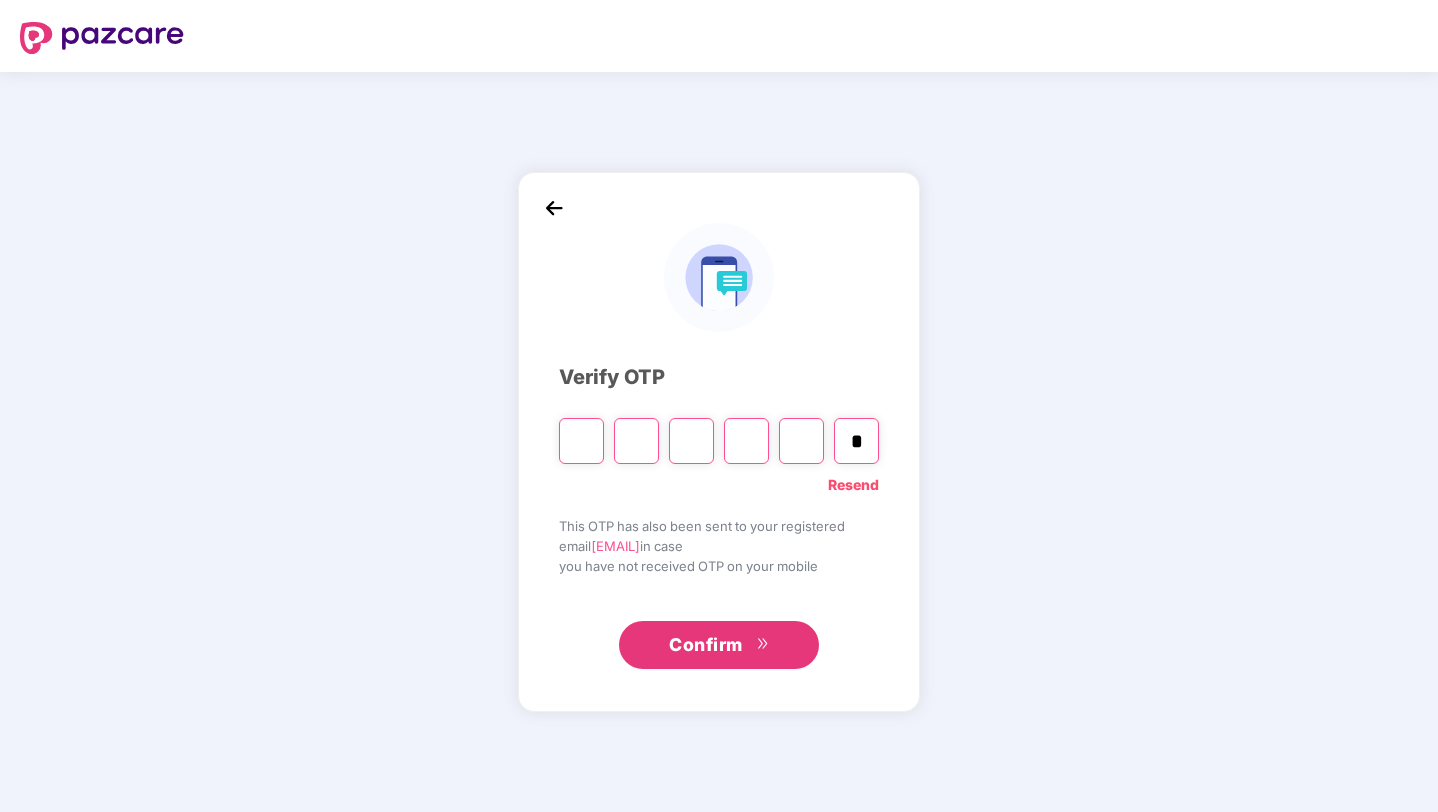 type on "*" 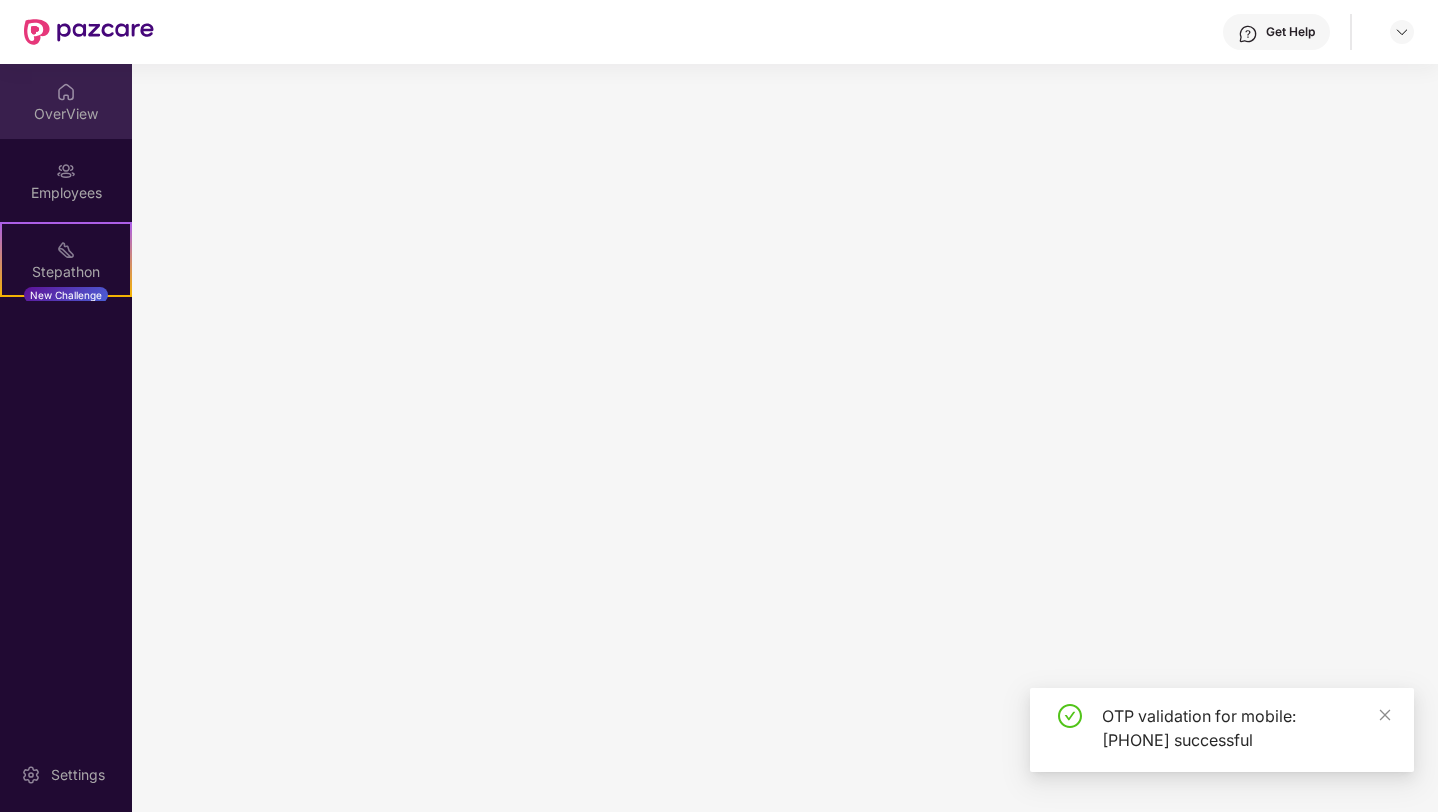 click at bounding box center (66, 92) 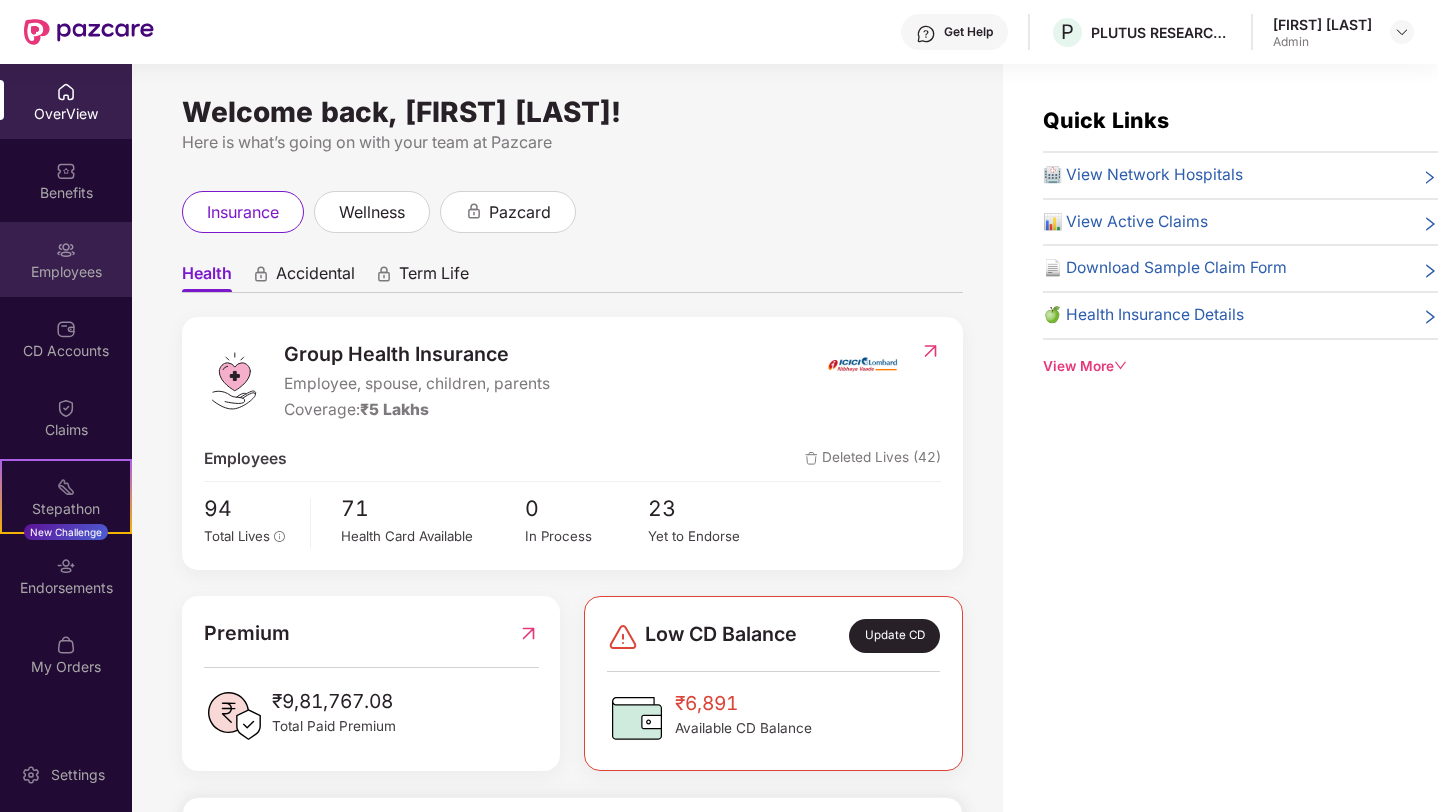 click on "Employees" at bounding box center [66, 272] 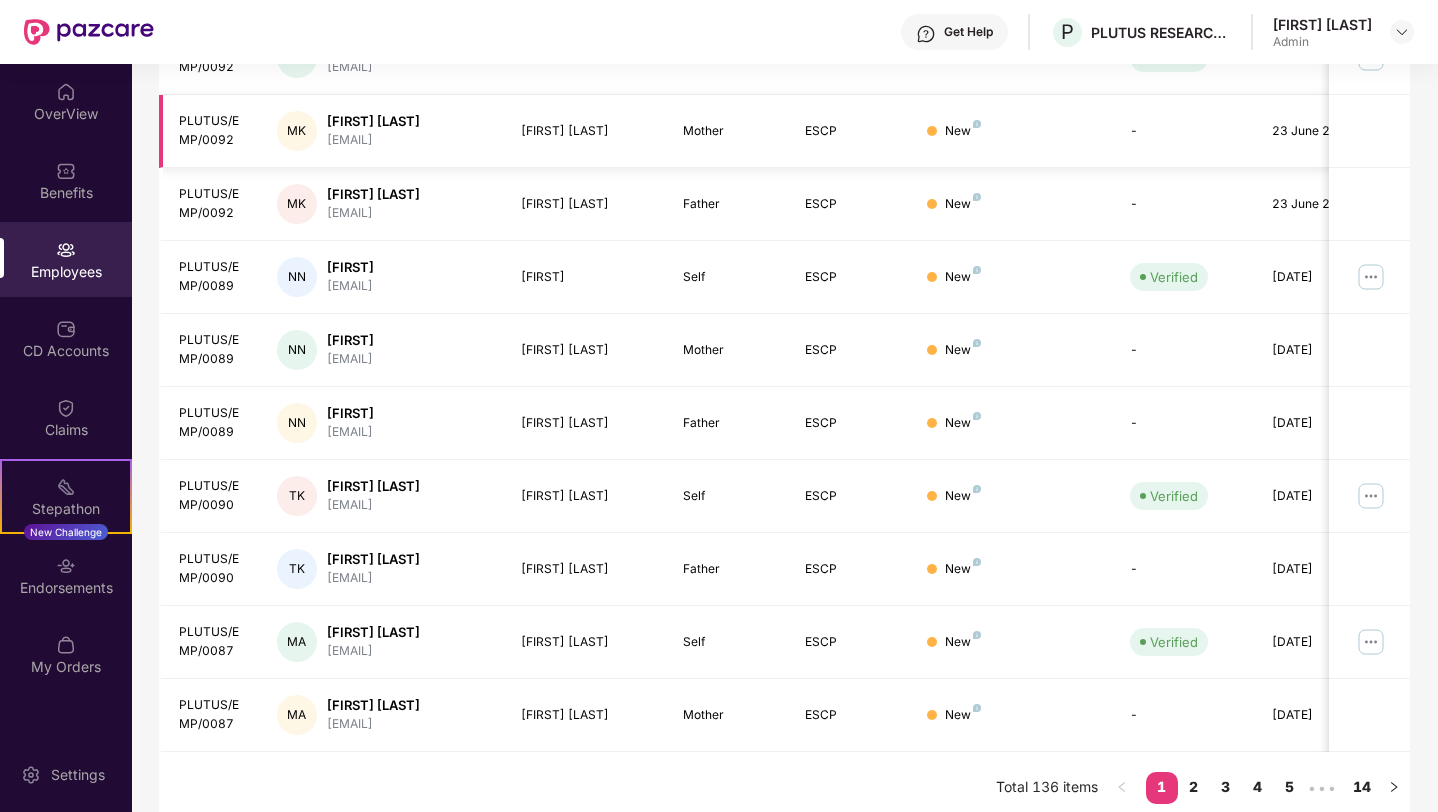 scroll, scrollTop: 417, scrollLeft: 0, axis: vertical 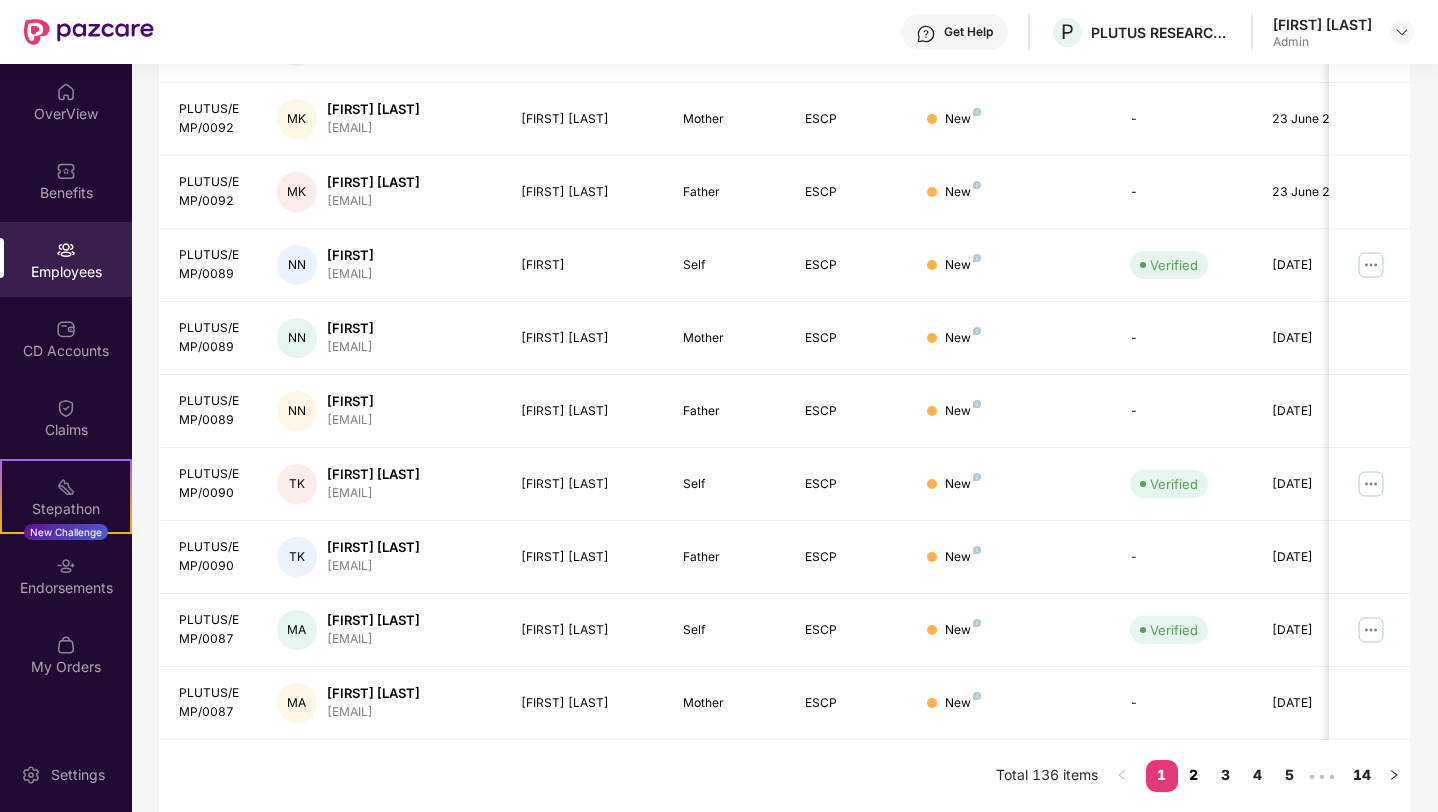 click on "2" at bounding box center [1194, 775] 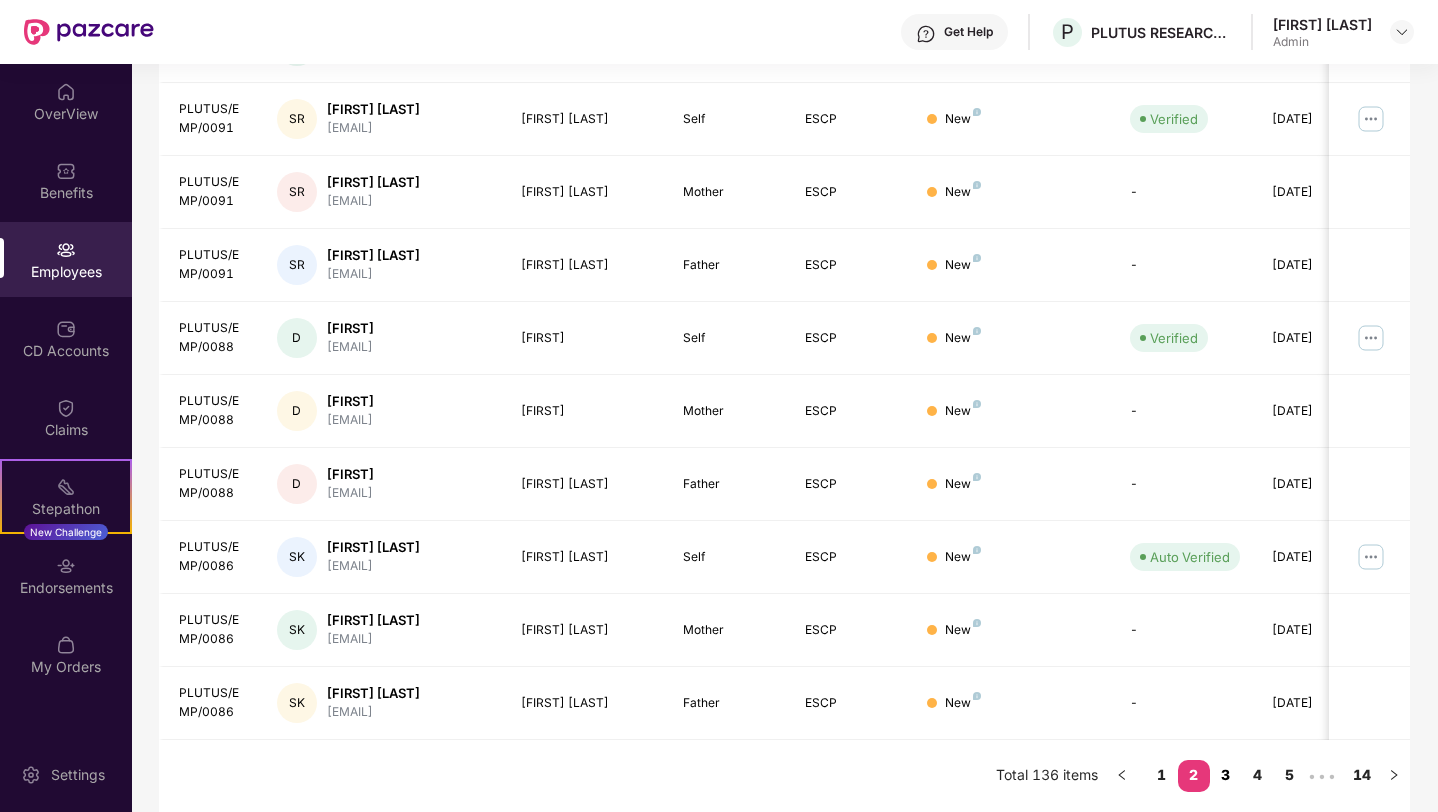 click on "3" at bounding box center [1226, 775] 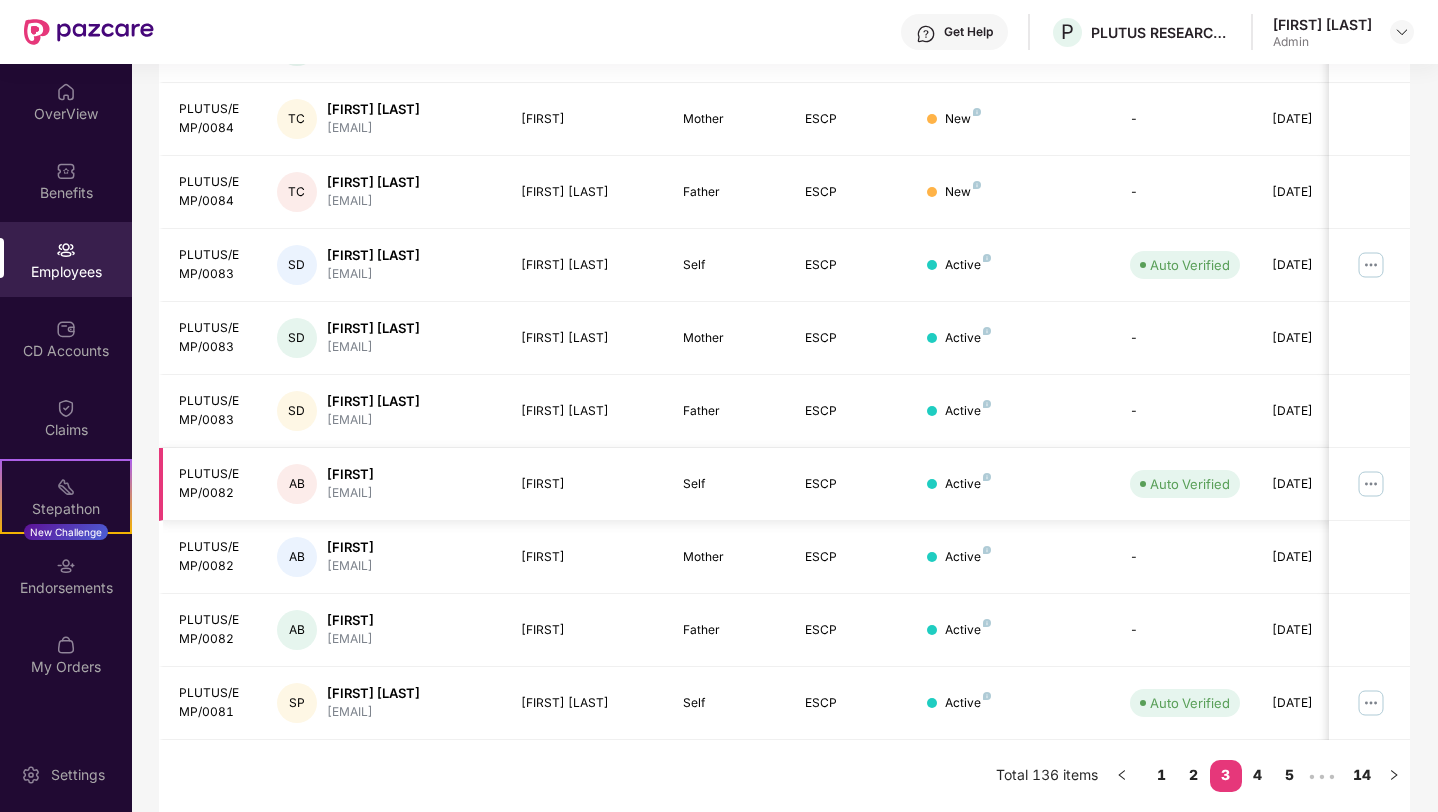 click at bounding box center [1371, 484] 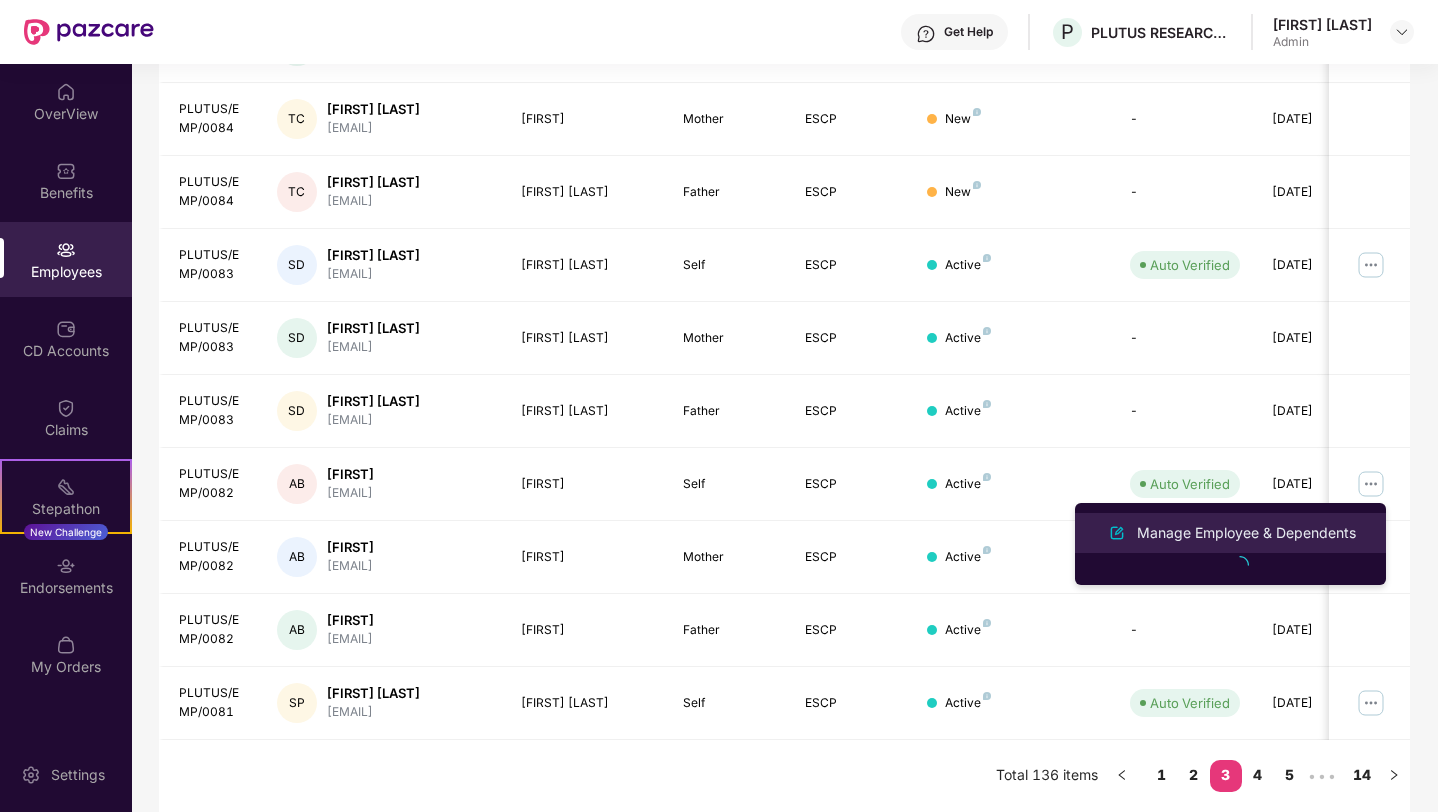 click on "Manage Employee & Dependents" at bounding box center [1246, 533] 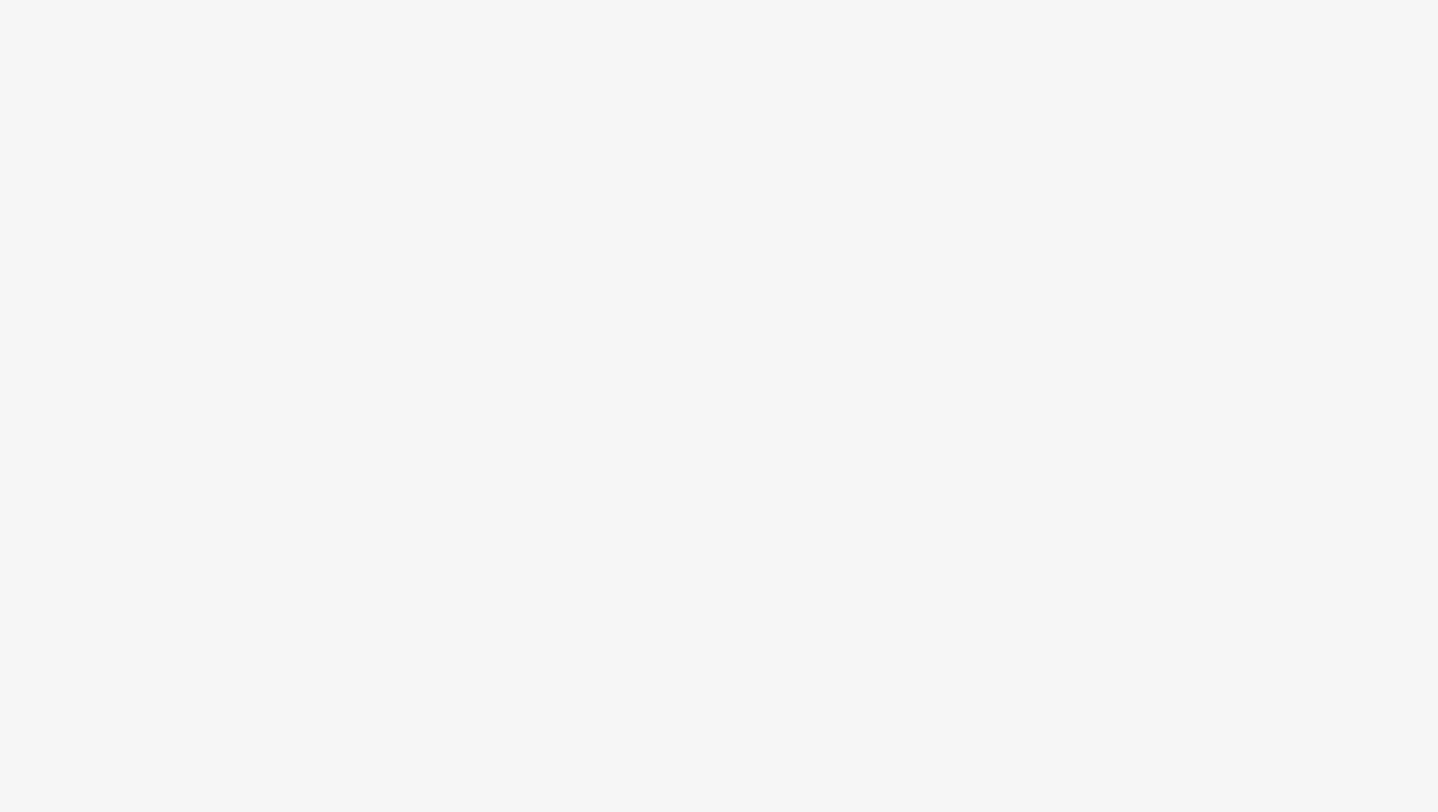scroll, scrollTop: 0, scrollLeft: 0, axis: both 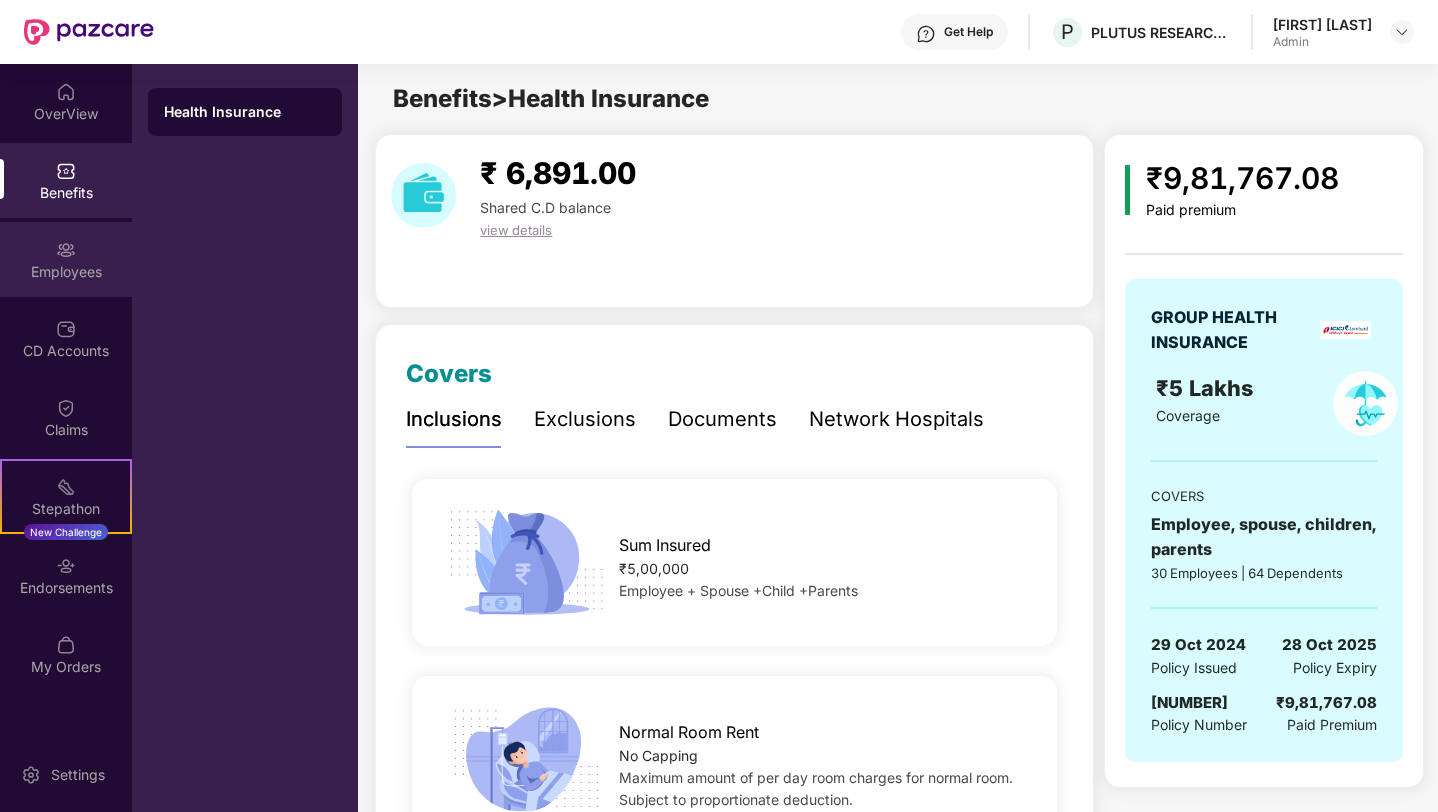 click at bounding box center (66, 250) 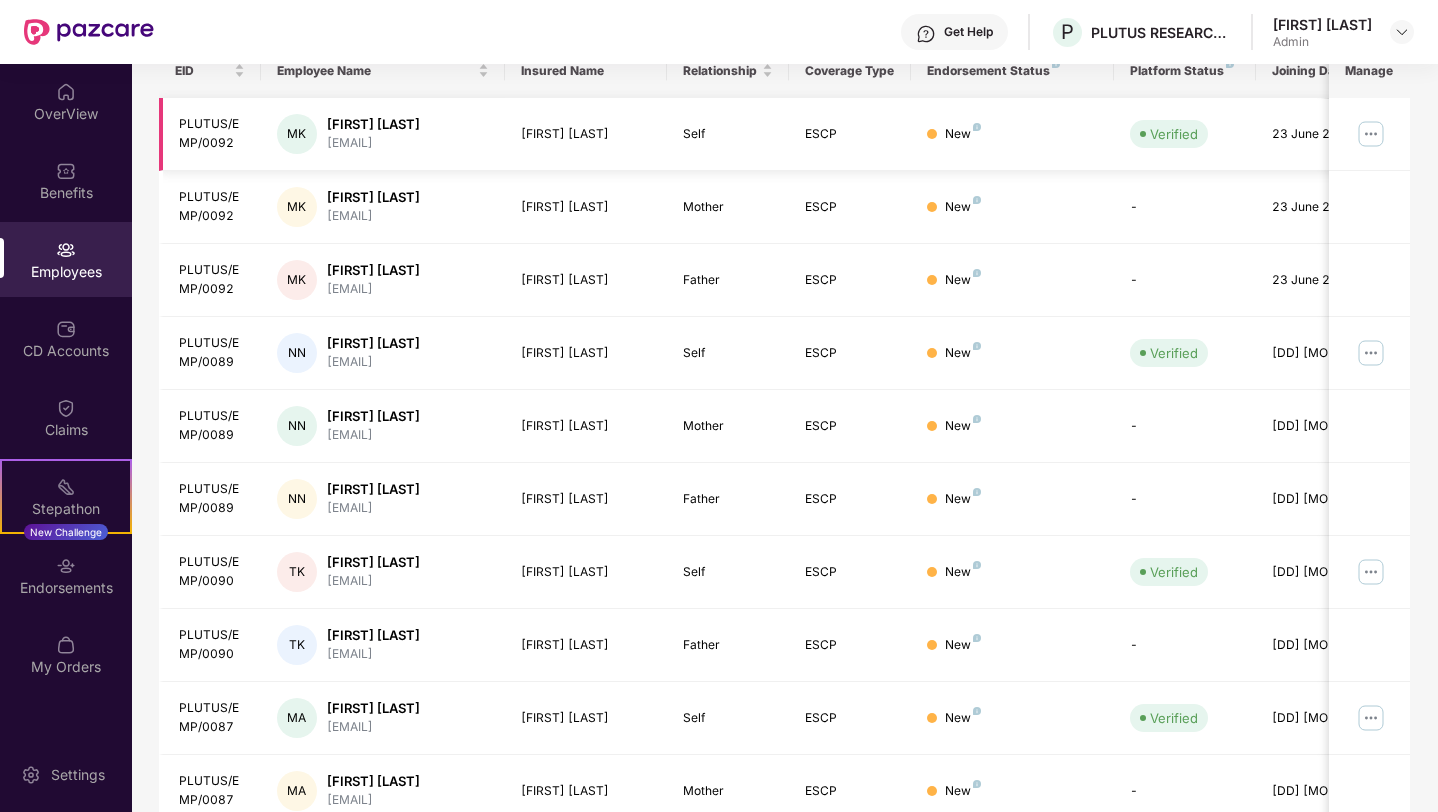 scroll, scrollTop: 0, scrollLeft: 0, axis: both 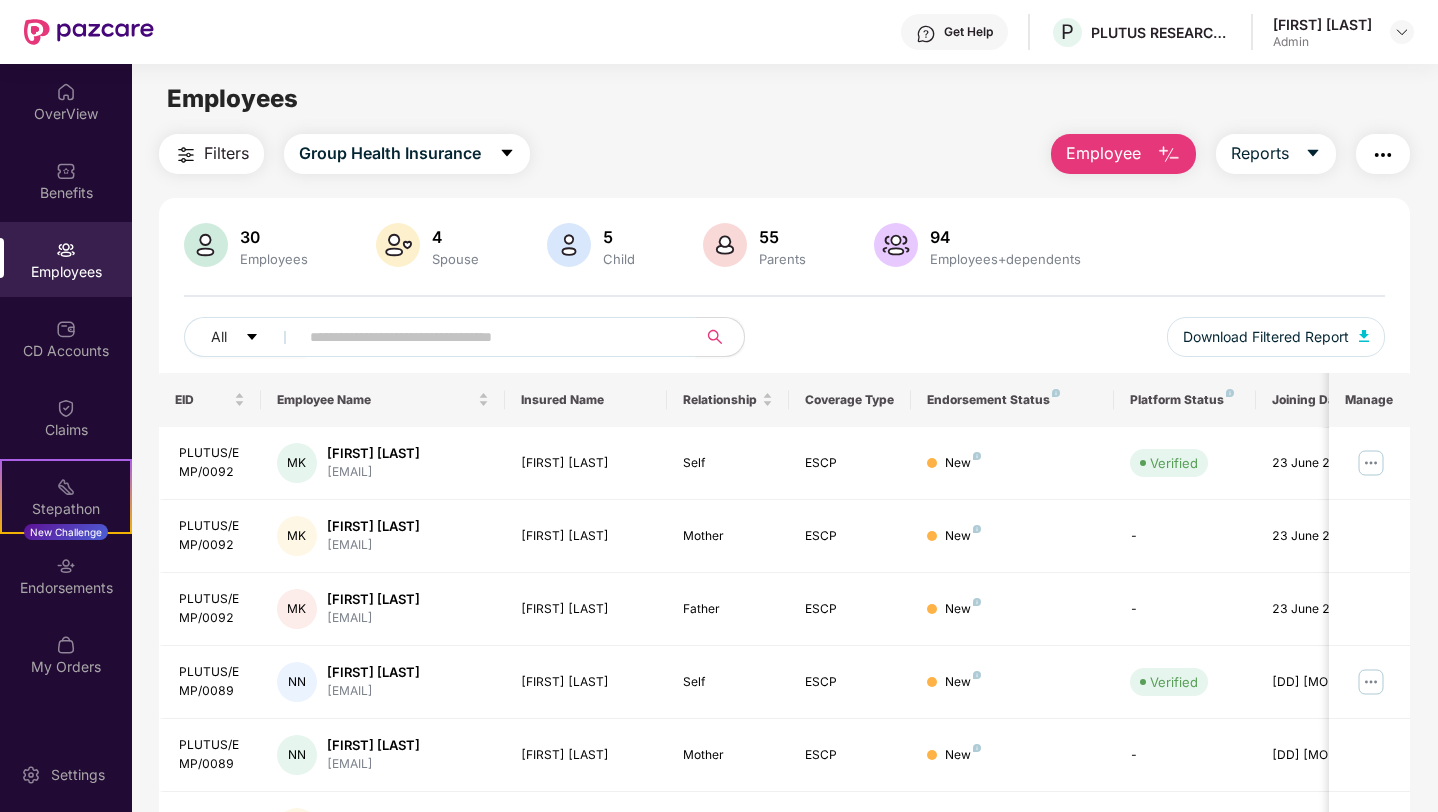 click at bounding box center (489, 337) 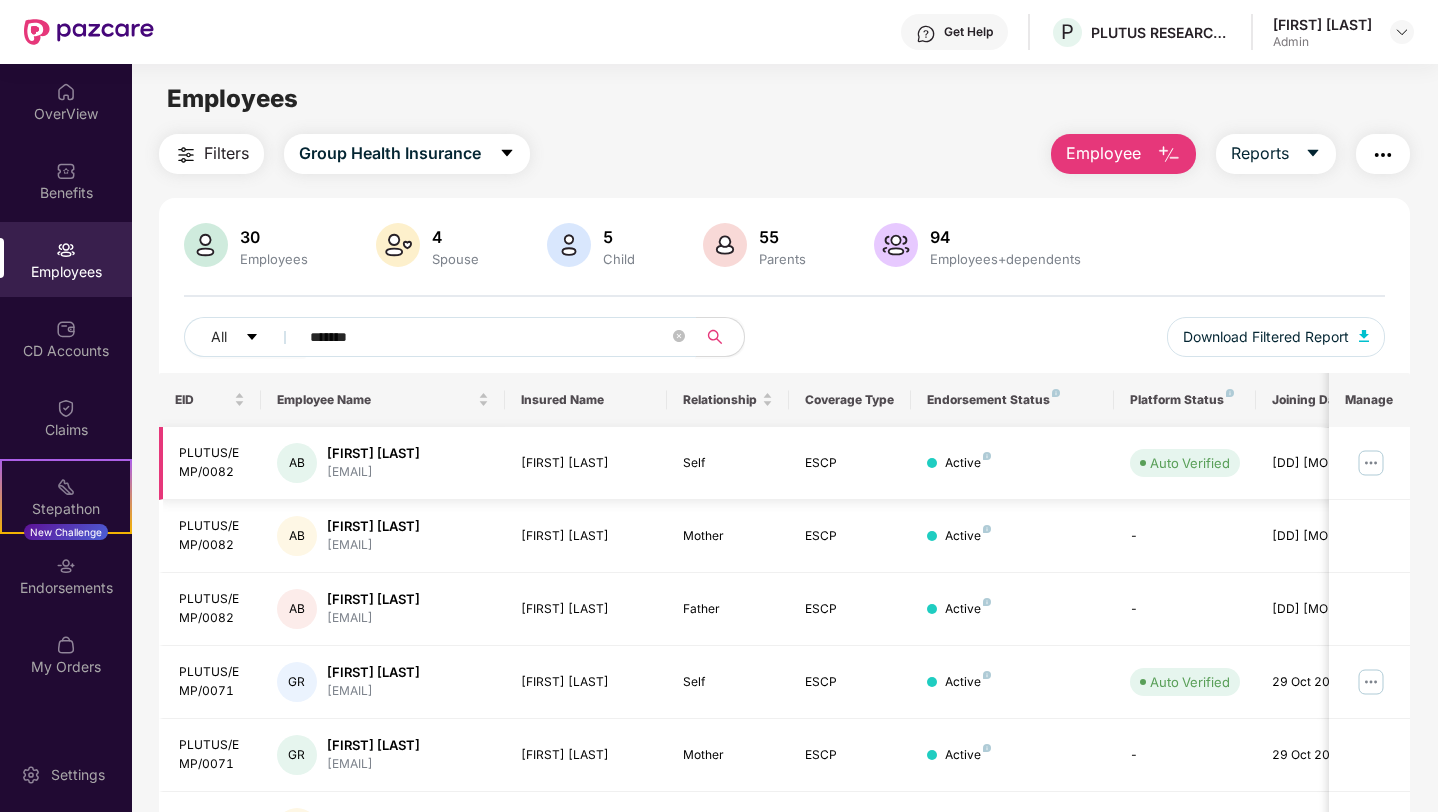 type on "*******" 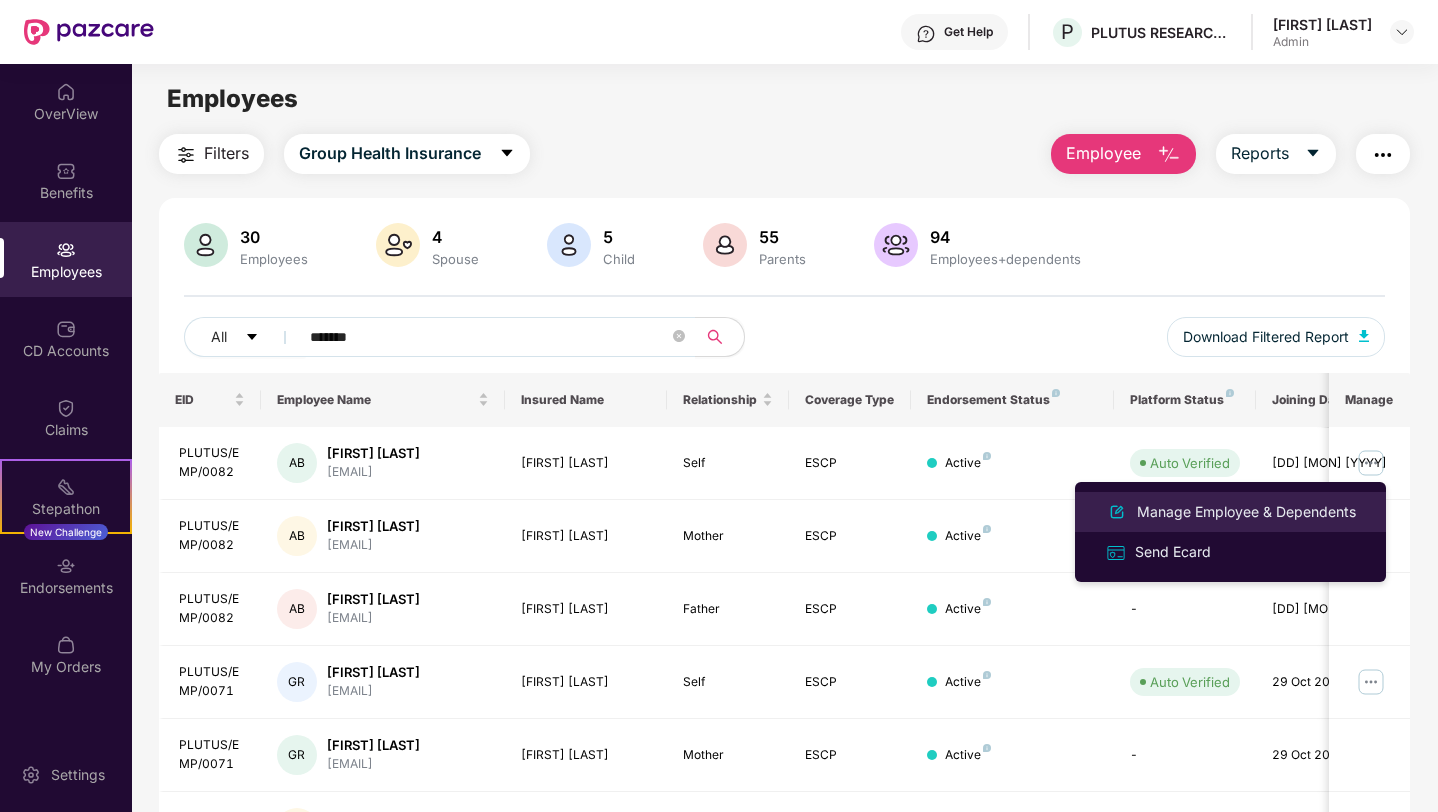 click on "Manage Employee & Dependents" at bounding box center [1246, 512] 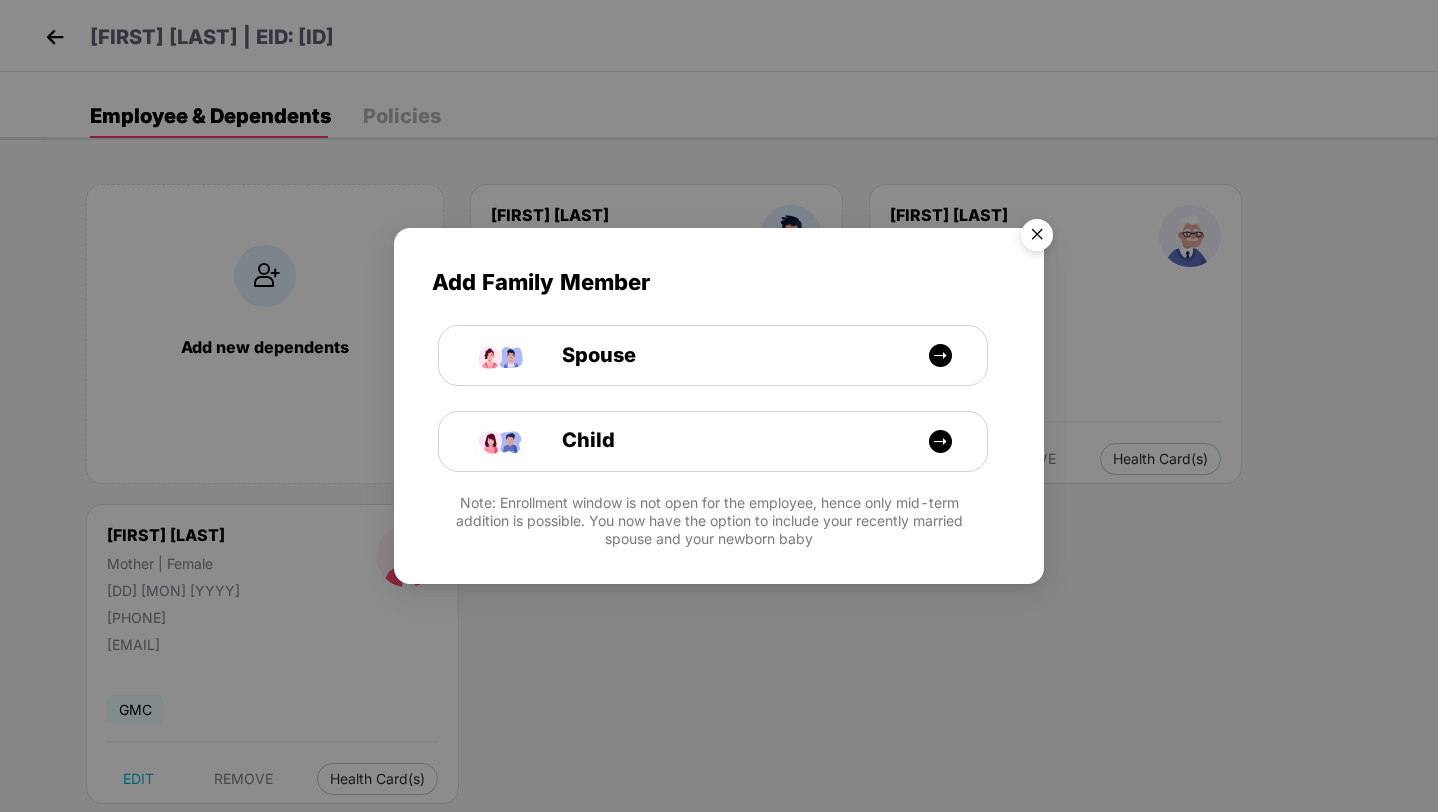 click at bounding box center [1037, 238] 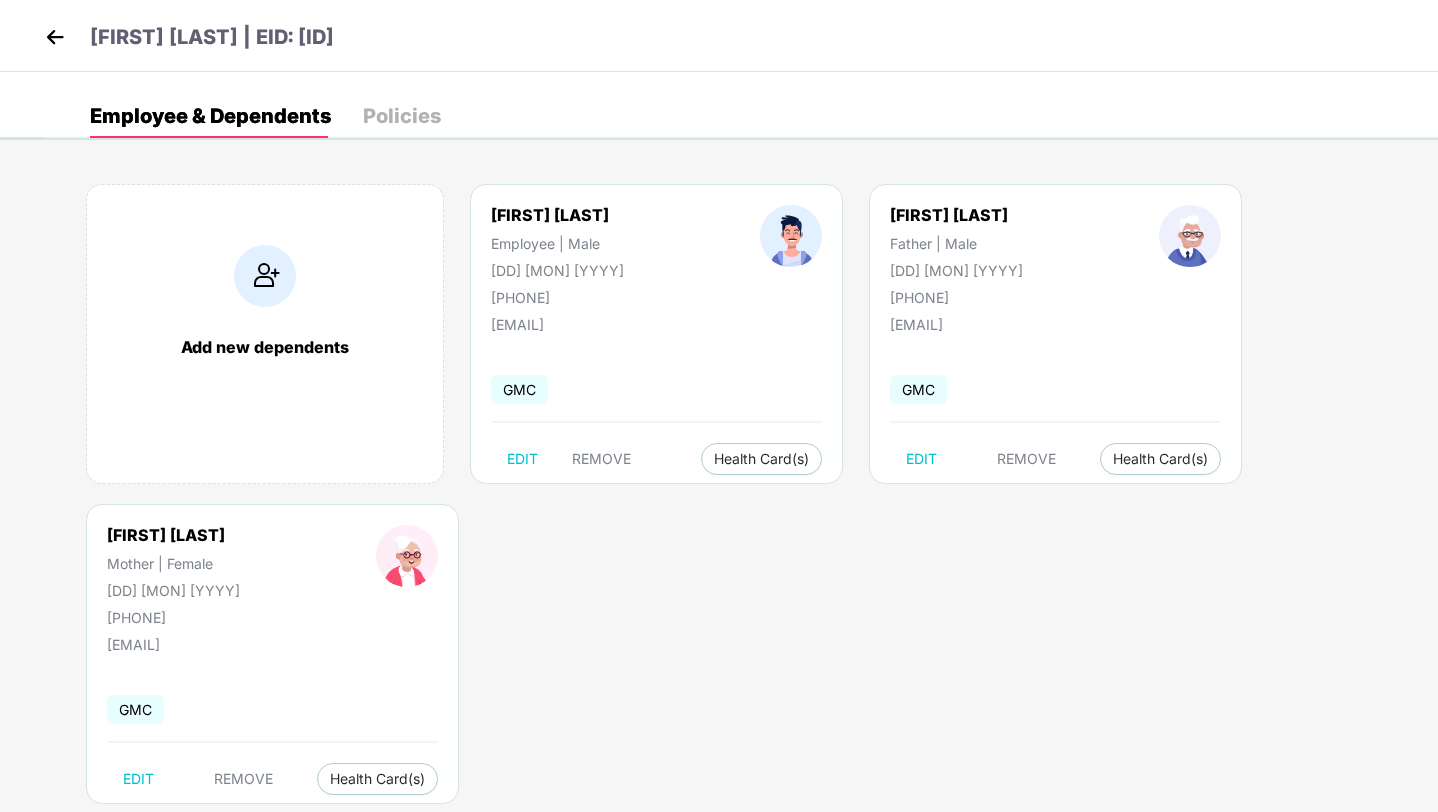 scroll, scrollTop: 42, scrollLeft: 0, axis: vertical 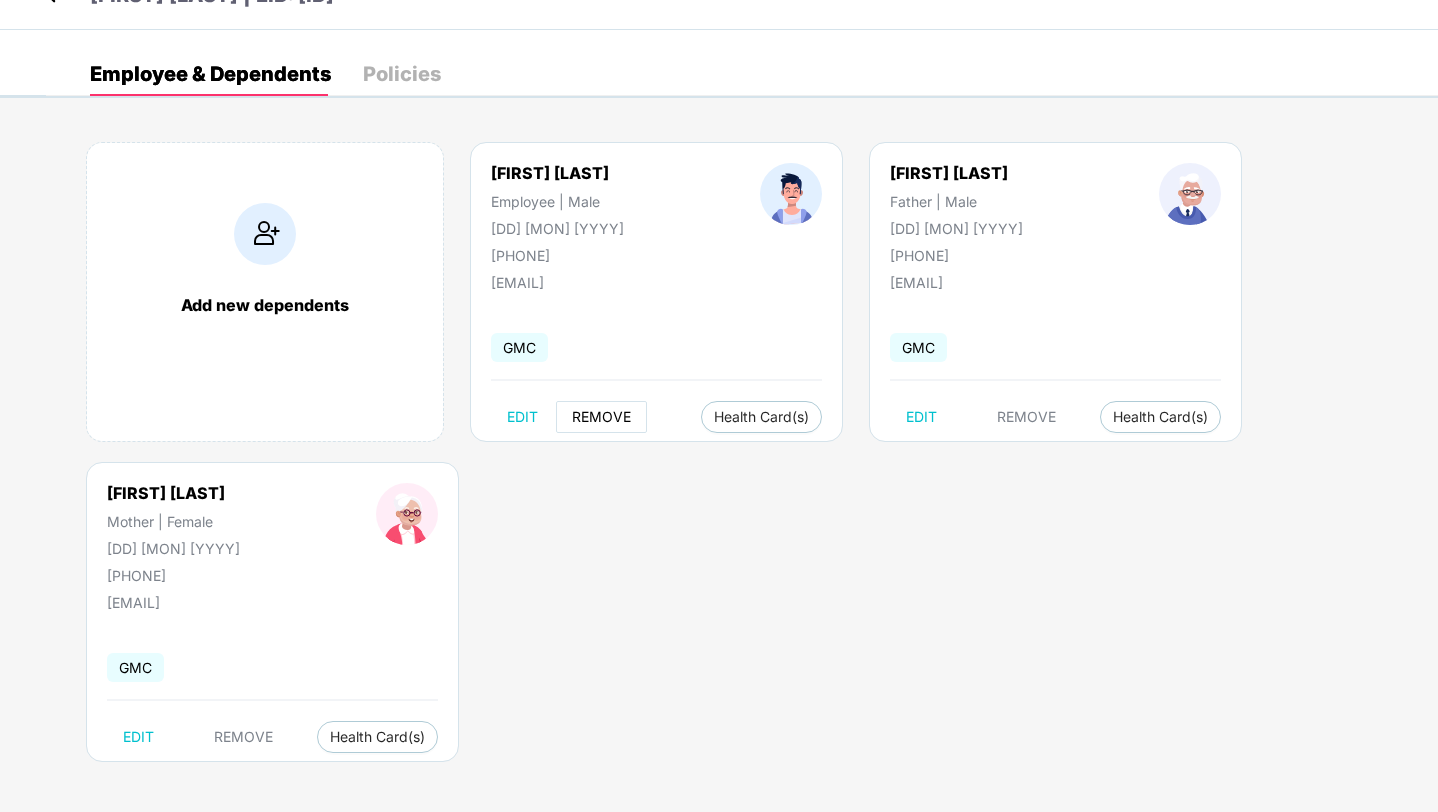 click on "REMOVE" at bounding box center (601, 417) 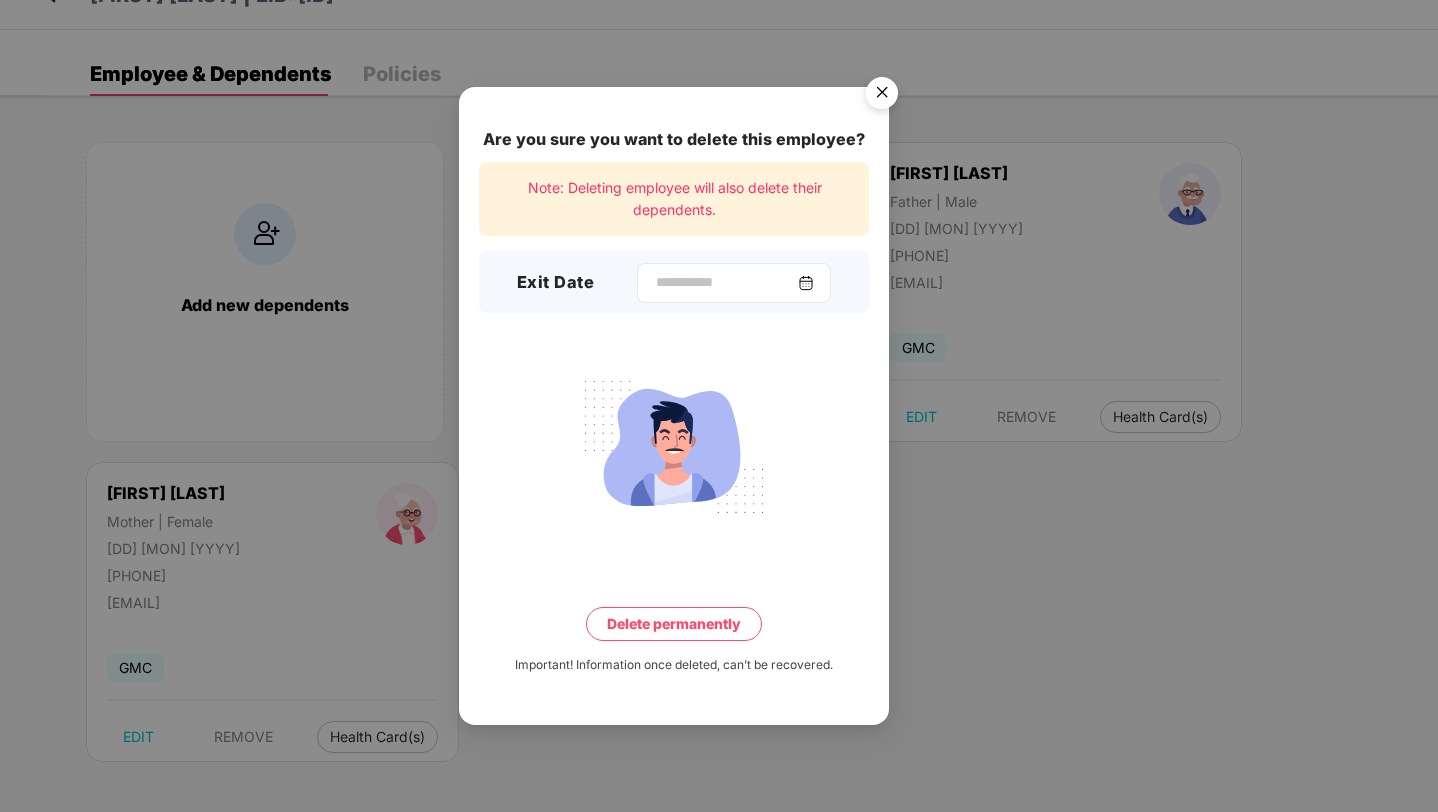 click at bounding box center [806, 283] 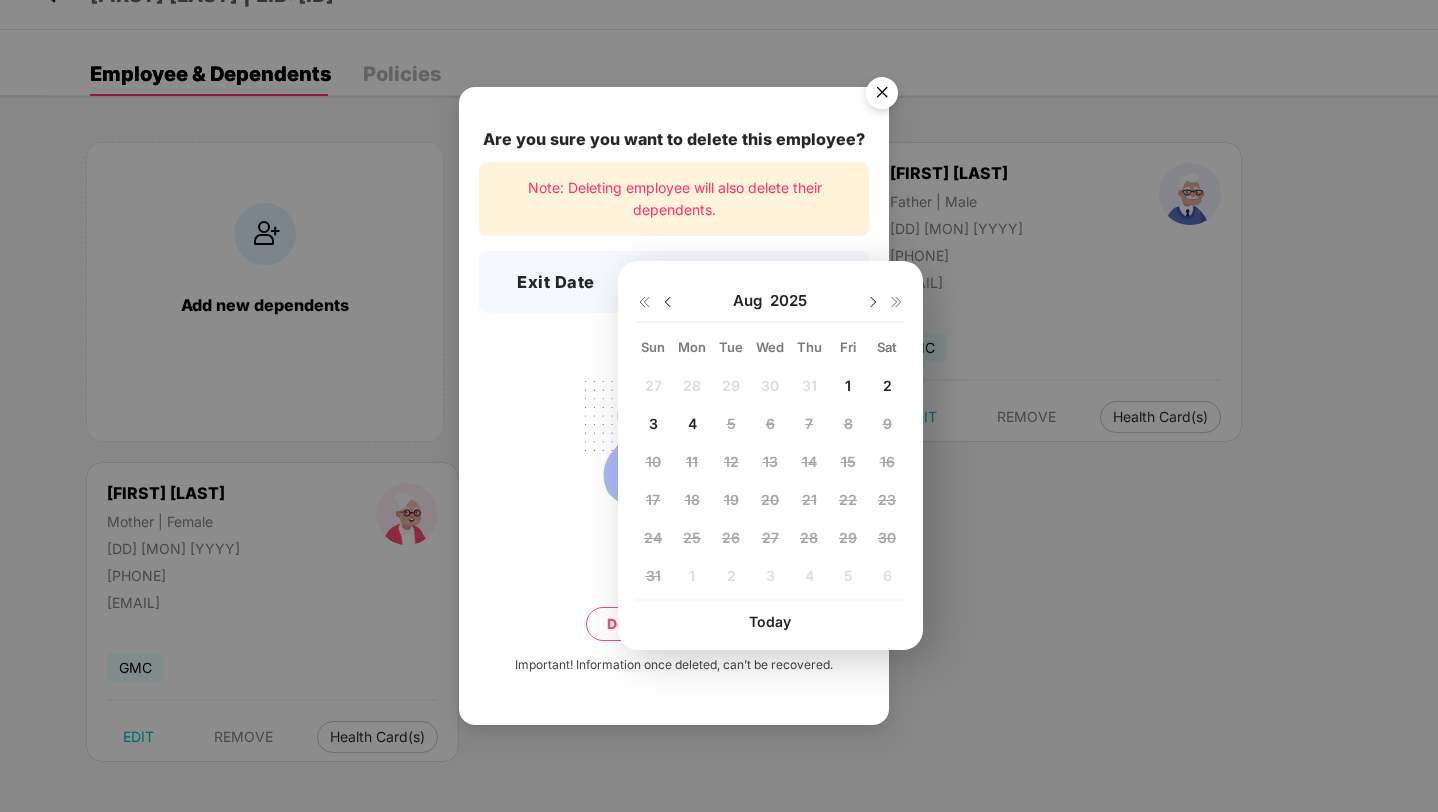 click on "1" at bounding box center (848, 385) 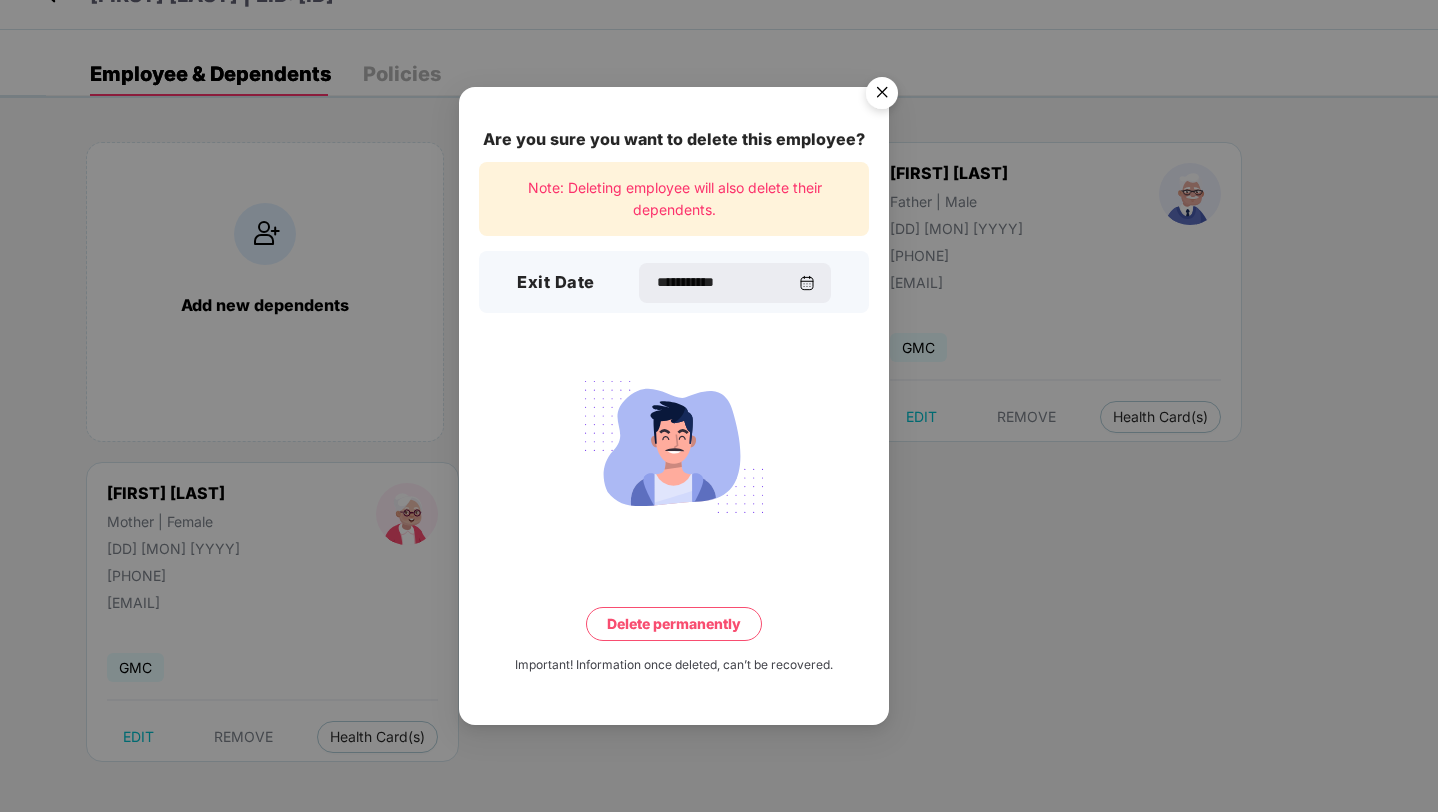 click on "Delete permanently" at bounding box center (674, 624) 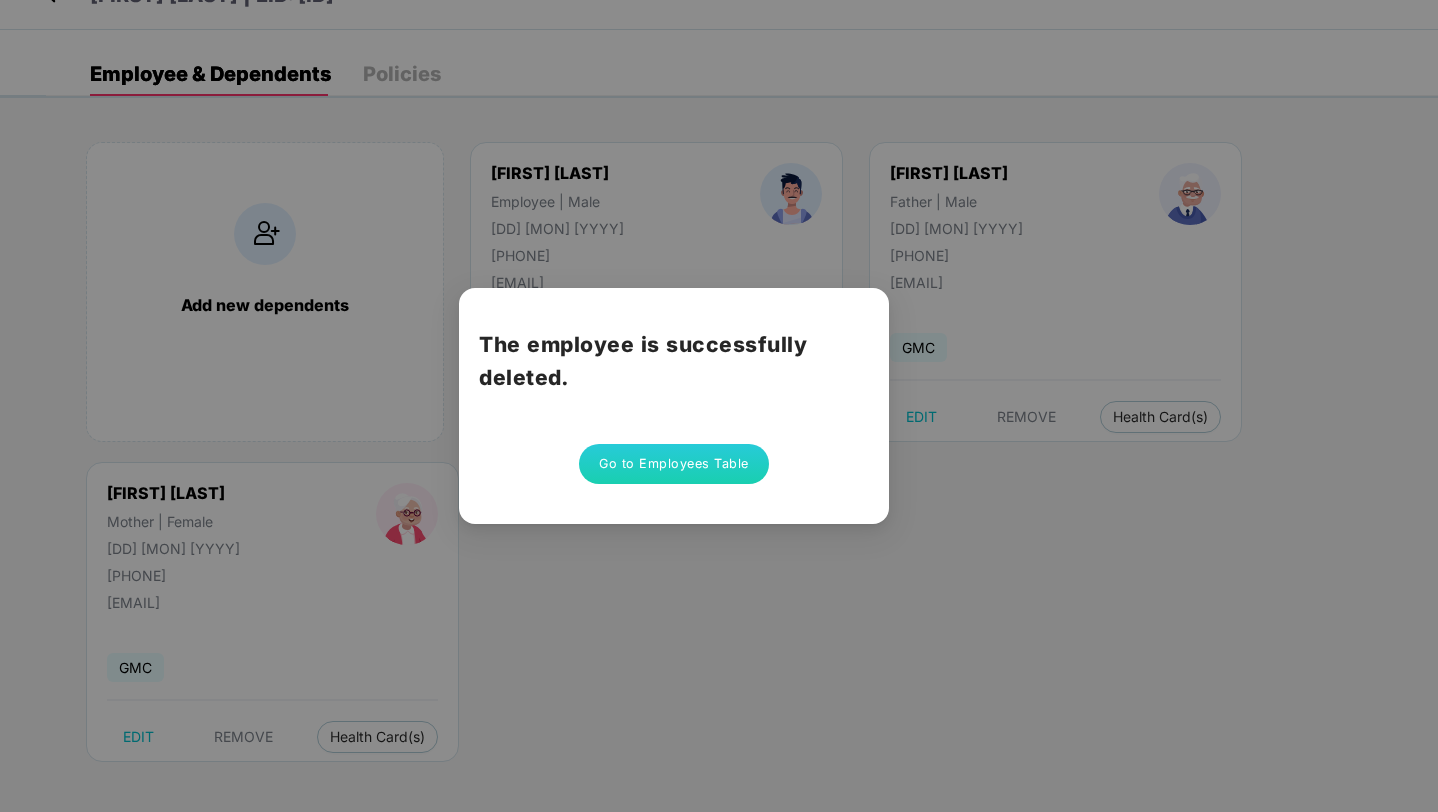 click on "Go to Employees Table" at bounding box center [674, 464] 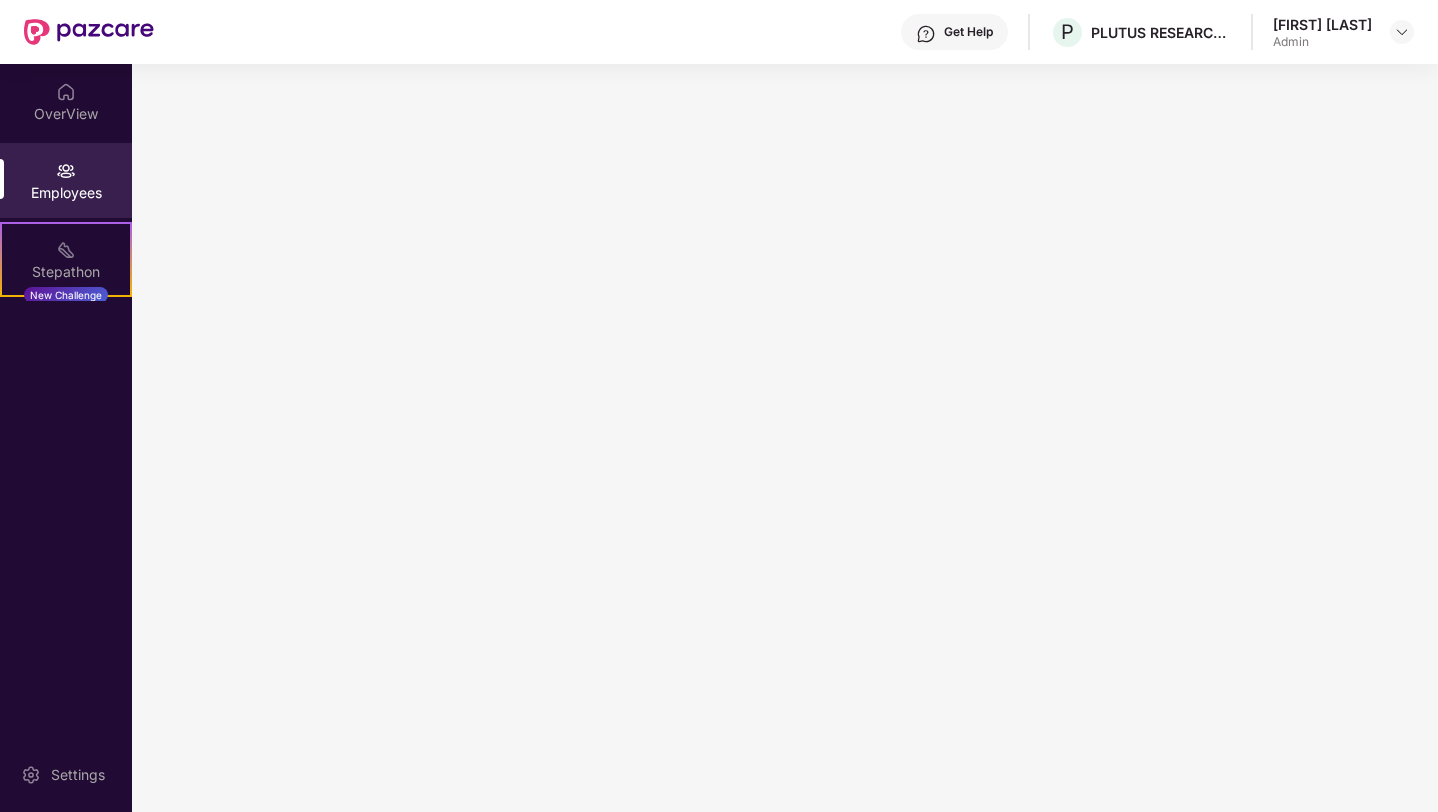 scroll, scrollTop: 0, scrollLeft: 0, axis: both 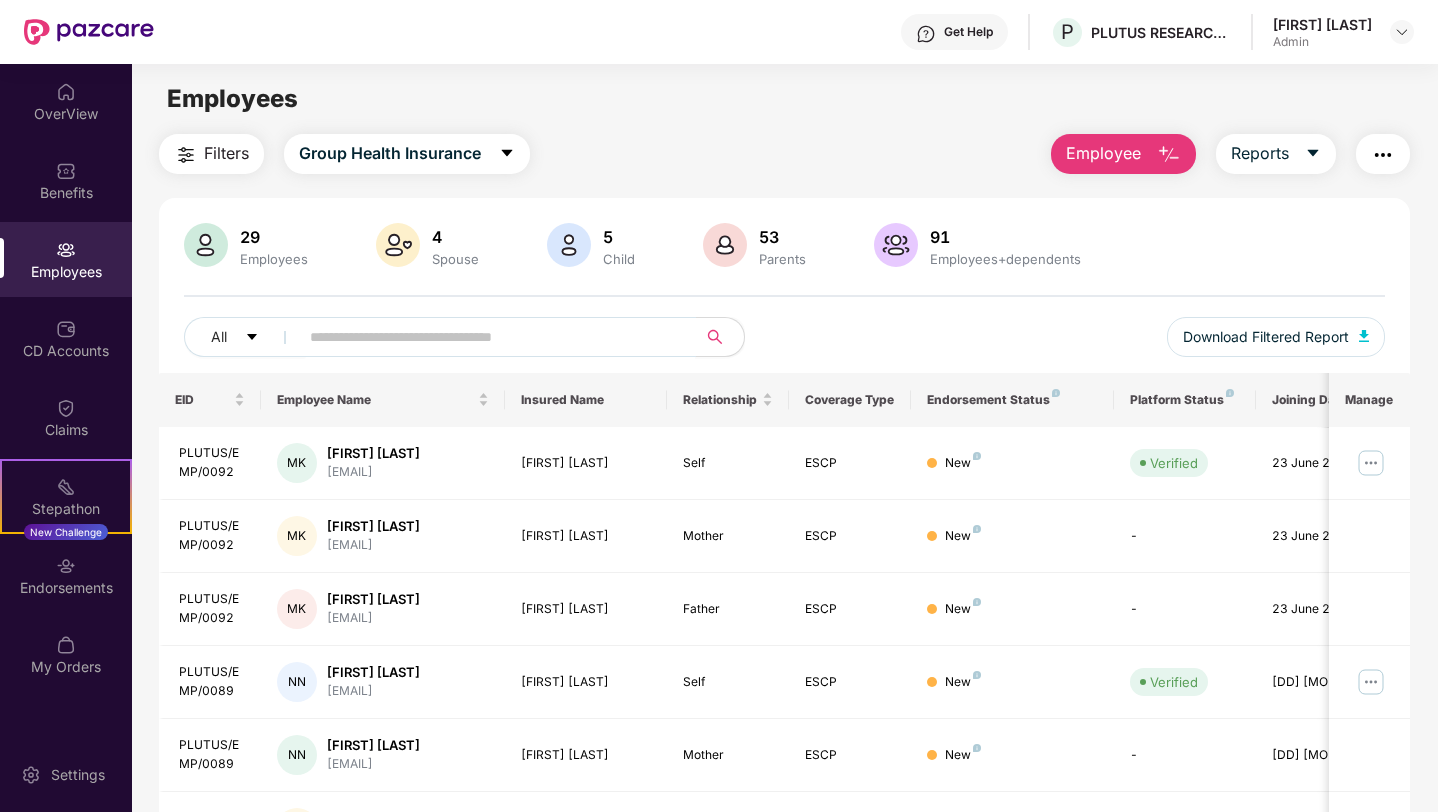 click at bounding box center [489, 337] 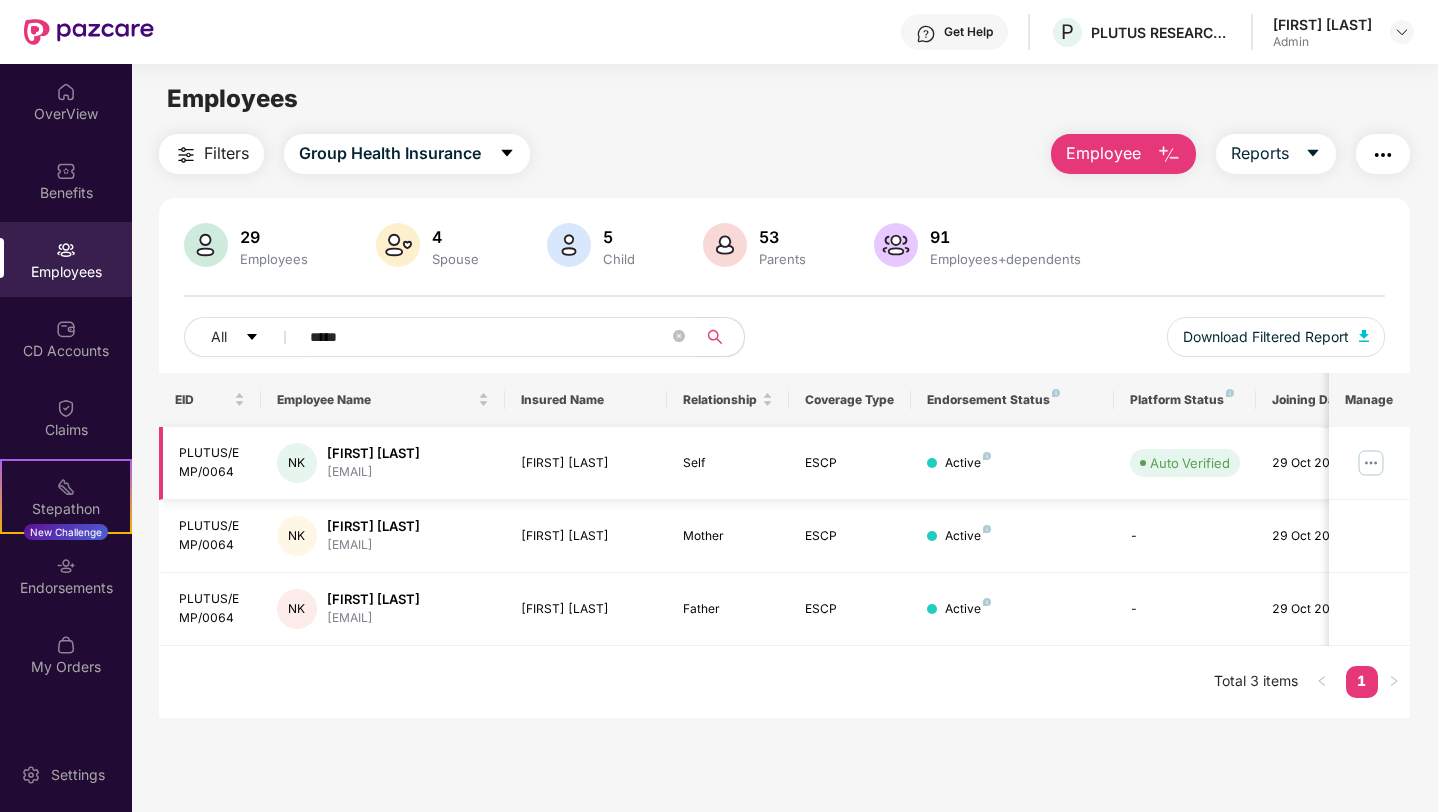 type on "*****" 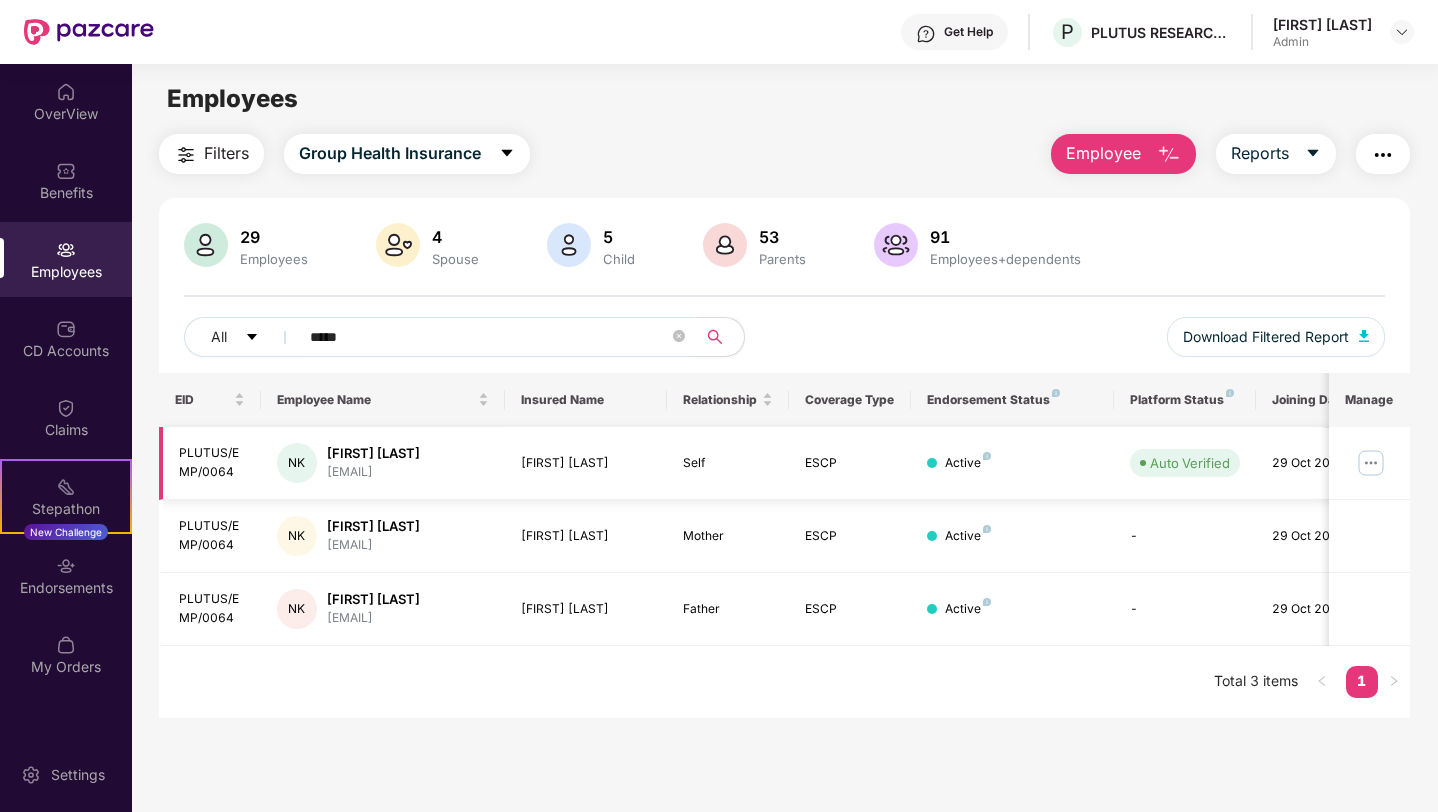 click at bounding box center (1371, 463) 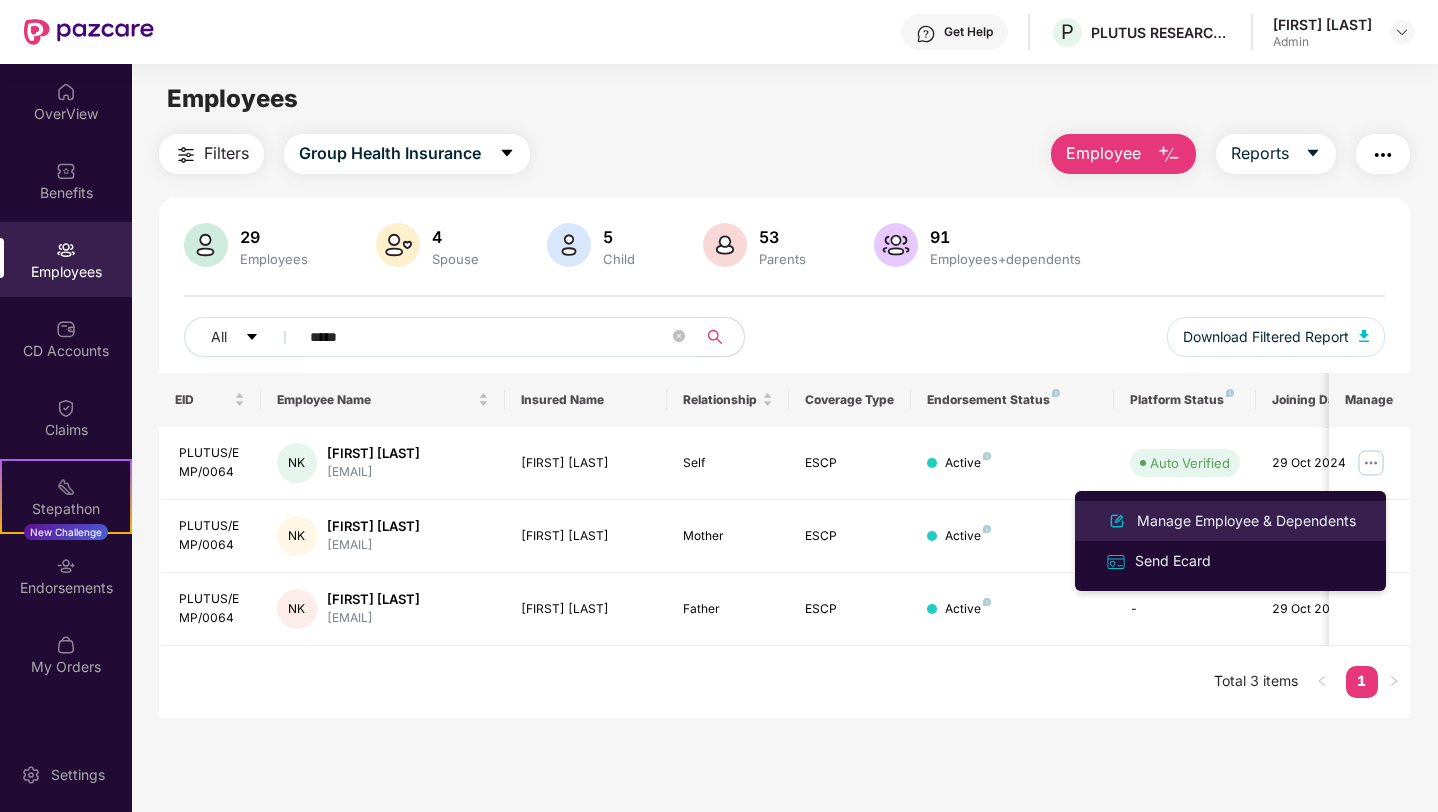 click on "Manage Employee & Dependents" at bounding box center [1246, 521] 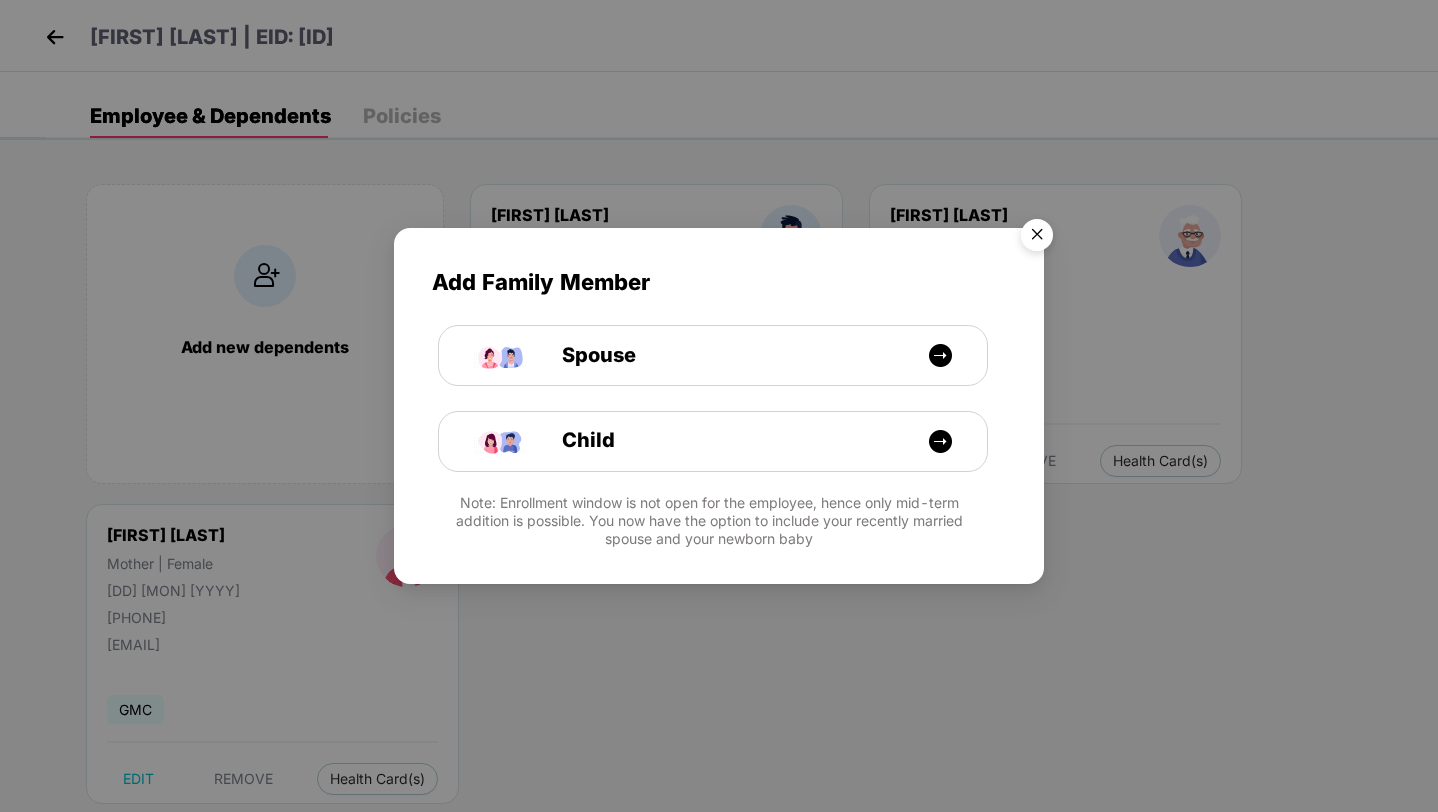 click at bounding box center (1037, 238) 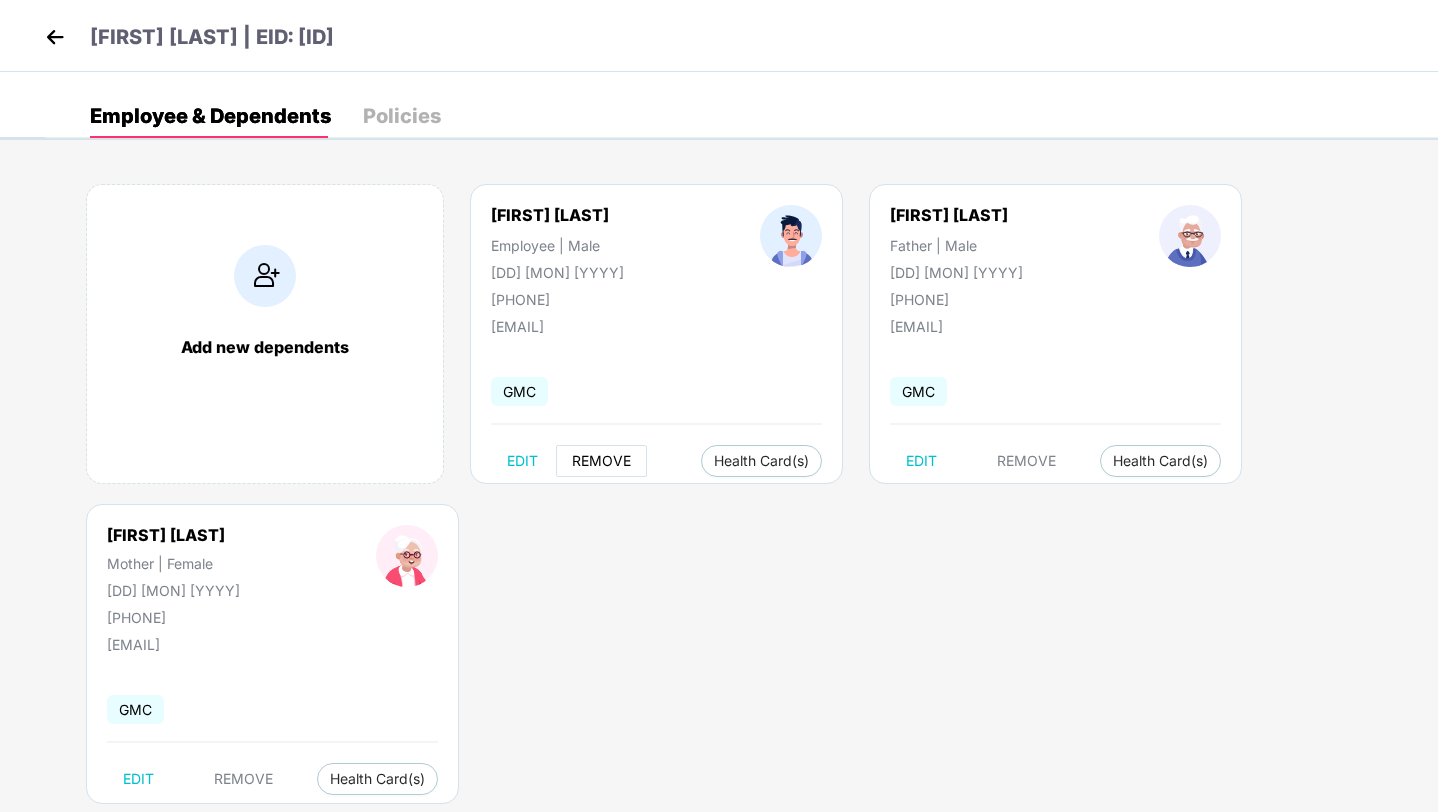 click on "REMOVE" at bounding box center (601, 461) 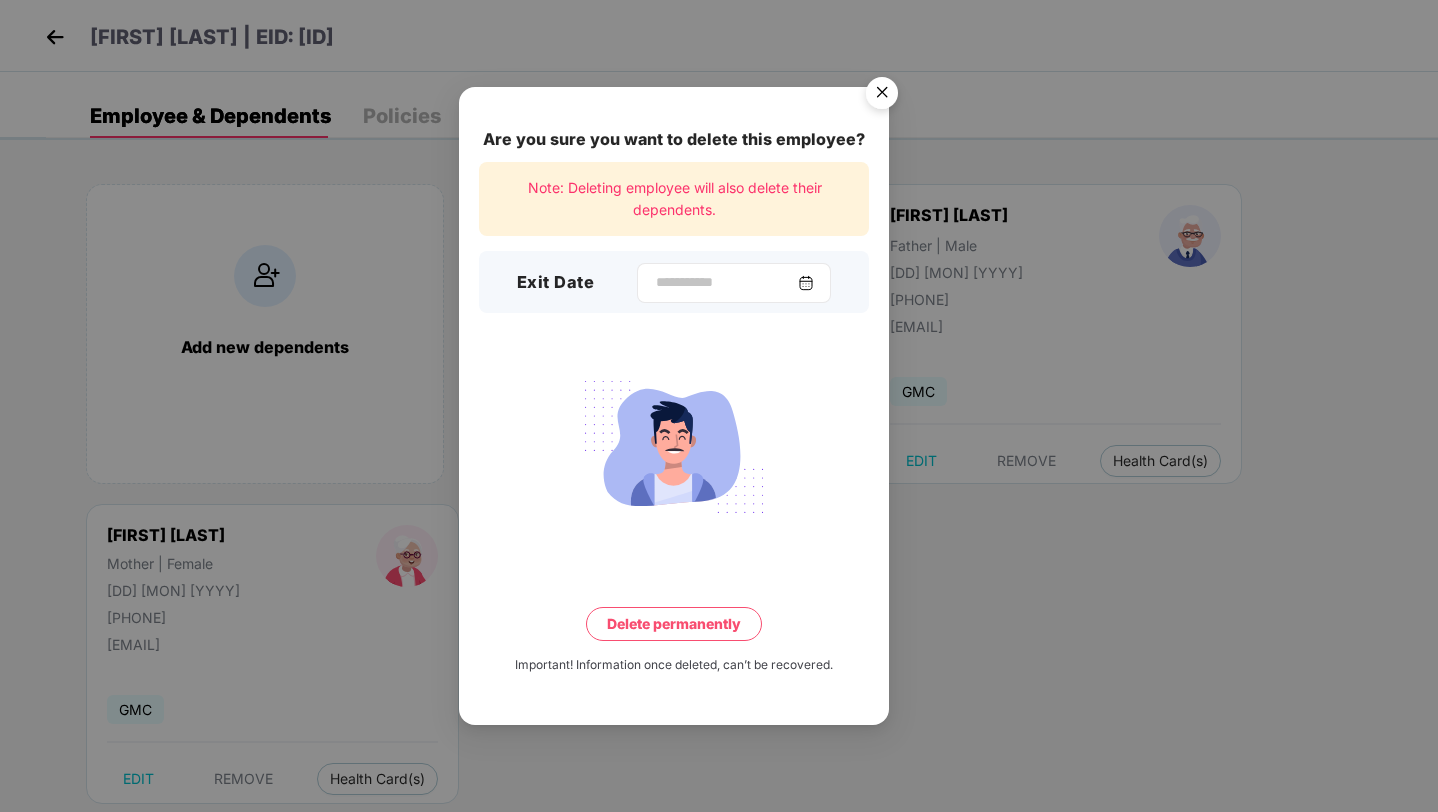 click at bounding box center [806, 283] 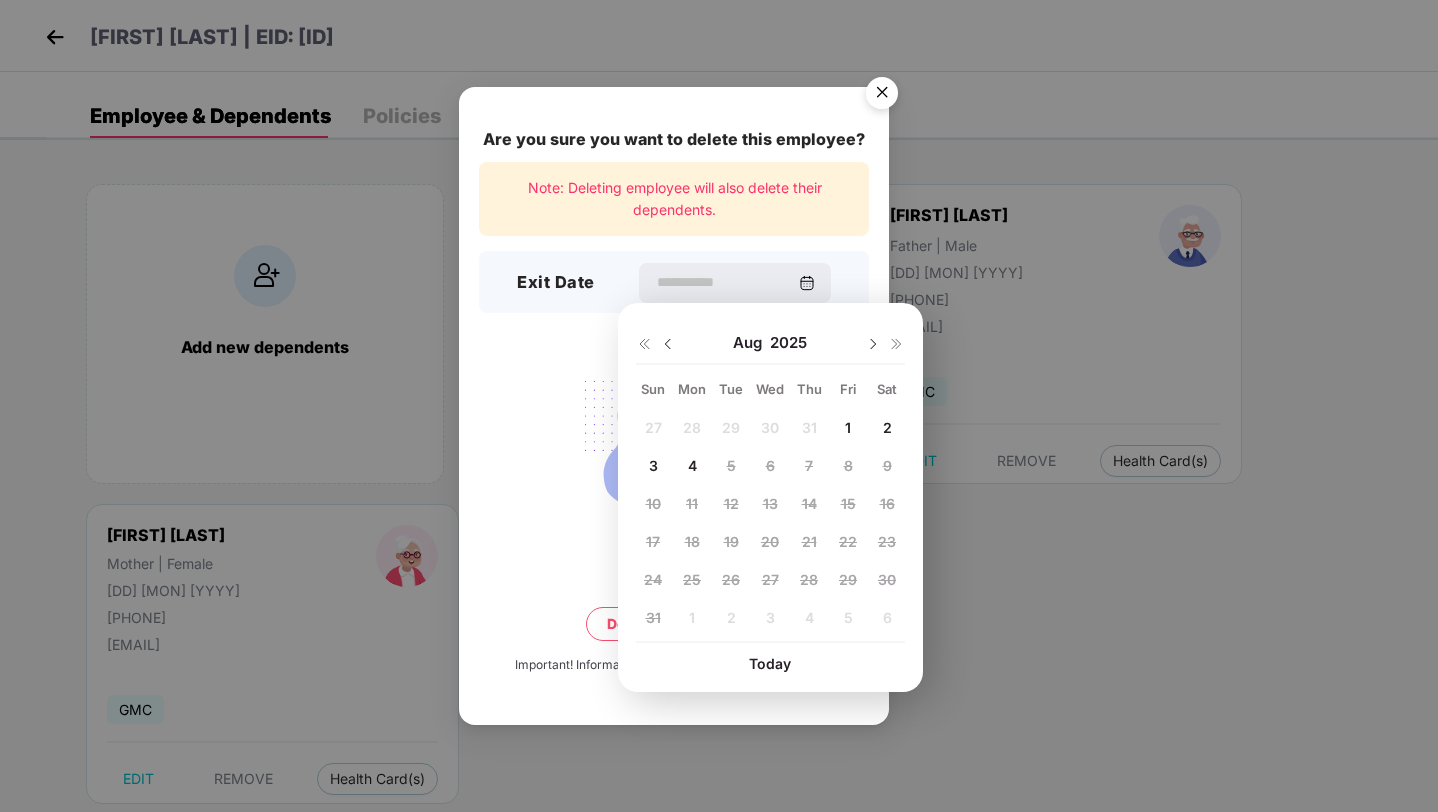 click at bounding box center (668, 344) 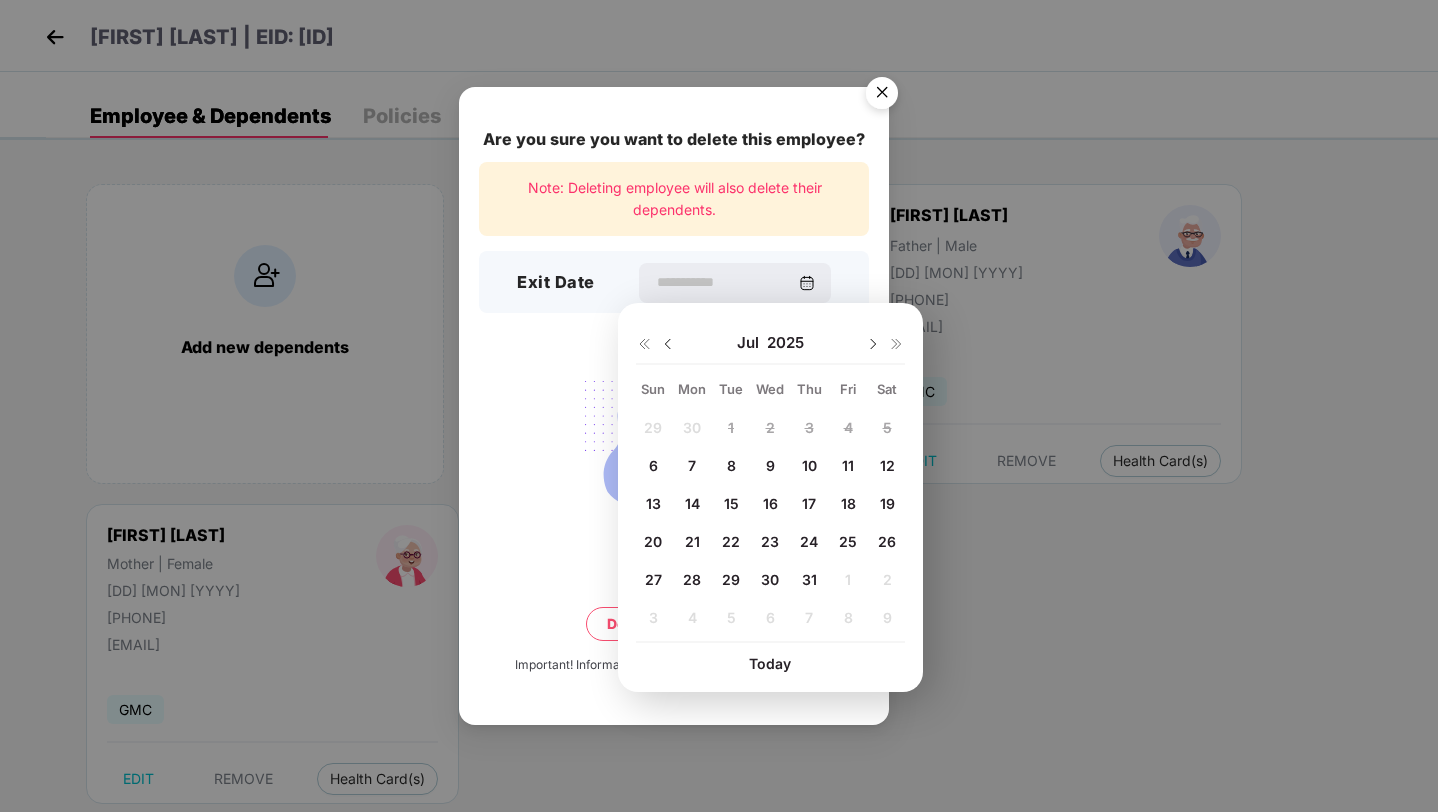 click on "25" at bounding box center (848, 541) 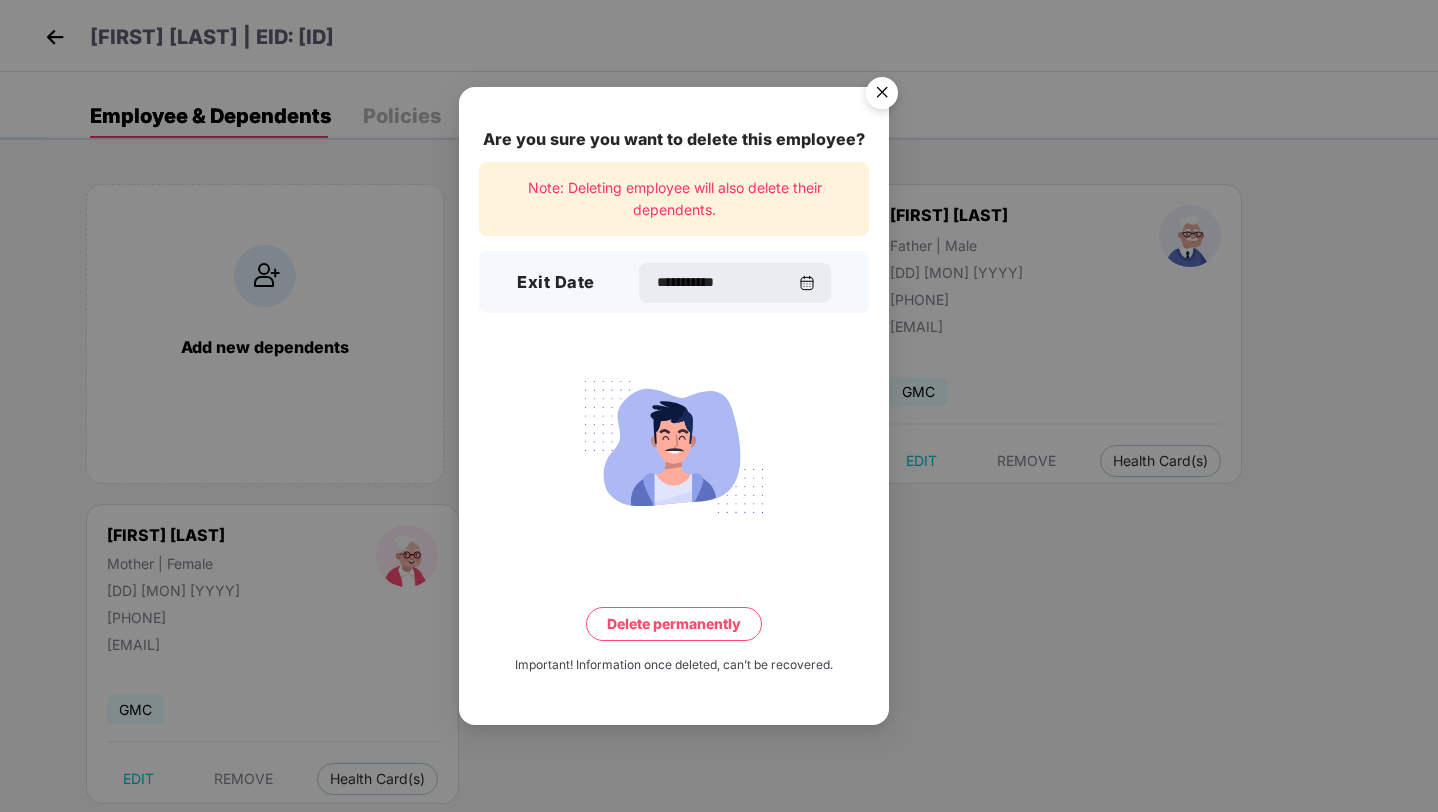 click on "Delete permanently" at bounding box center (674, 624) 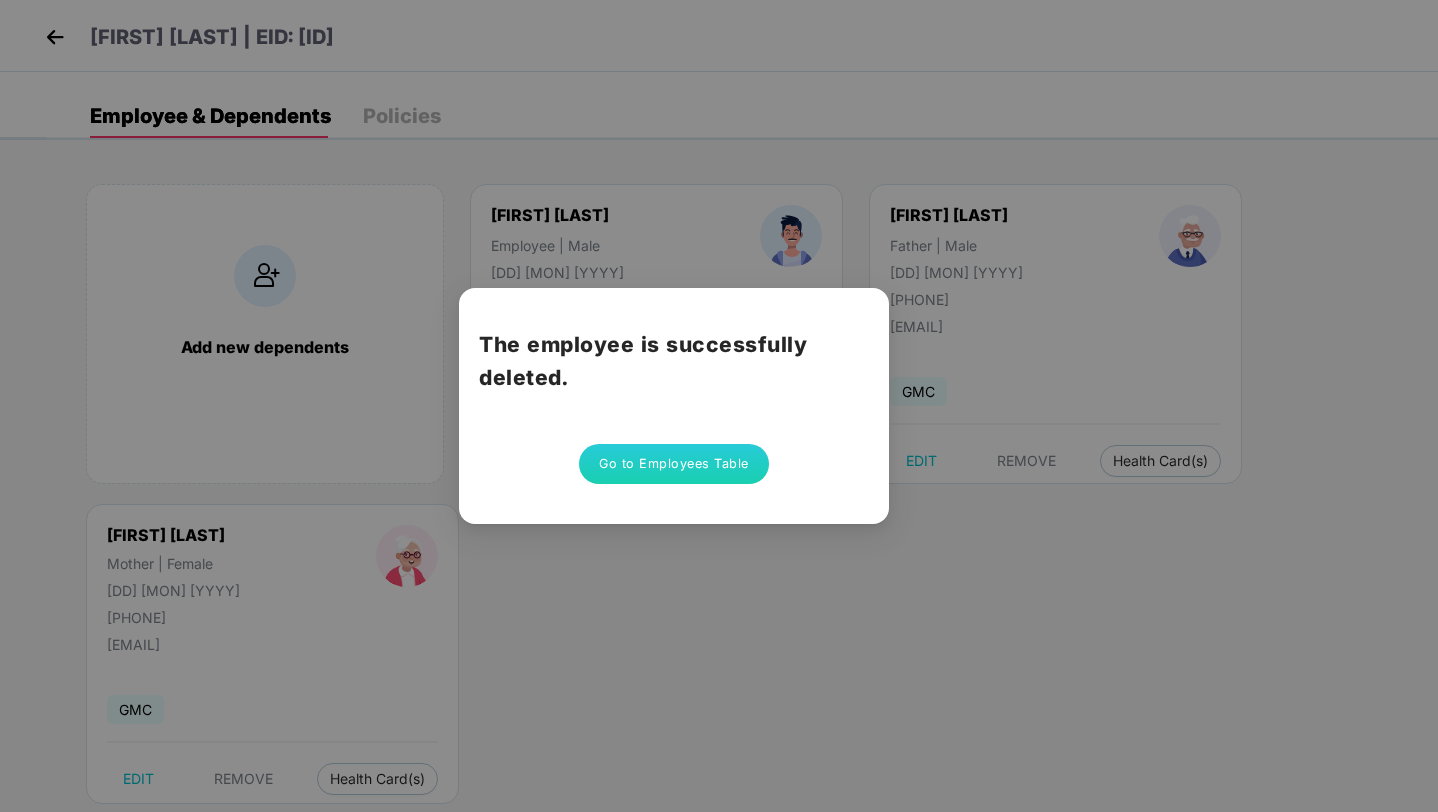 click on "Go to Employees Table" at bounding box center [674, 464] 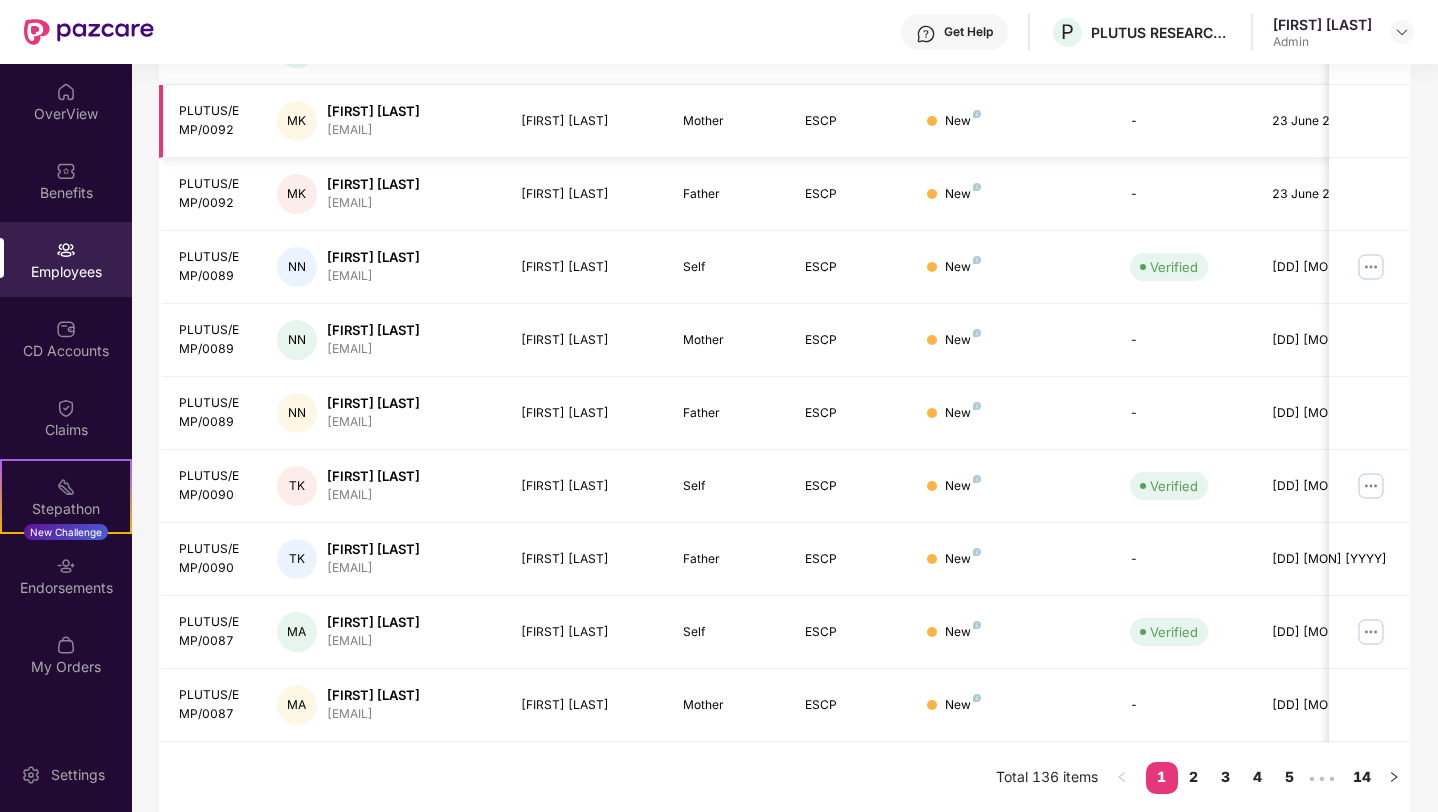 scroll, scrollTop: 417, scrollLeft: 0, axis: vertical 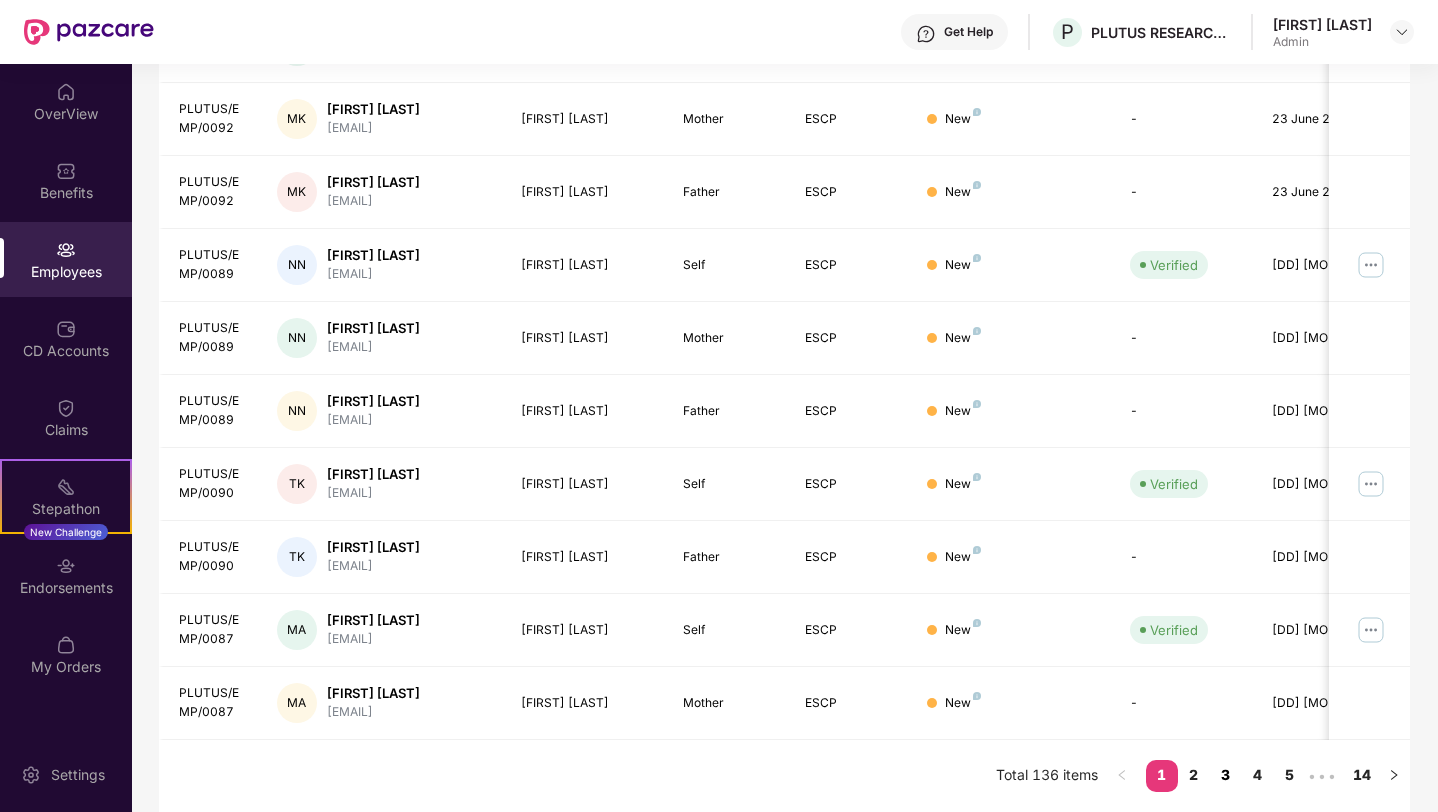 click on "3" at bounding box center (1226, 775) 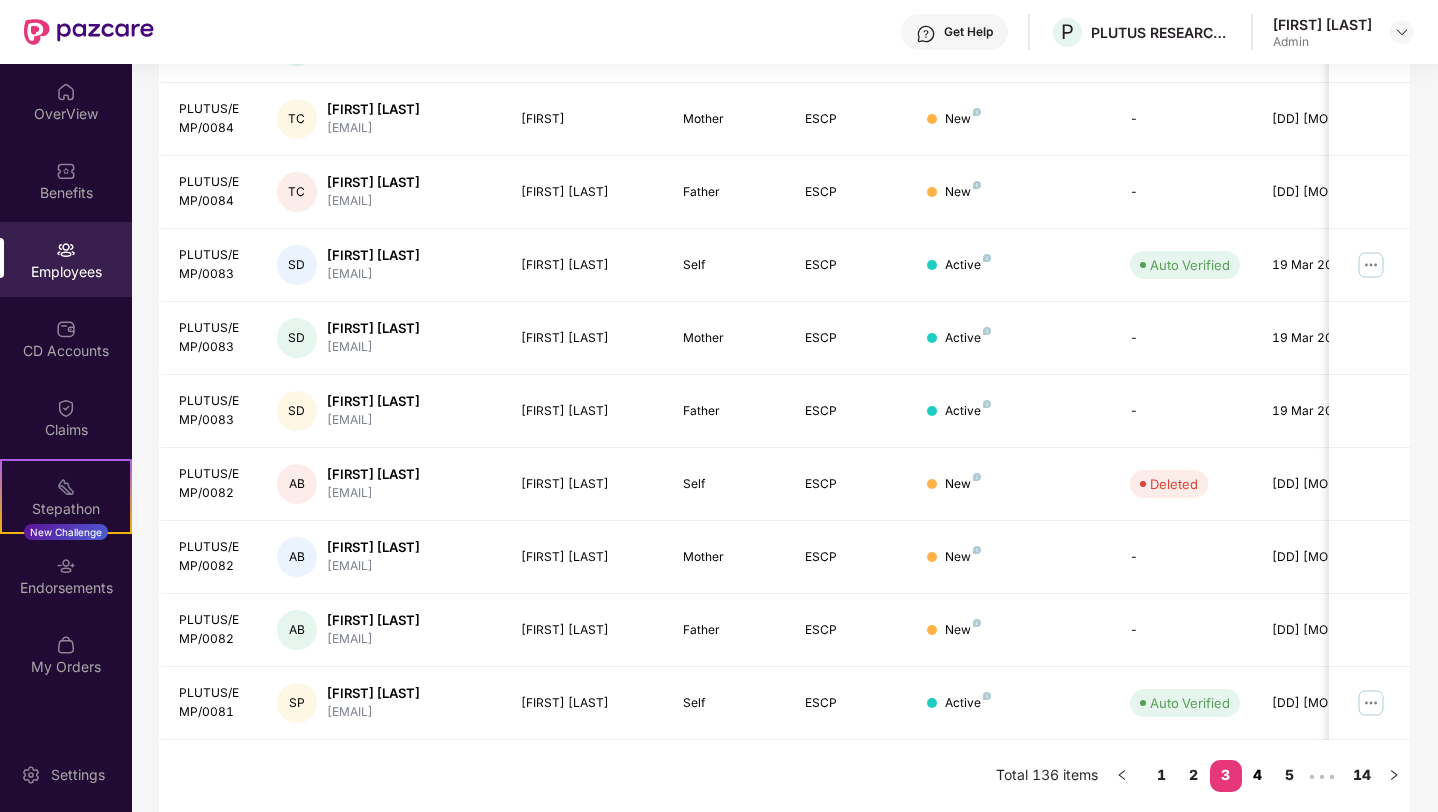 click on "4" at bounding box center (1258, 775) 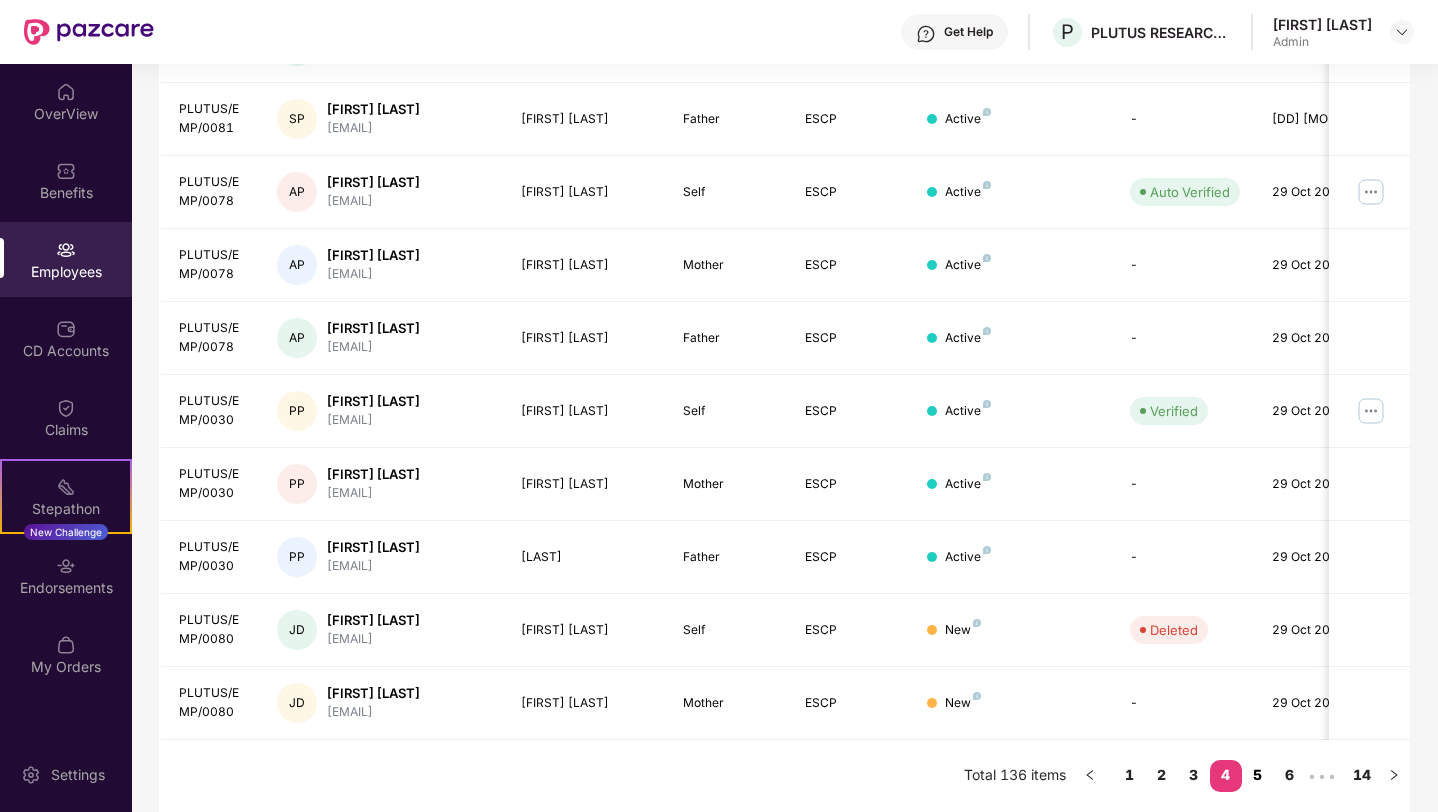 click on "5" at bounding box center (1258, 775) 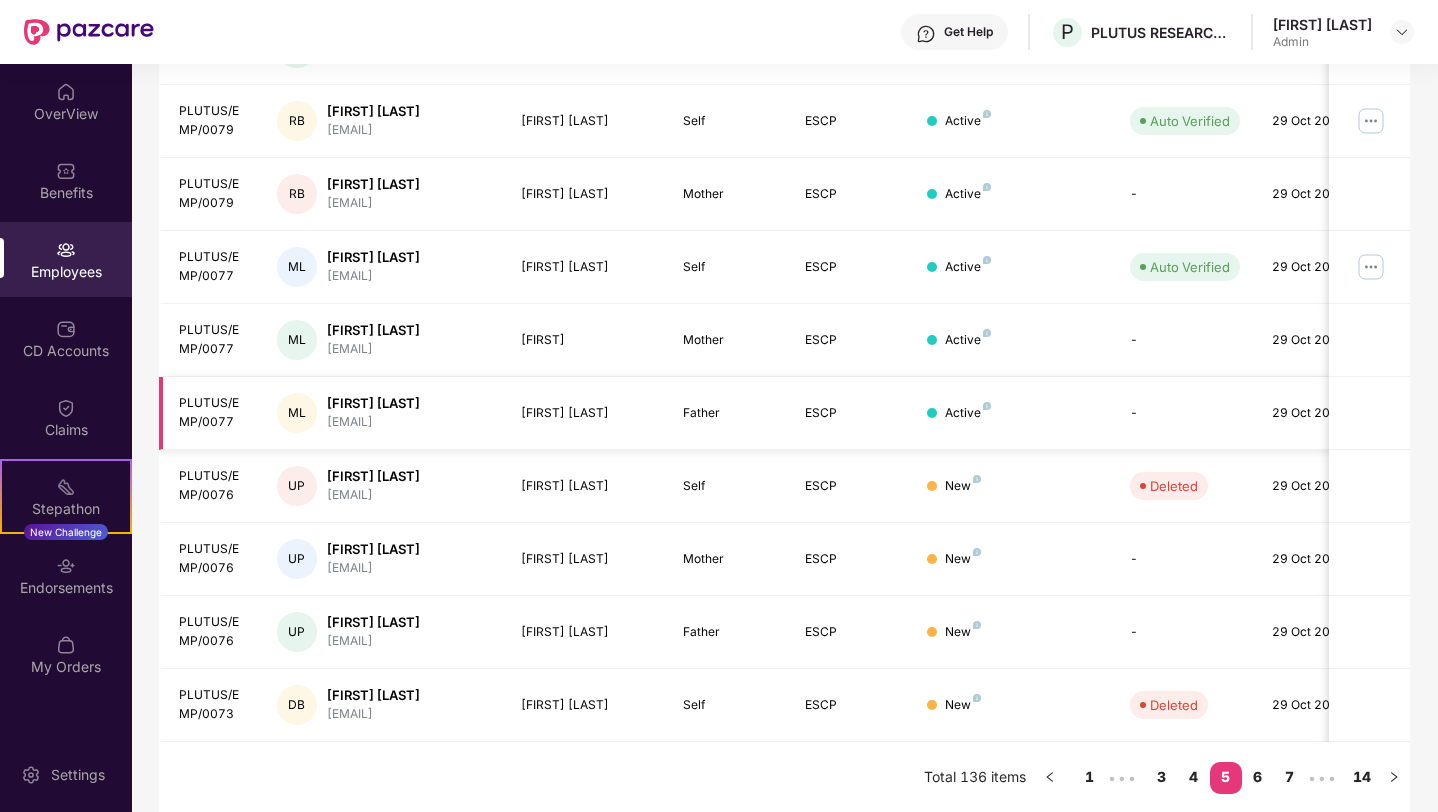 scroll, scrollTop: 417, scrollLeft: 0, axis: vertical 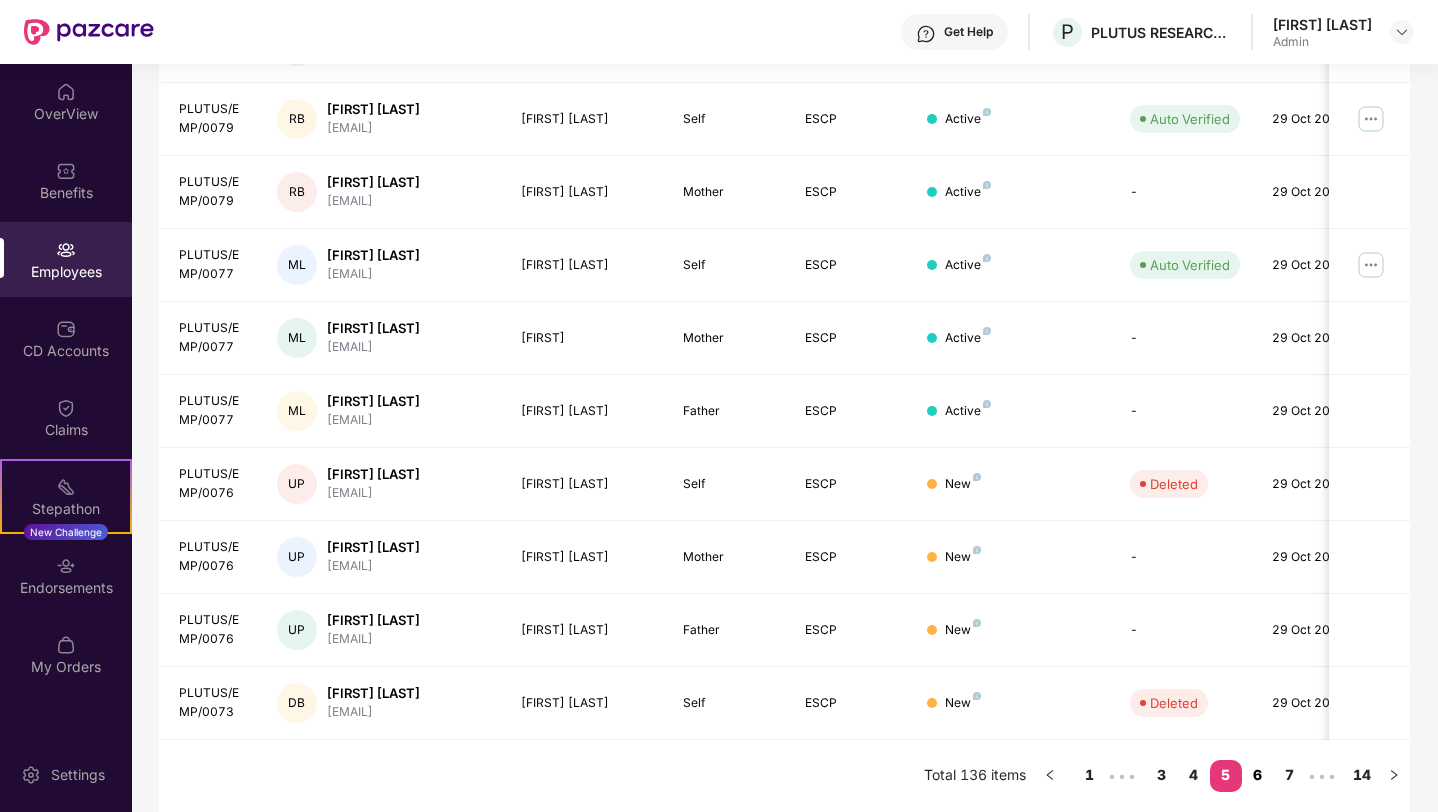 click on "6" at bounding box center (1258, 775) 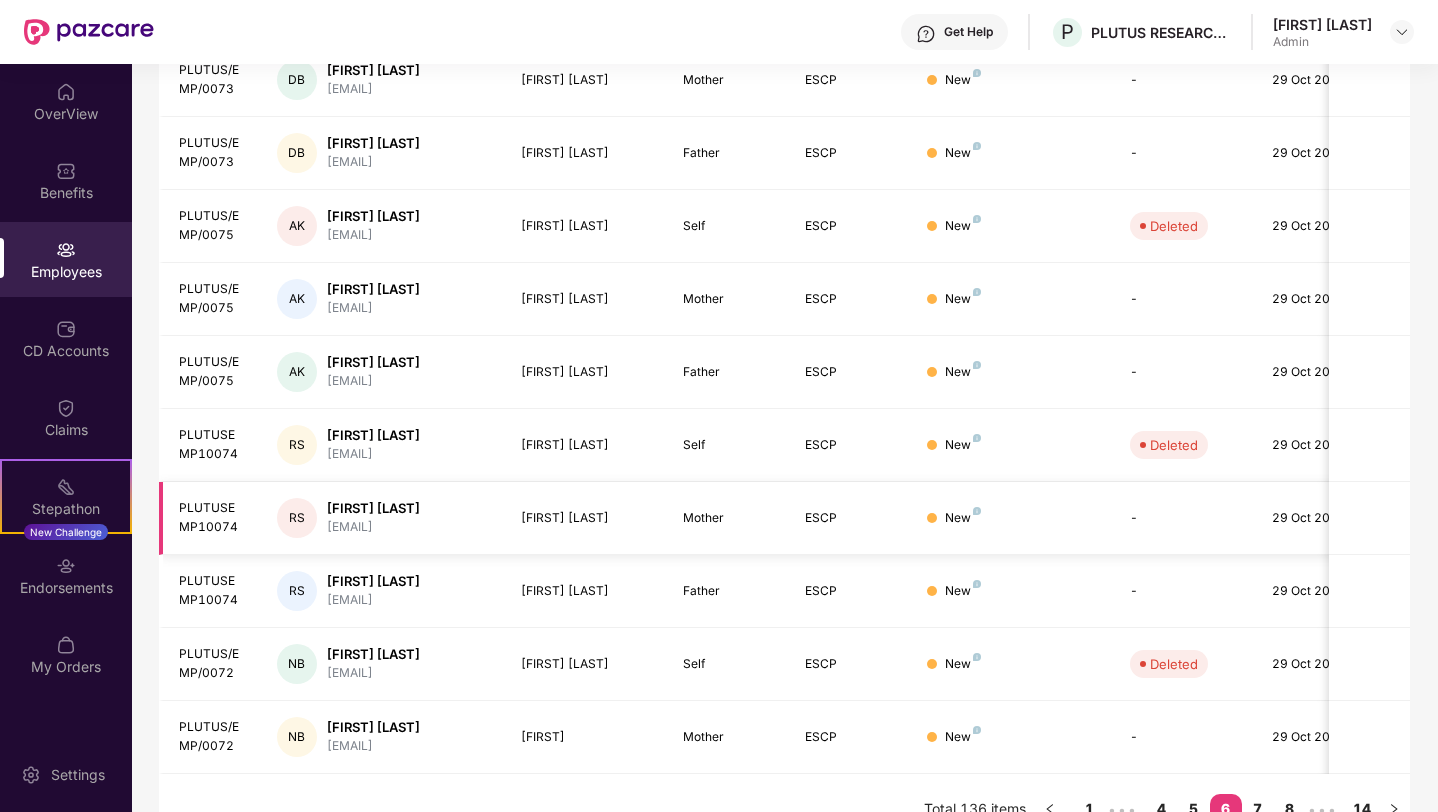 scroll, scrollTop: 417, scrollLeft: 0, axis: vertical 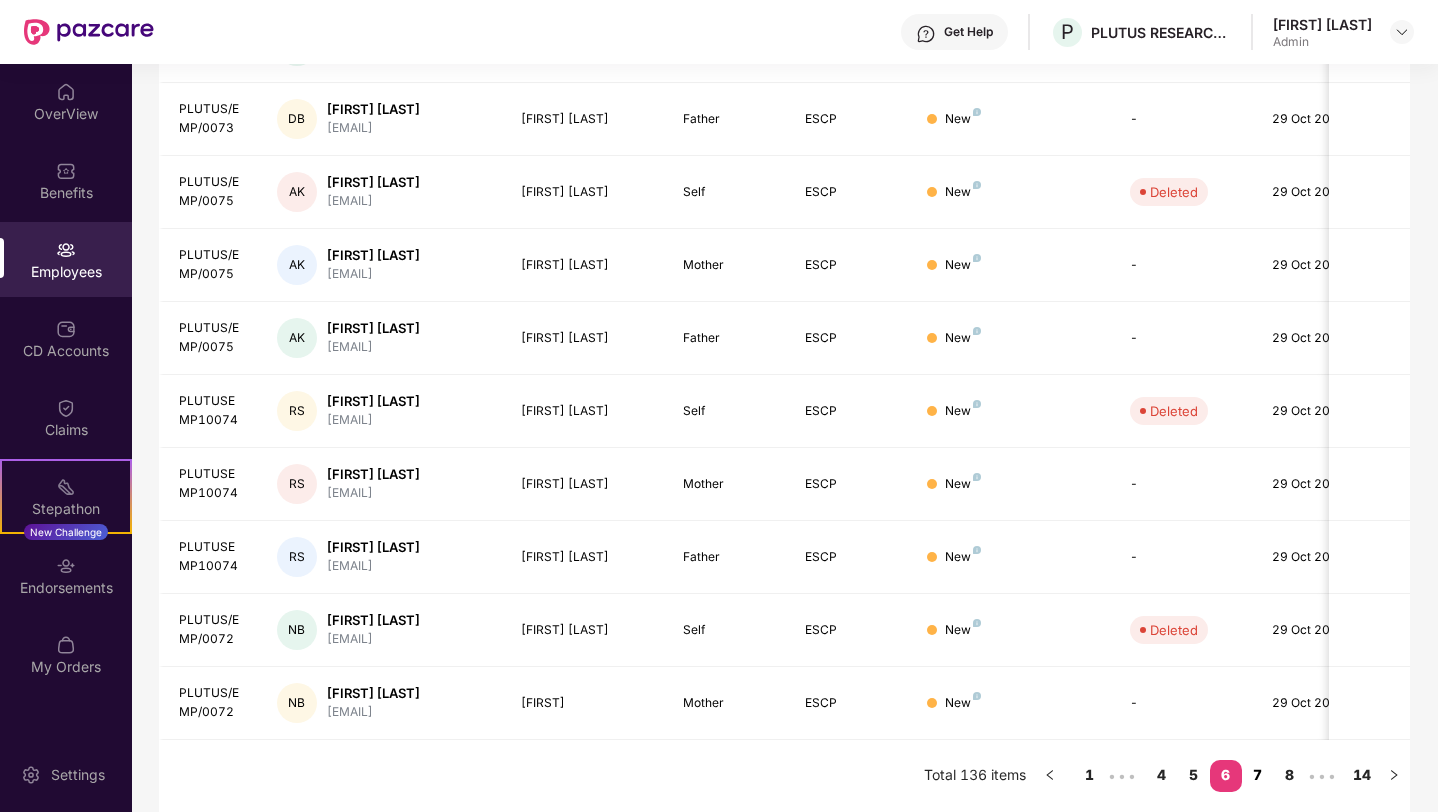 click on "7" at bounding box center (1258, 775) 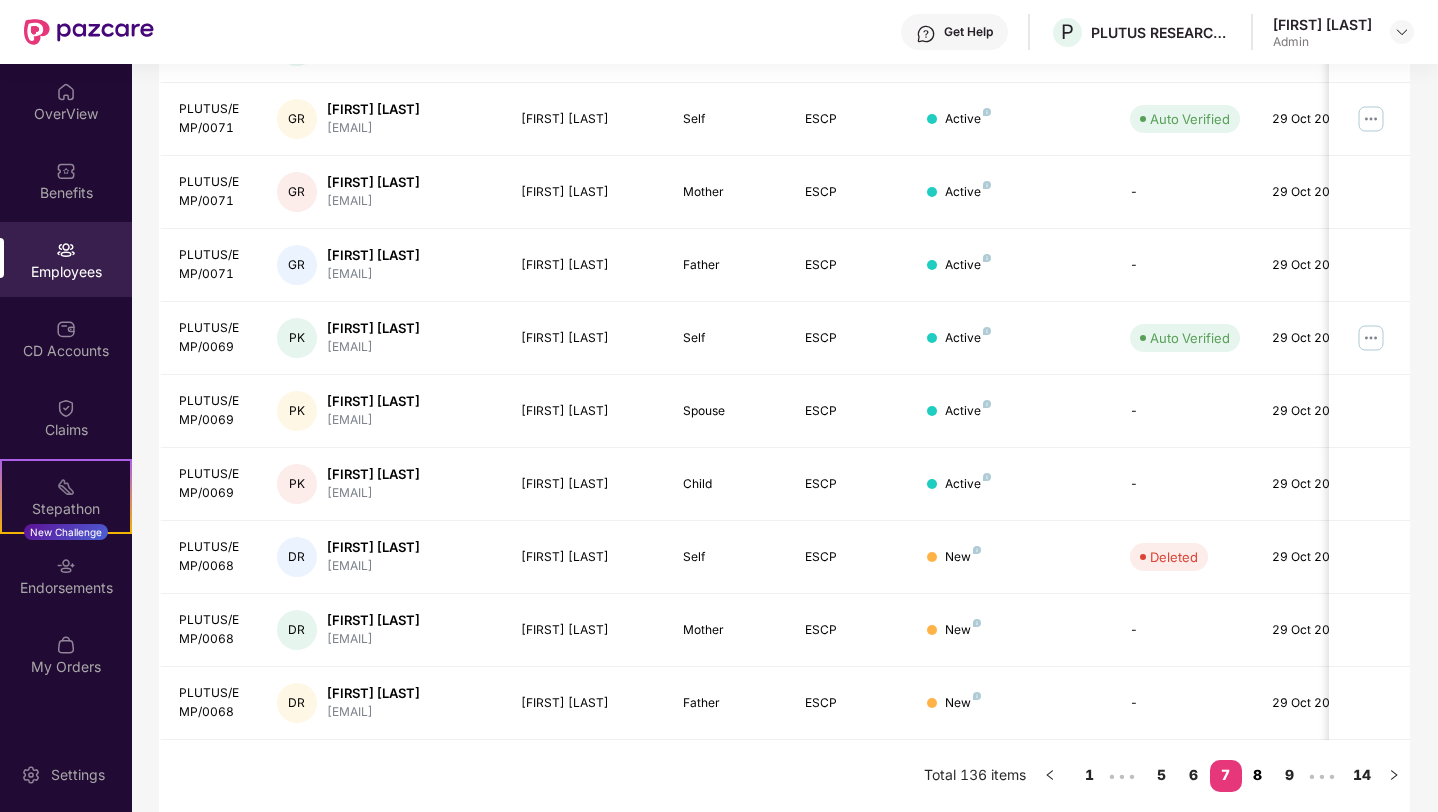 click on "8" at bounding box center (1258, 775) 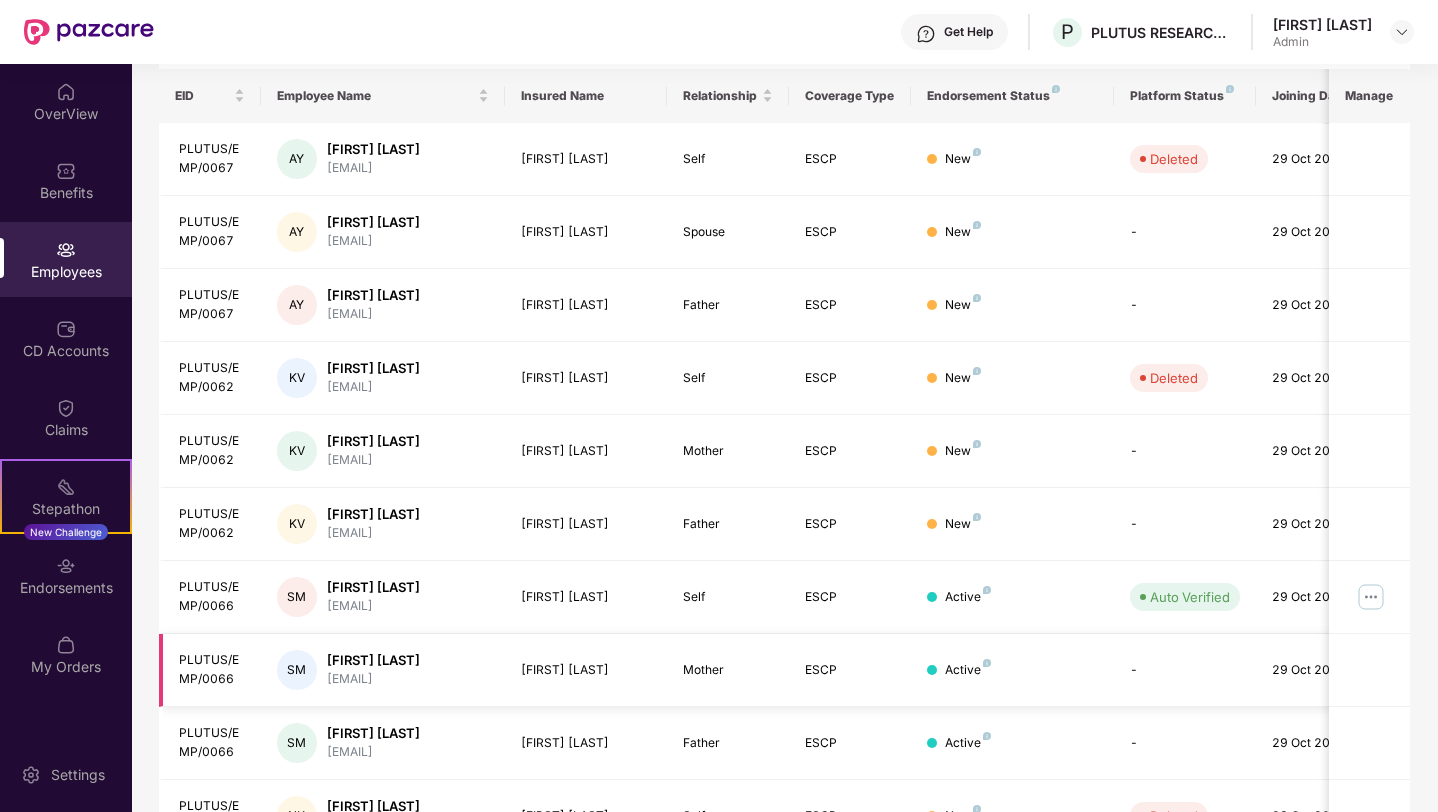 scroll, scrollTop: 434, scrollLeft: 0, axis: vertical 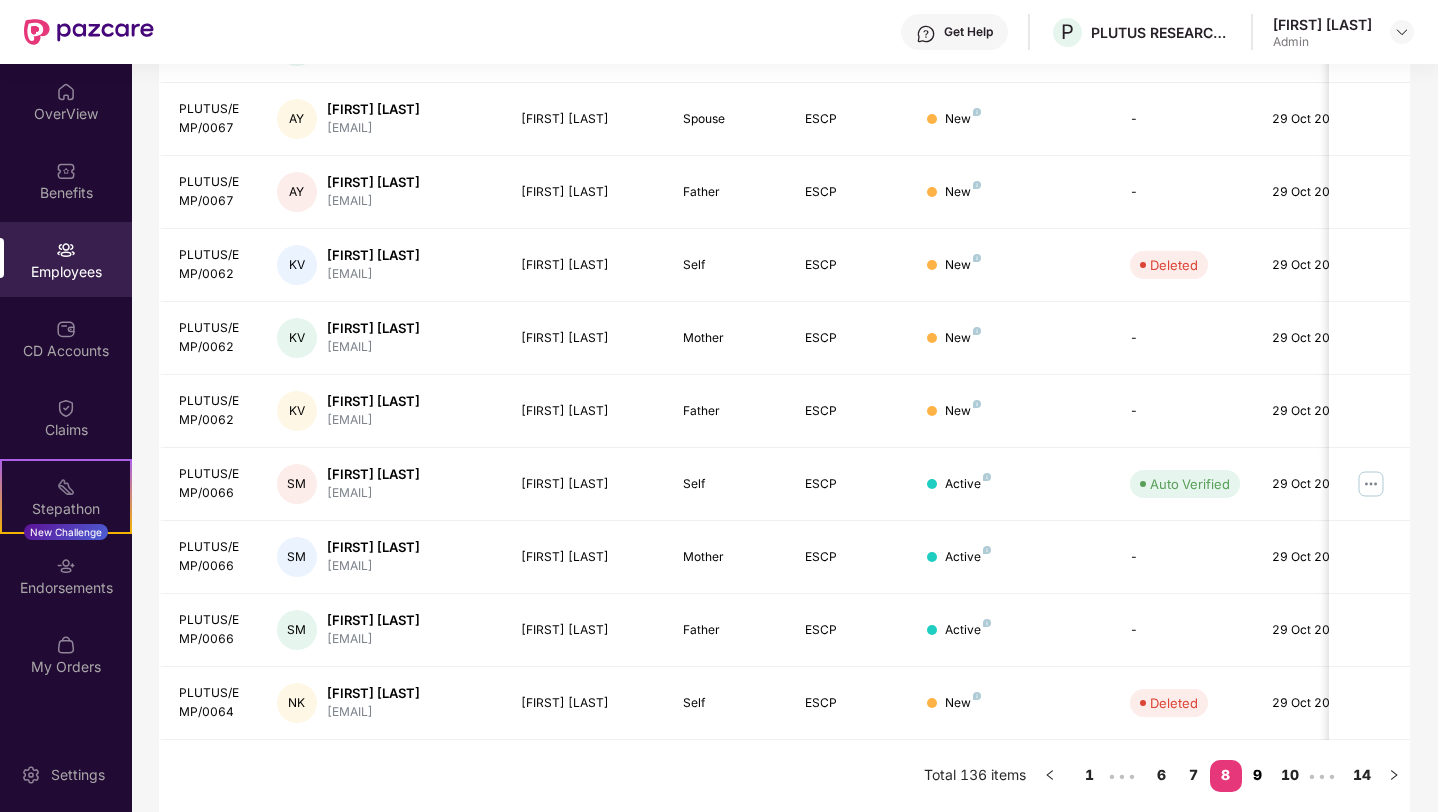 click on "9" at bounding box center (1258, 775) 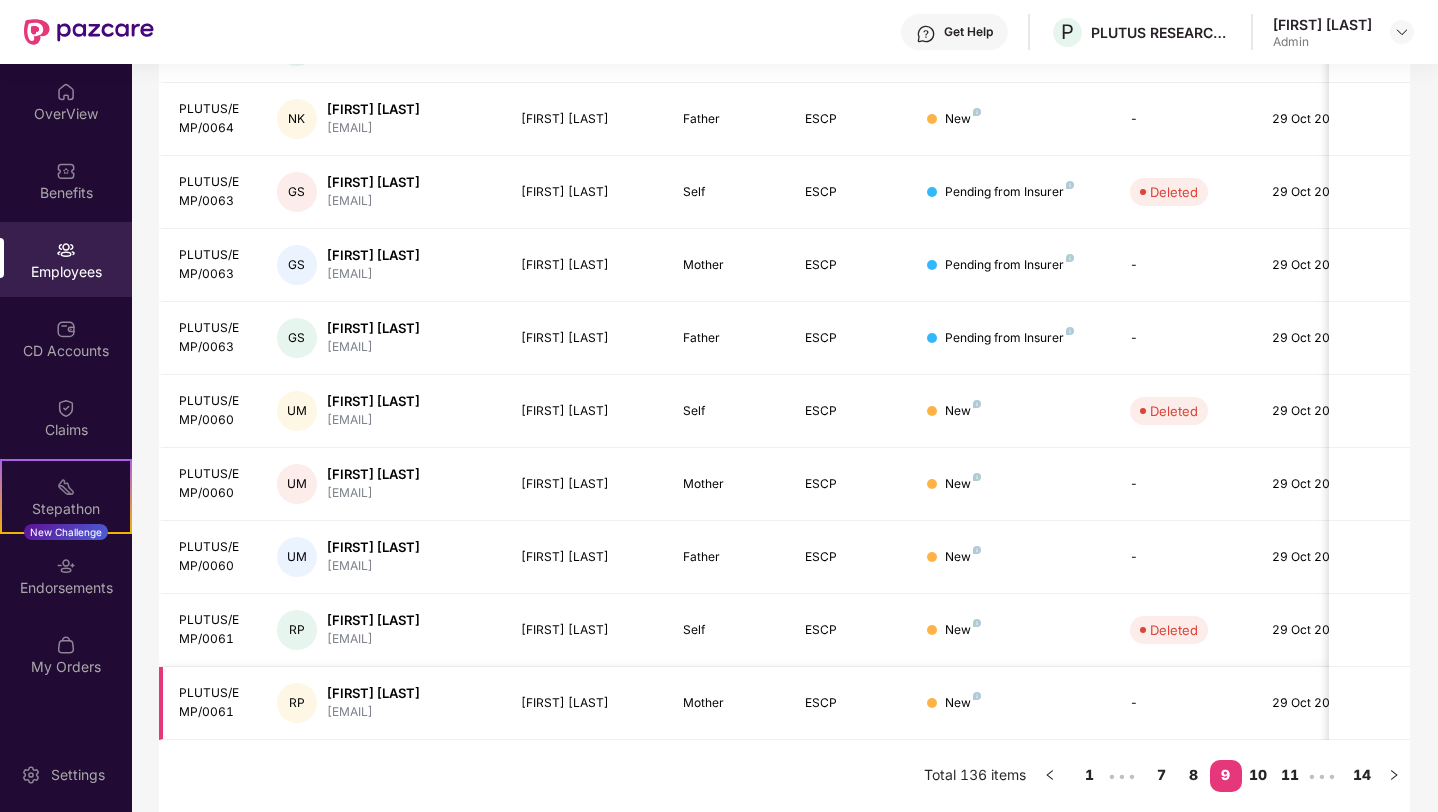scroll, scrollTop: 451, scrollLeft: 0, axis: vertical 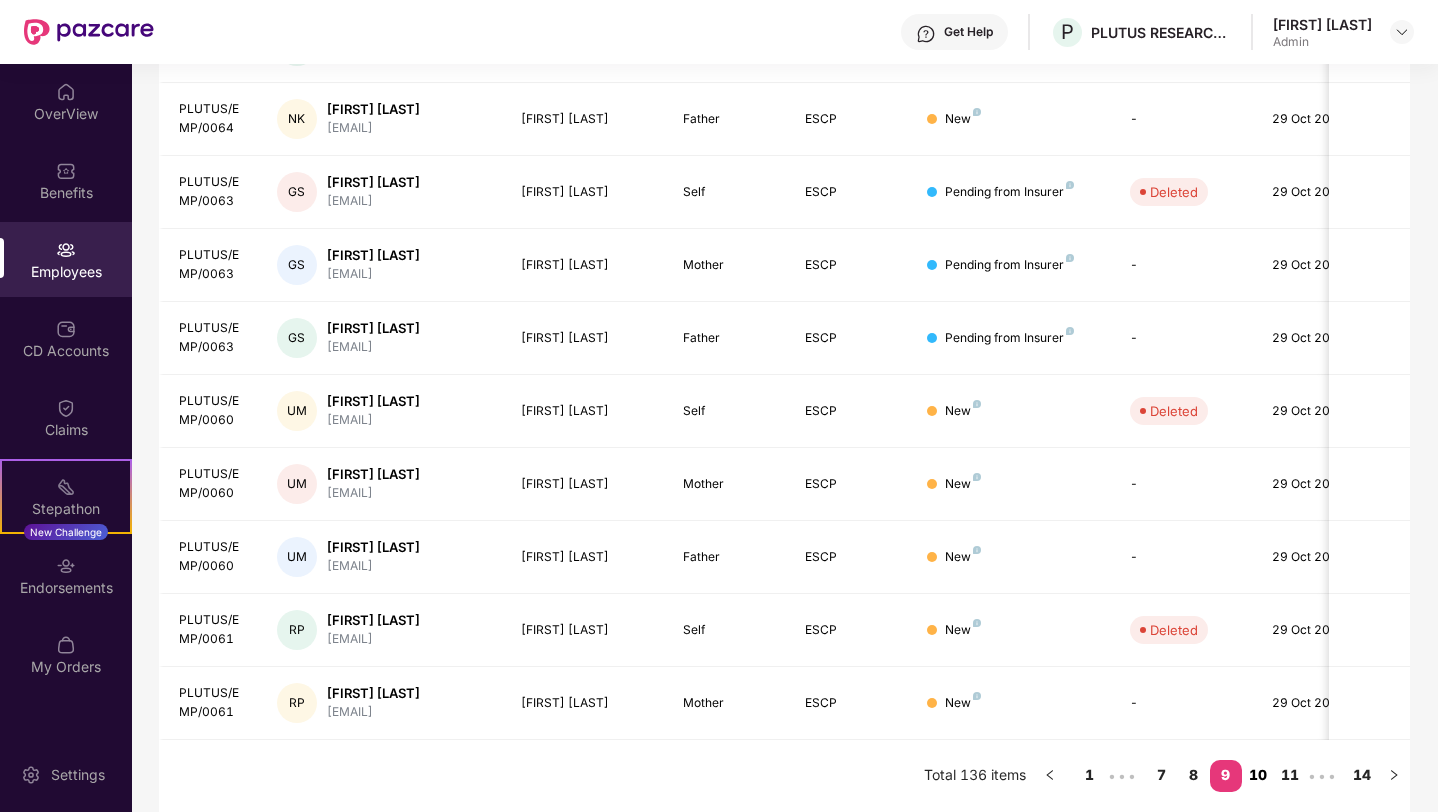click on "10" at bounding box center (1258, 775) 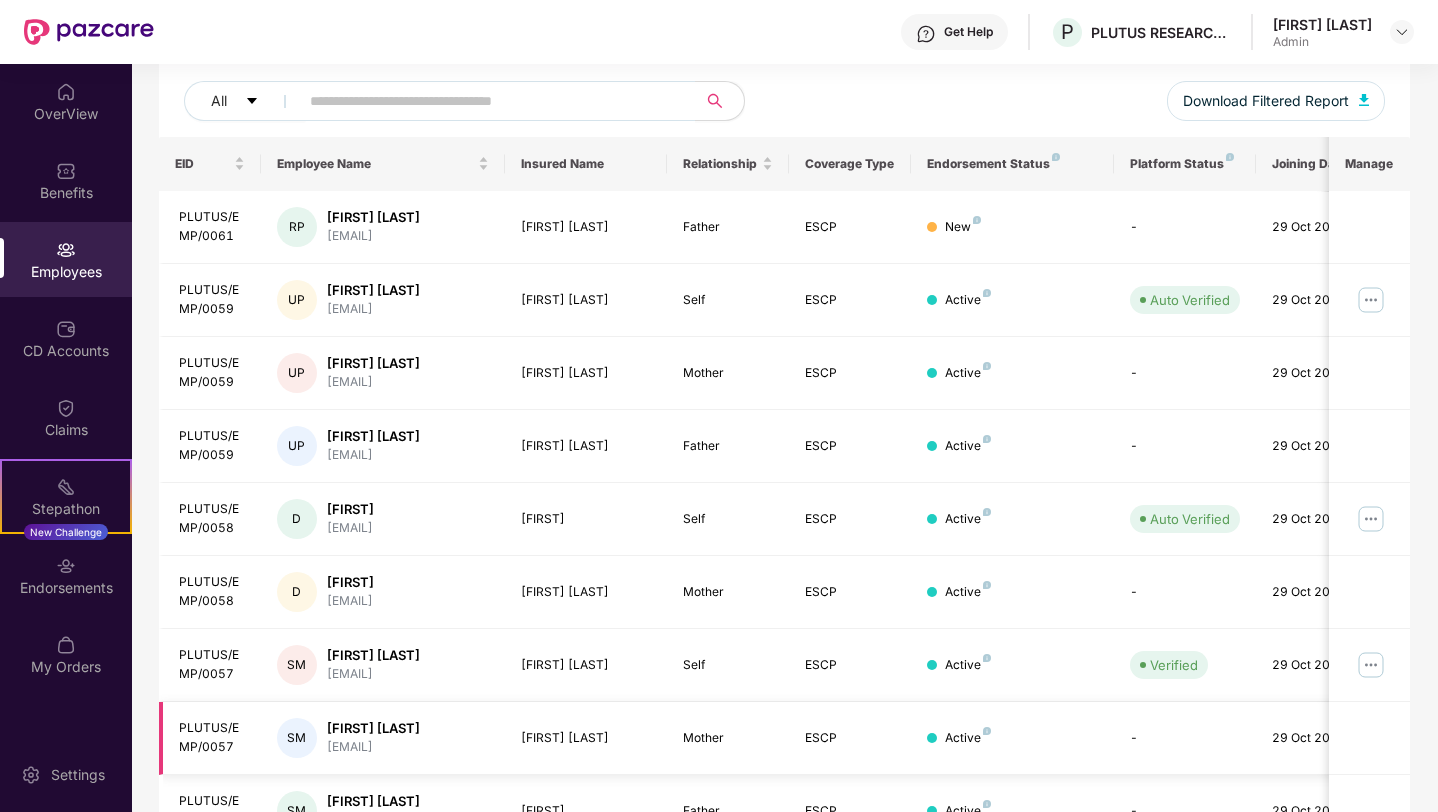 scroll, scrollTop: 170, scrollLeft: 0, axis: vertical 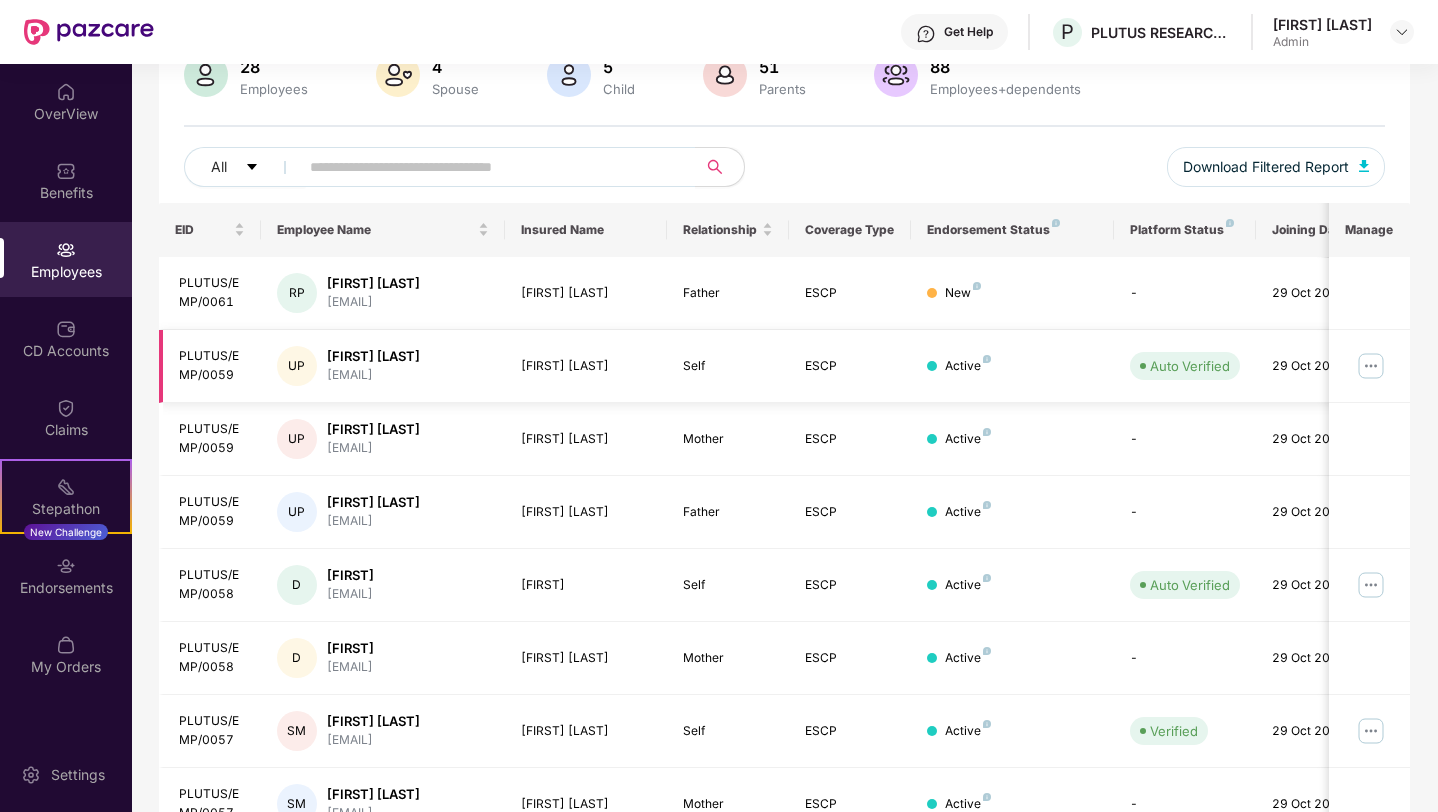 click at bounding box center (1371, 366) 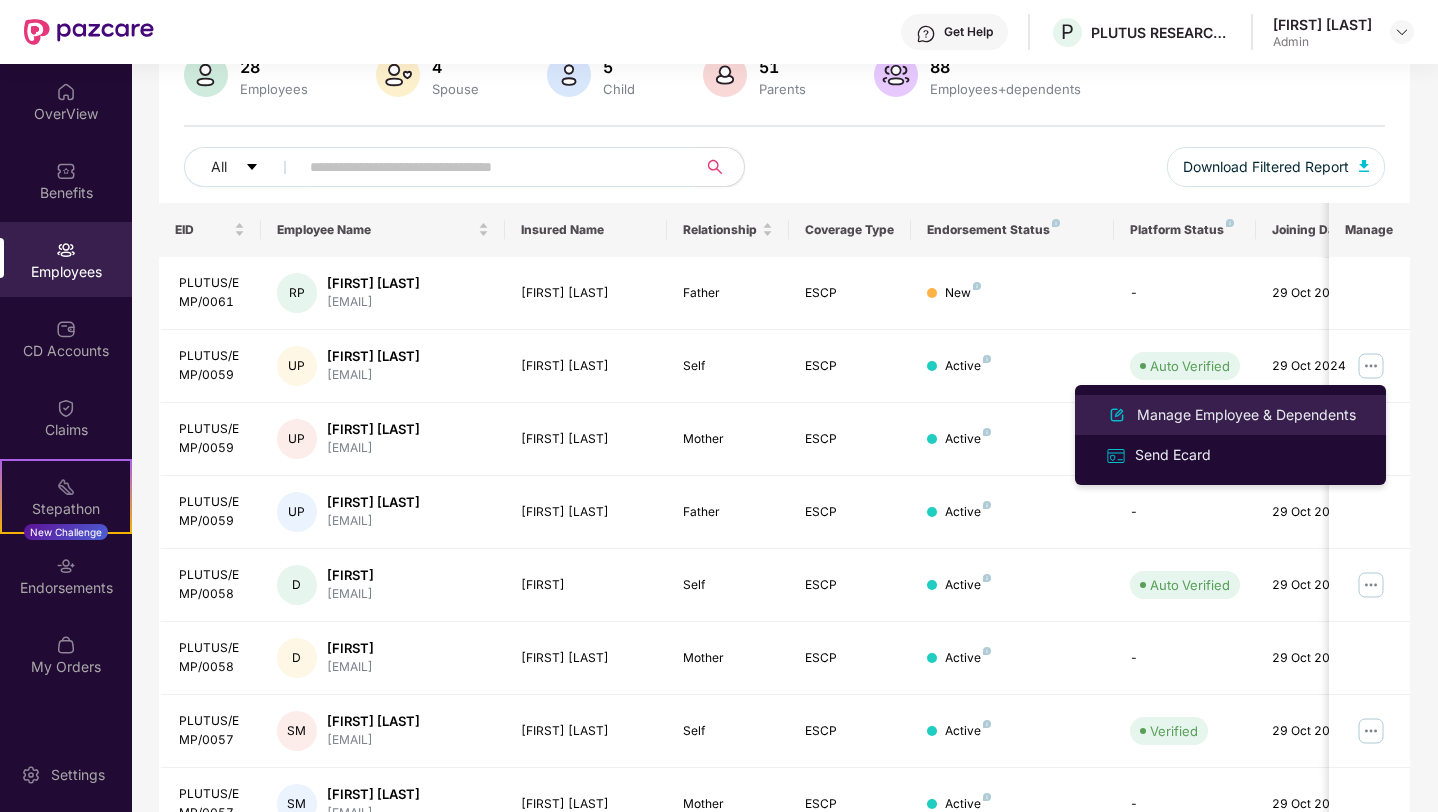 click on "Manage Employee & Dependents" at bounding box center [1246, 415] 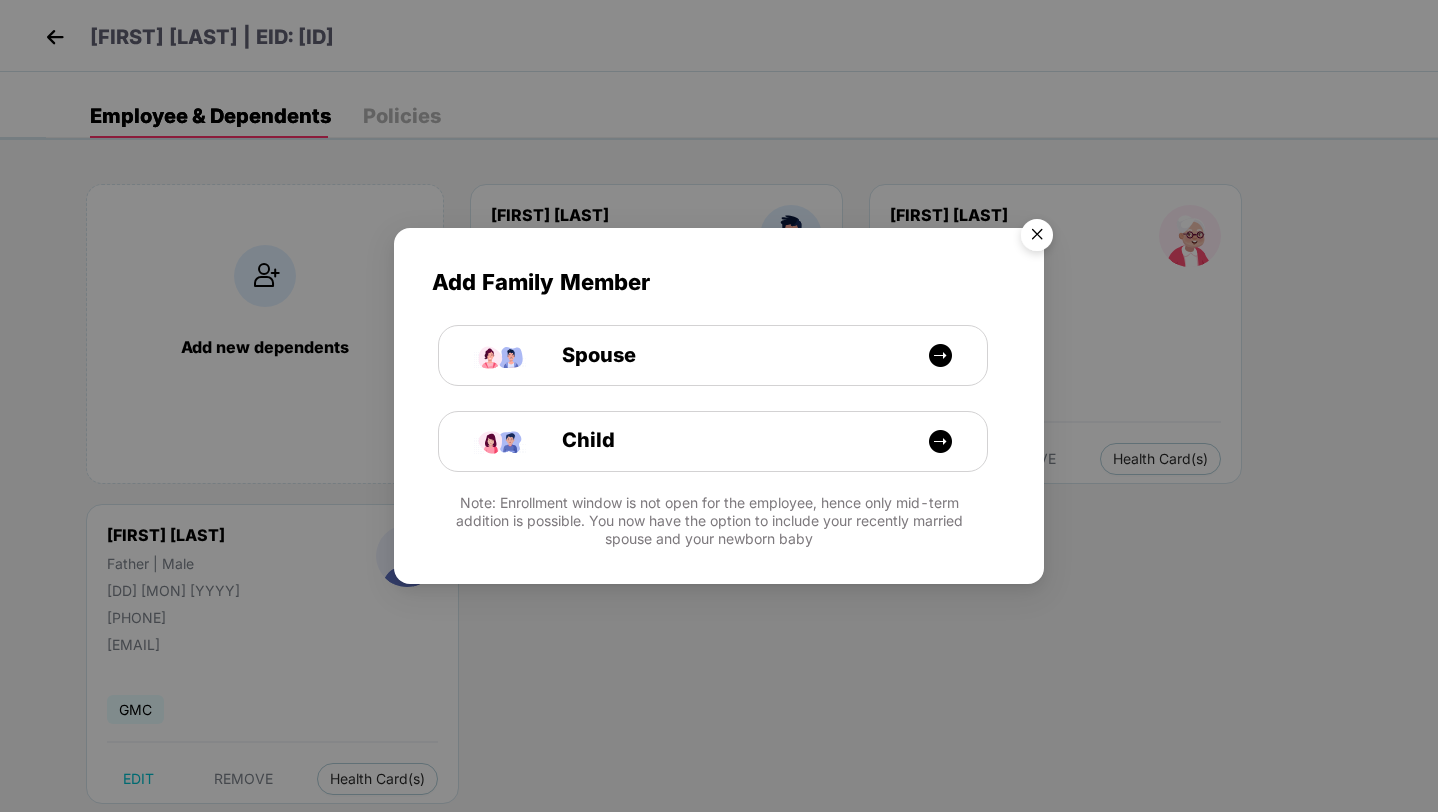 click at bounding box center (1037, 238) 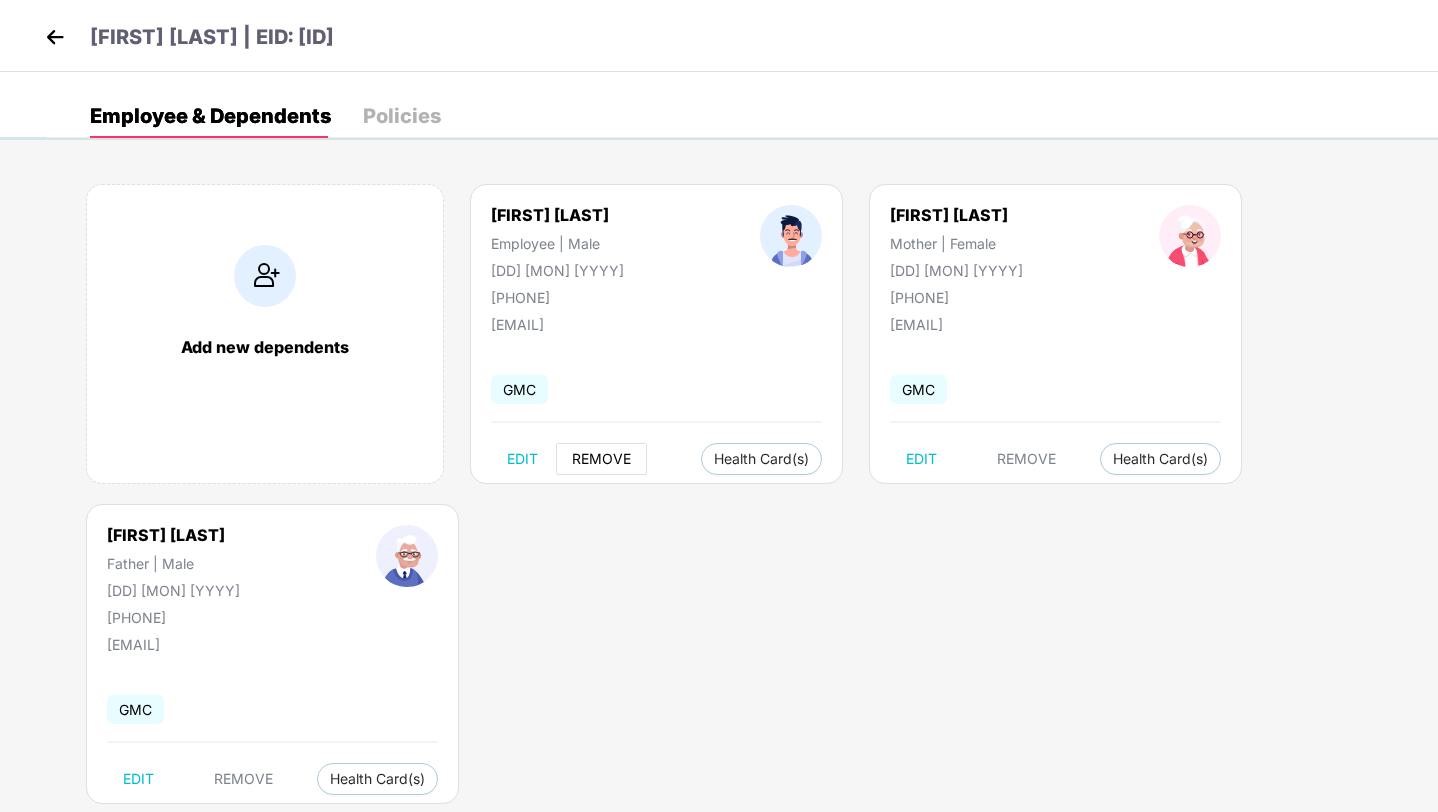 click on "REMOVE" at bounding box center (601, 459) 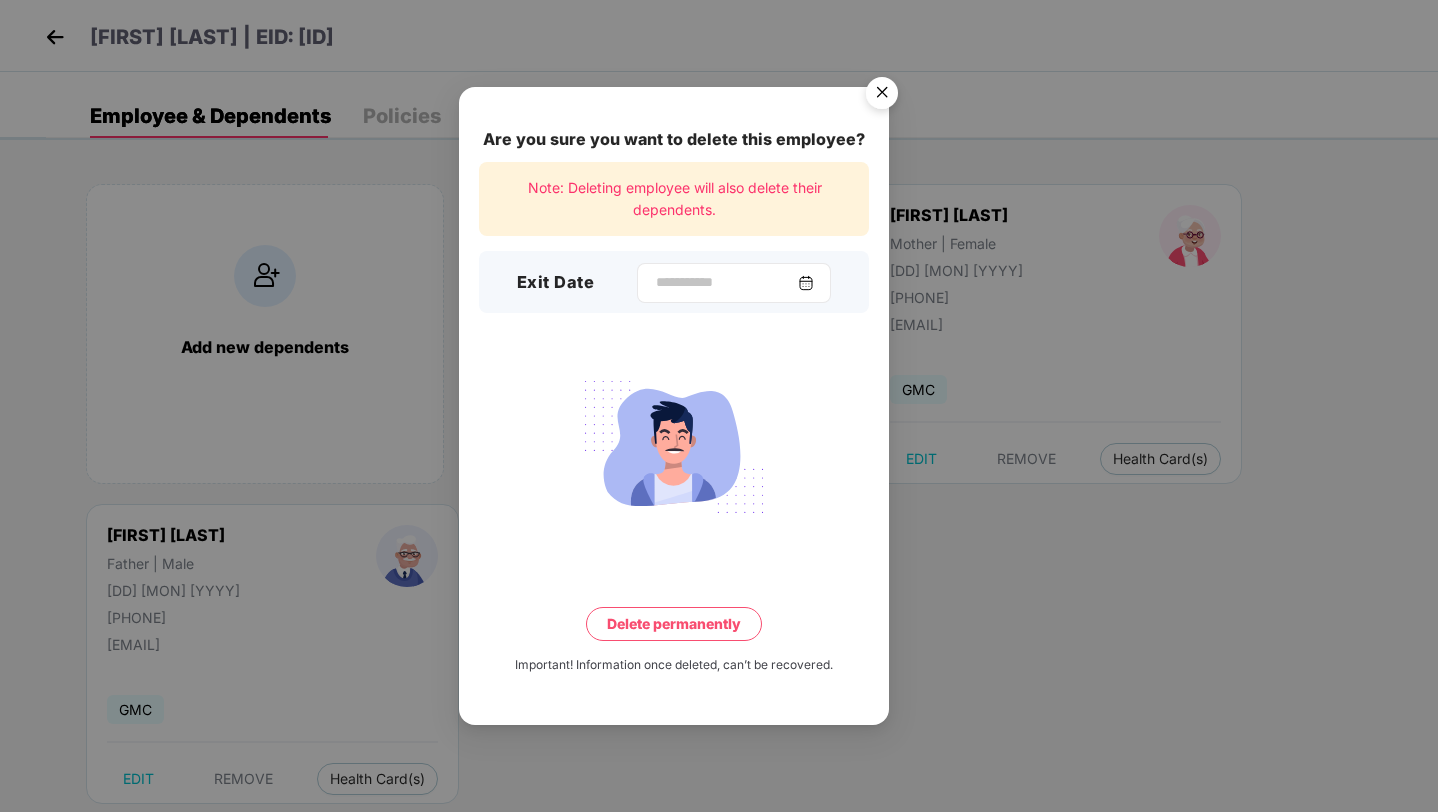 click at bounding box center [734, 283] 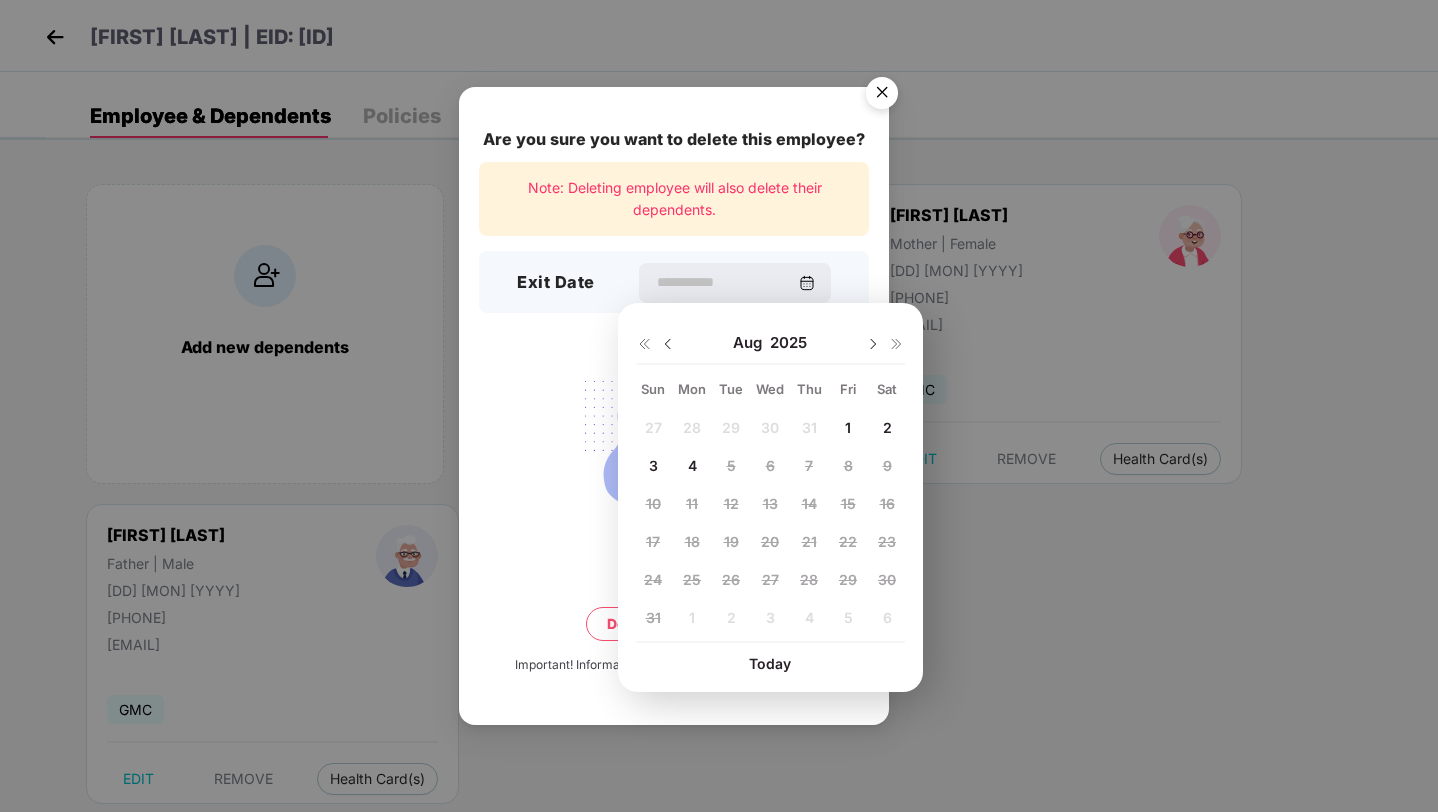 click on "Aug 2025" at bounding box center [770, 343] 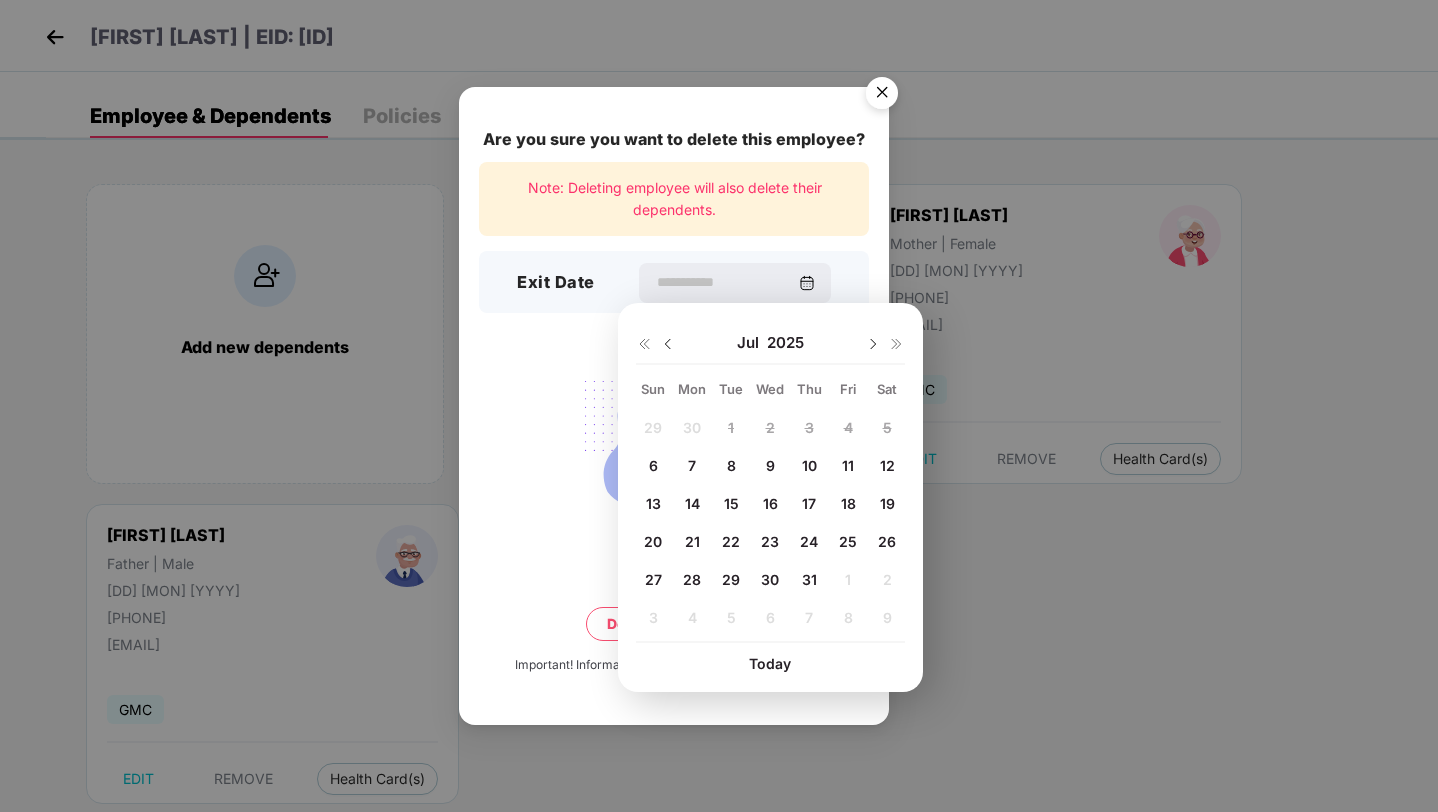 click on "17" at bounding box center [809, 503] 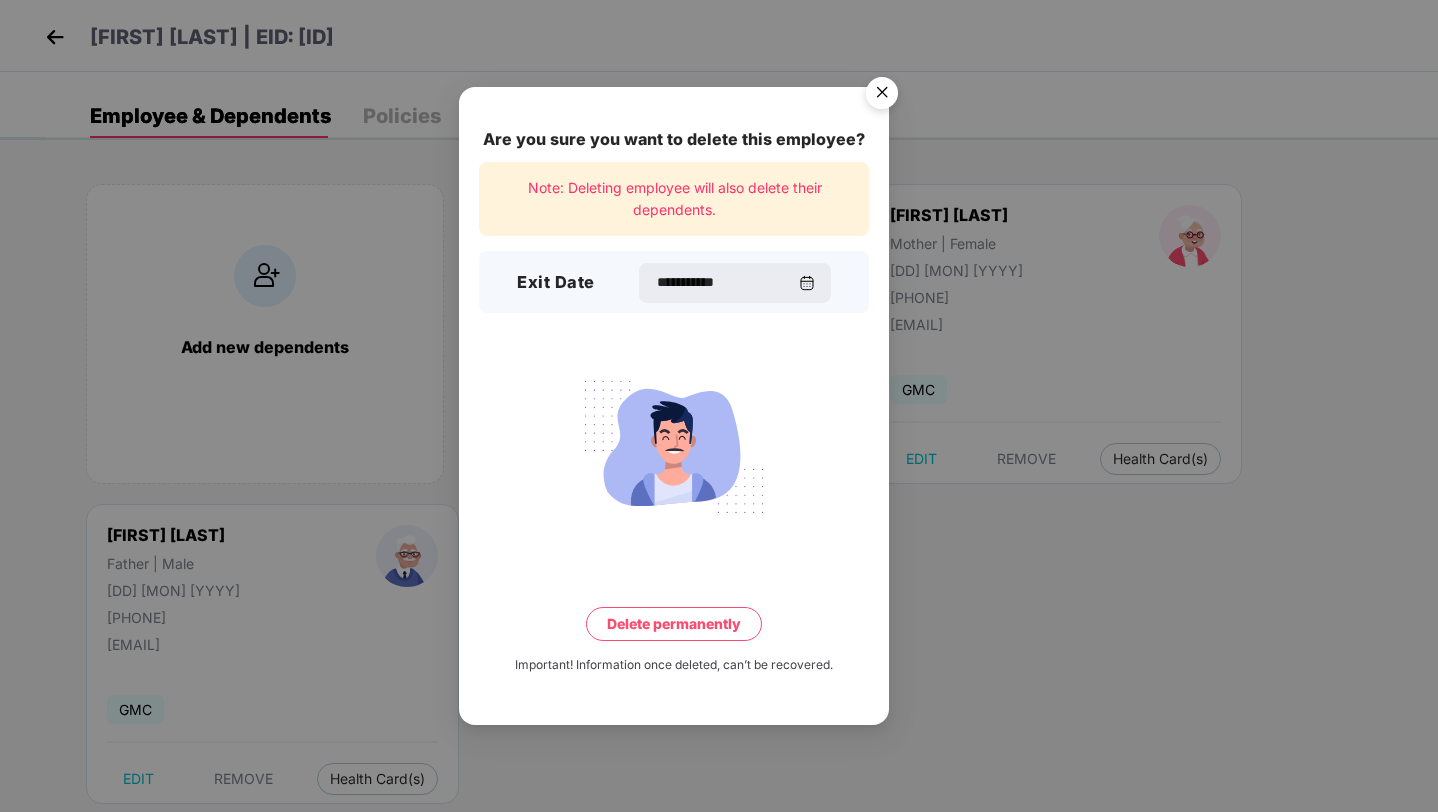 click on "Delete permanently" at bounding box center (674, 624) 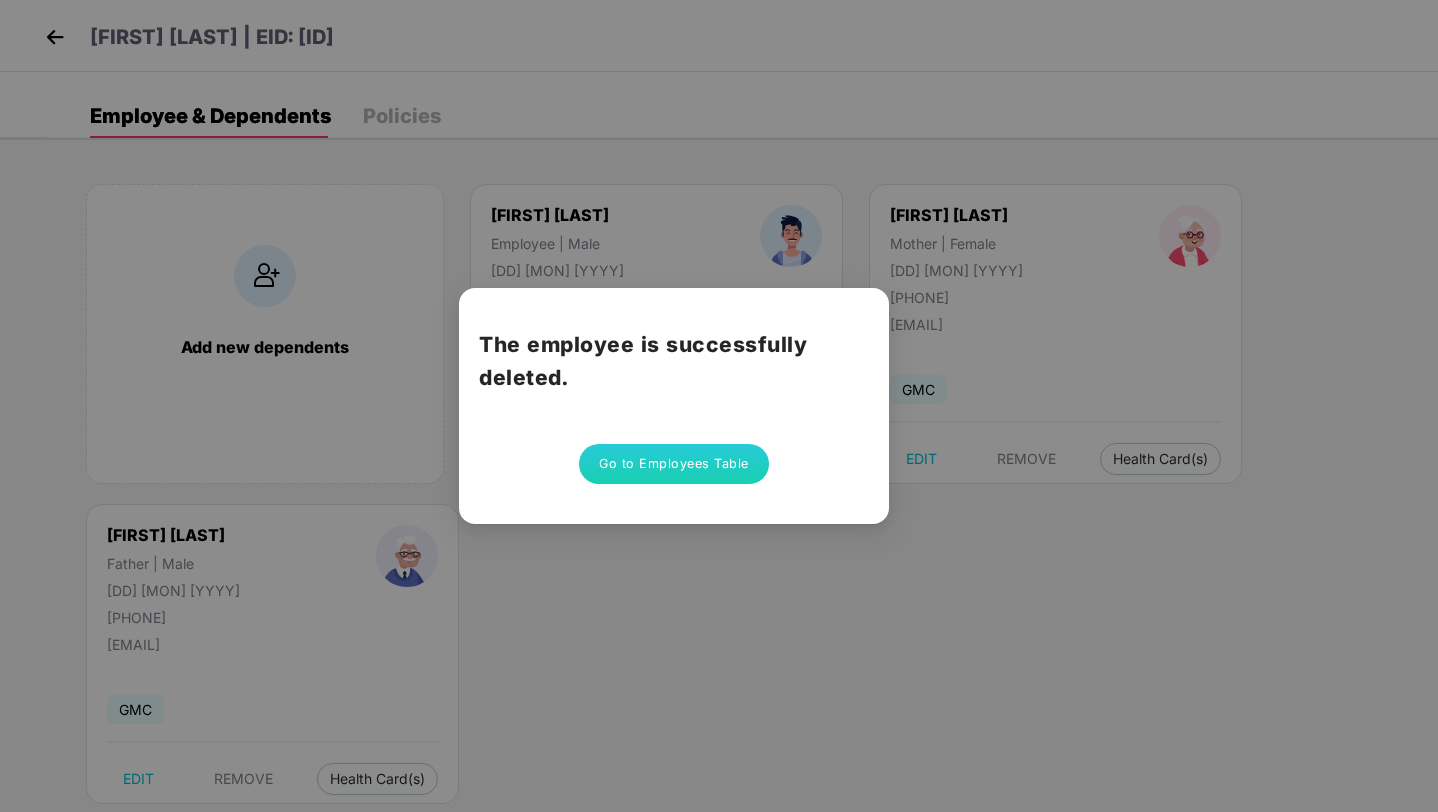 click on "The employee is successfully deleted. Go to Employees Table" at bounding box center [719, 406] 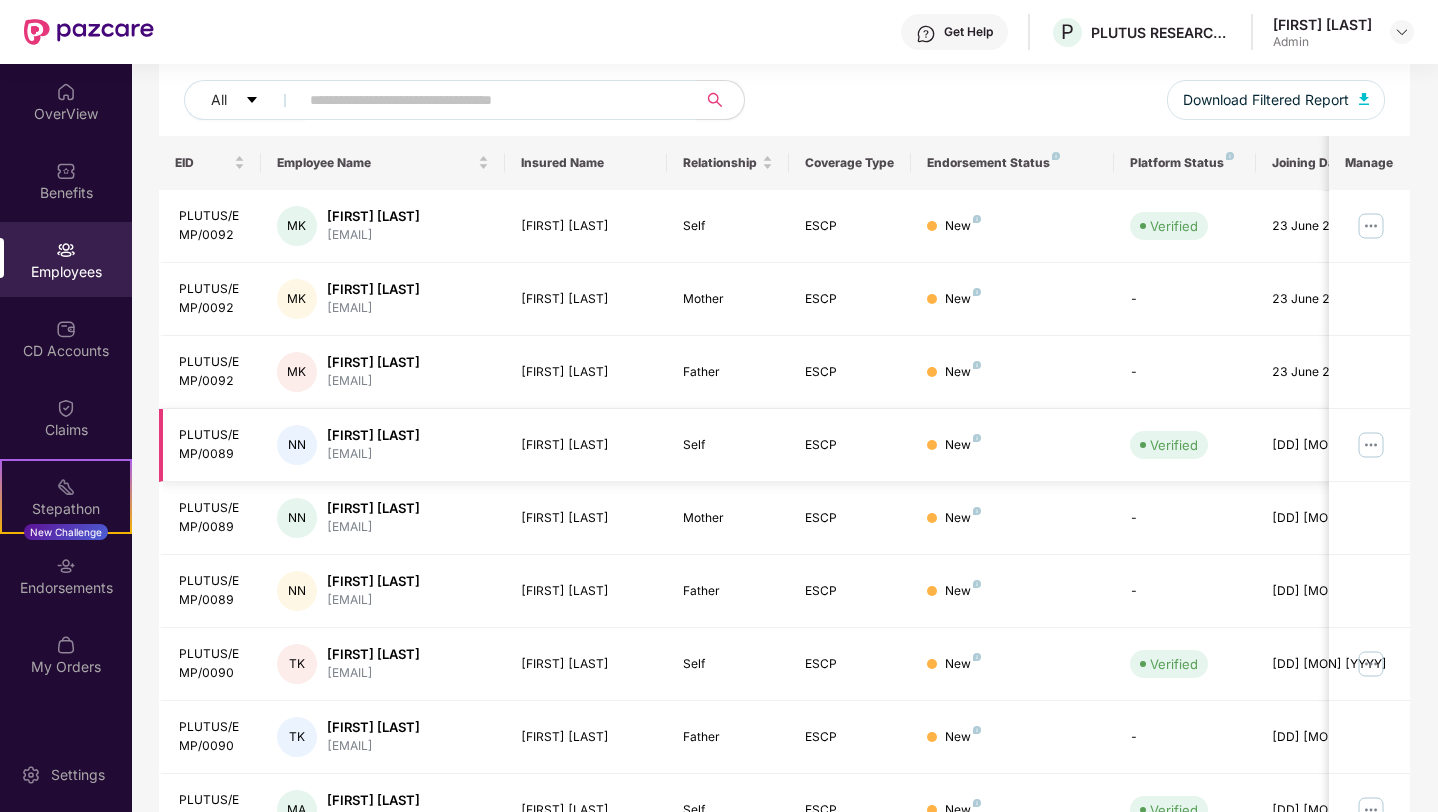 scroll, scrollTop: 417, scrollLeft: 0, axis: vertical 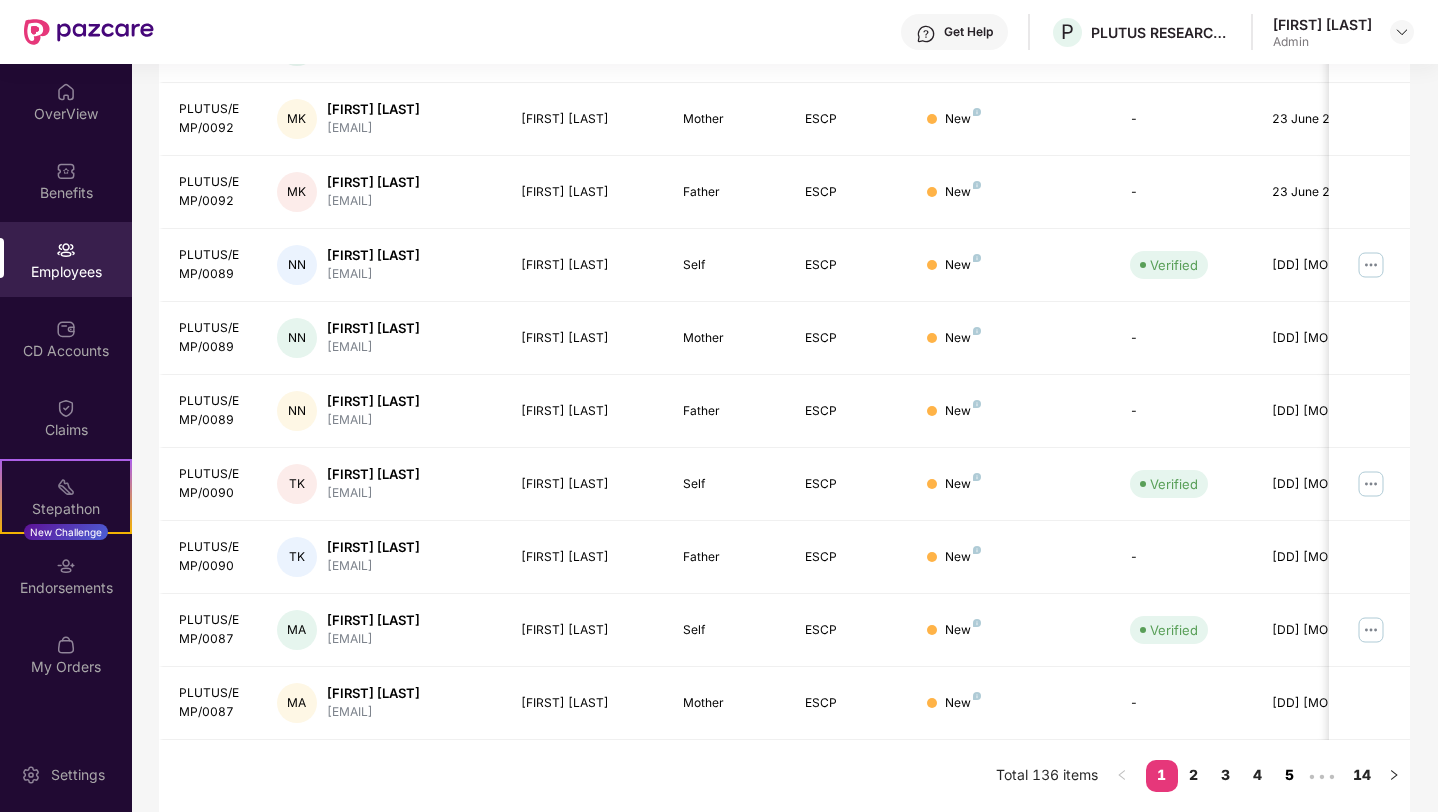 click on "5" at bounding box center (1290, 775) 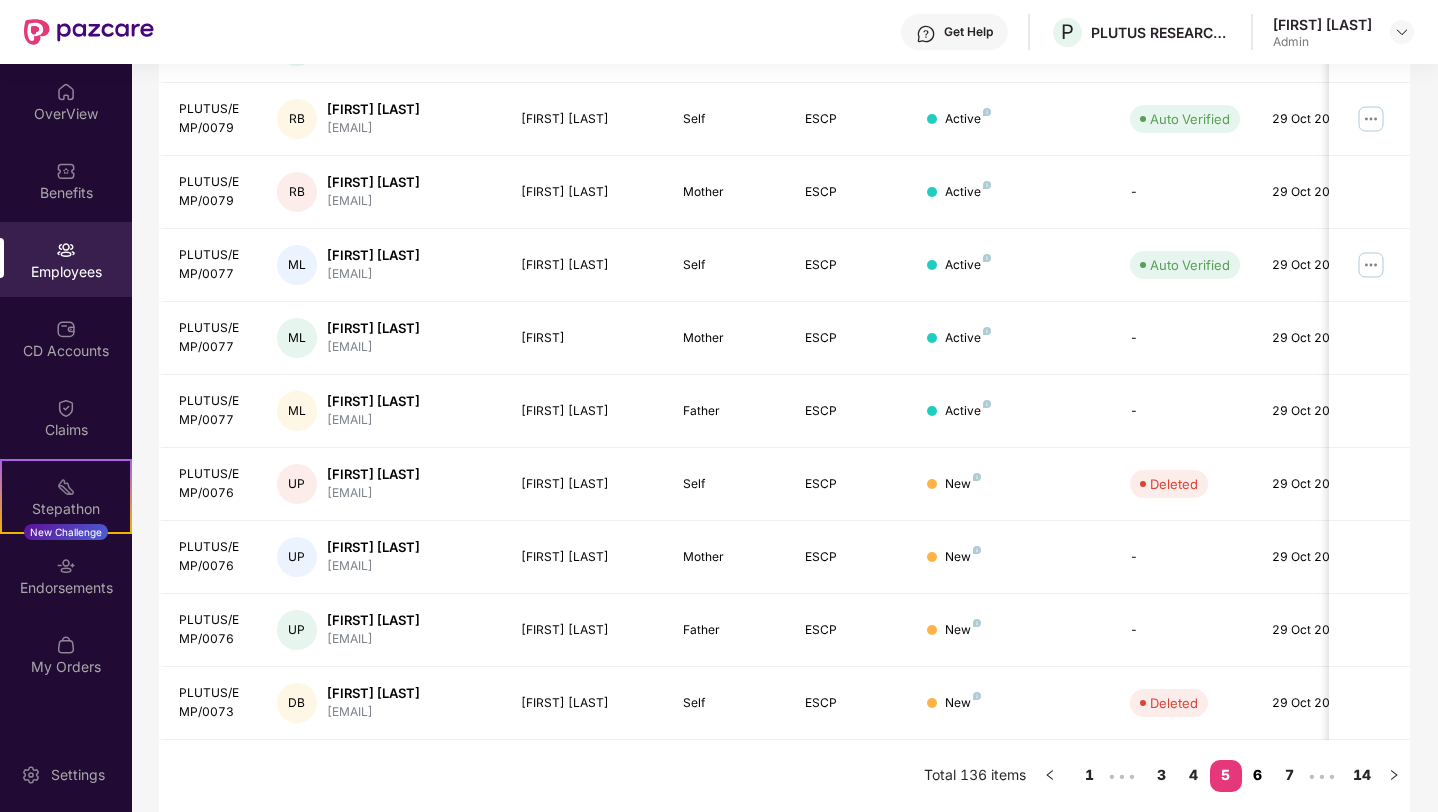 click on "6" at bounding box center (1258, 775) 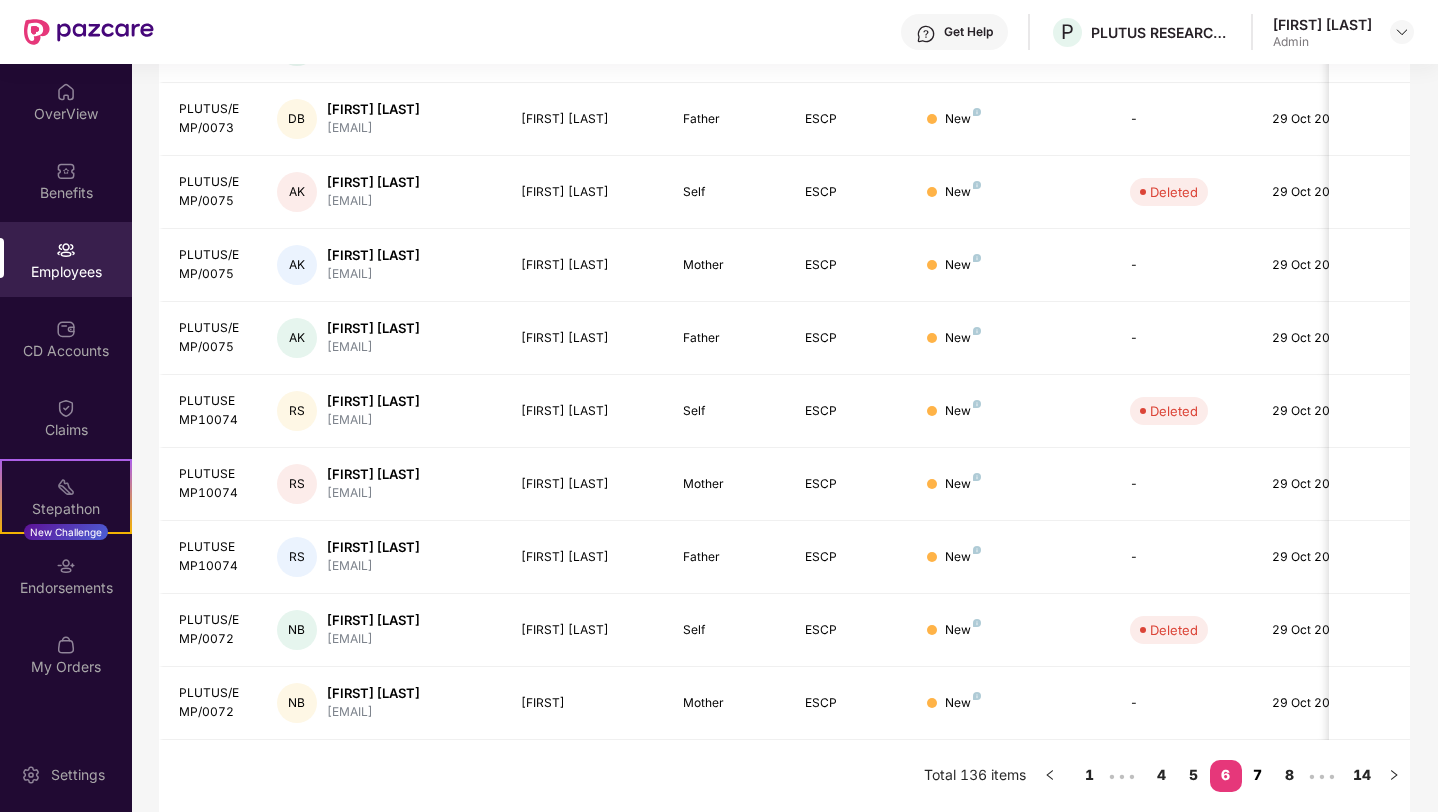 click on "7" at bounding box center (1258, 775) 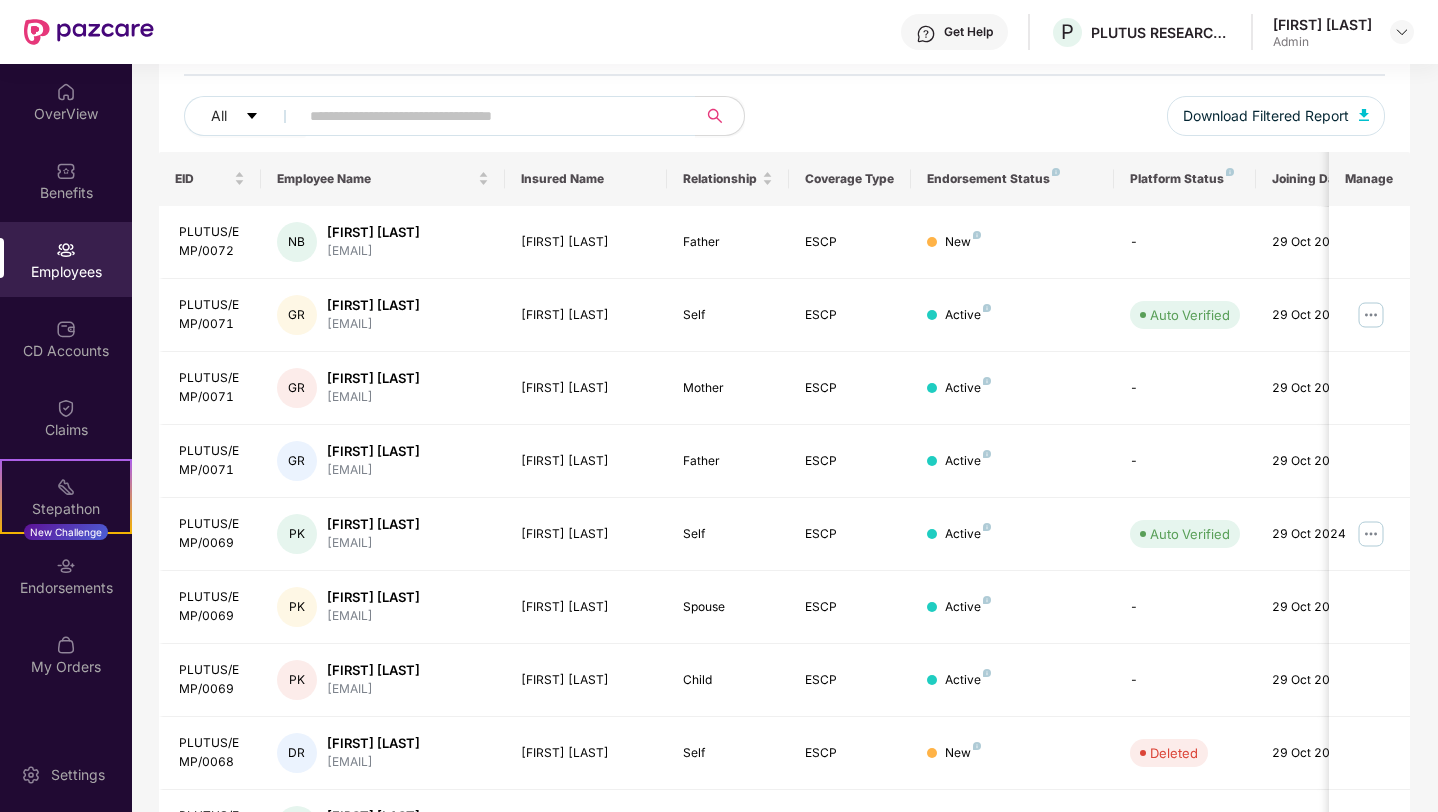 scroll, scrollTop: 417, scrollLeft: 0, axis: vertical 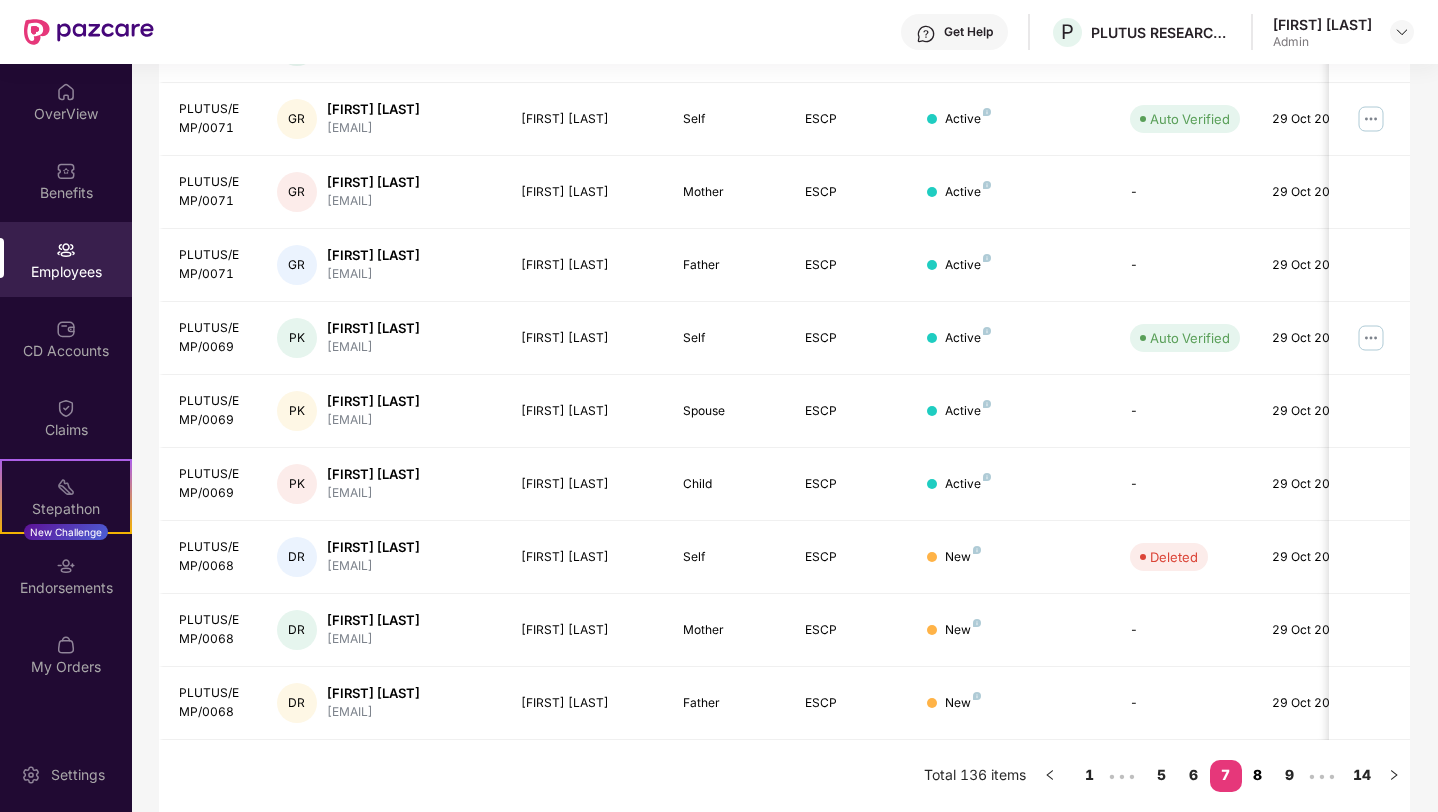 click on "8" at bounding box center [1258, 775] 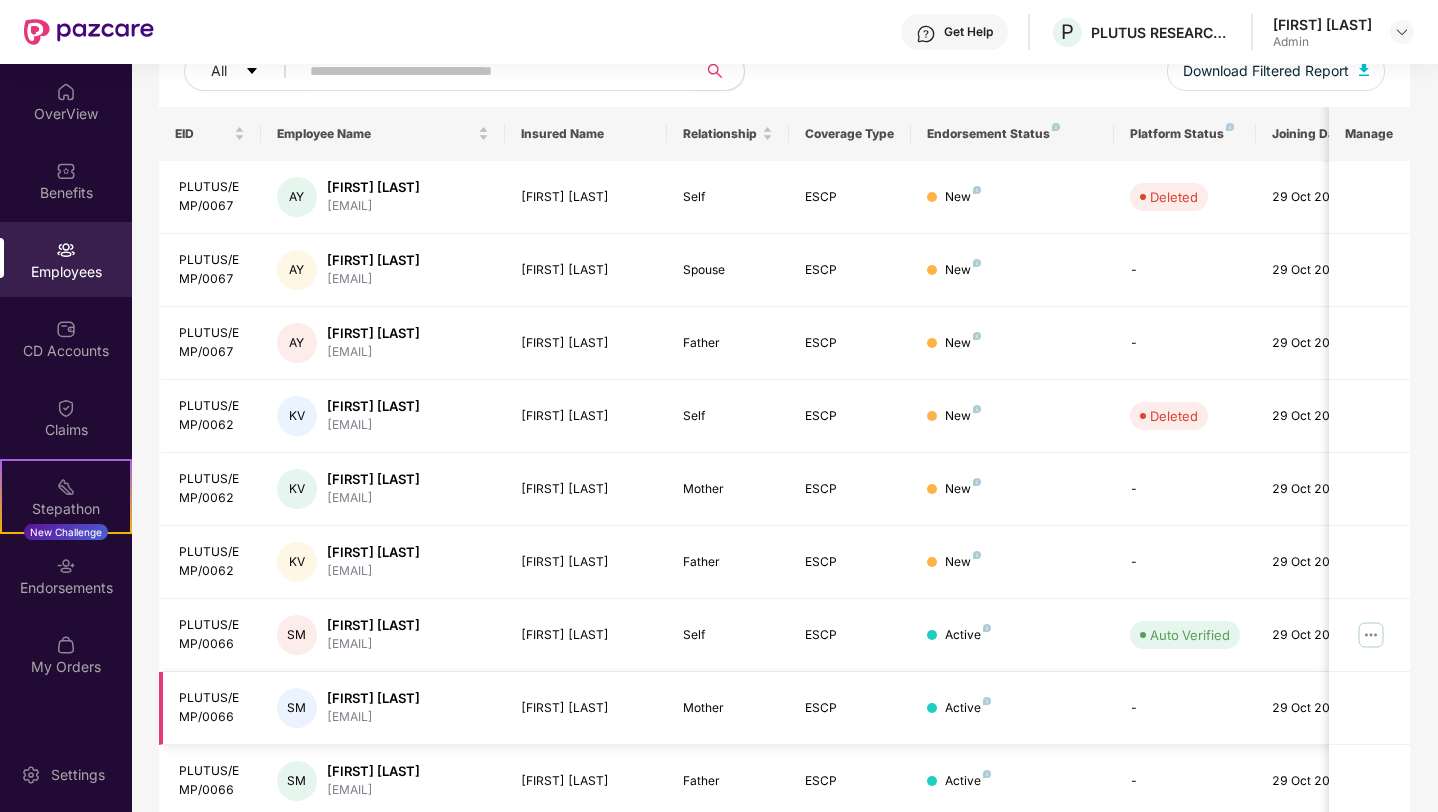 scroll, scrollTop: 434, scrollLeft: 0, axis: vertical 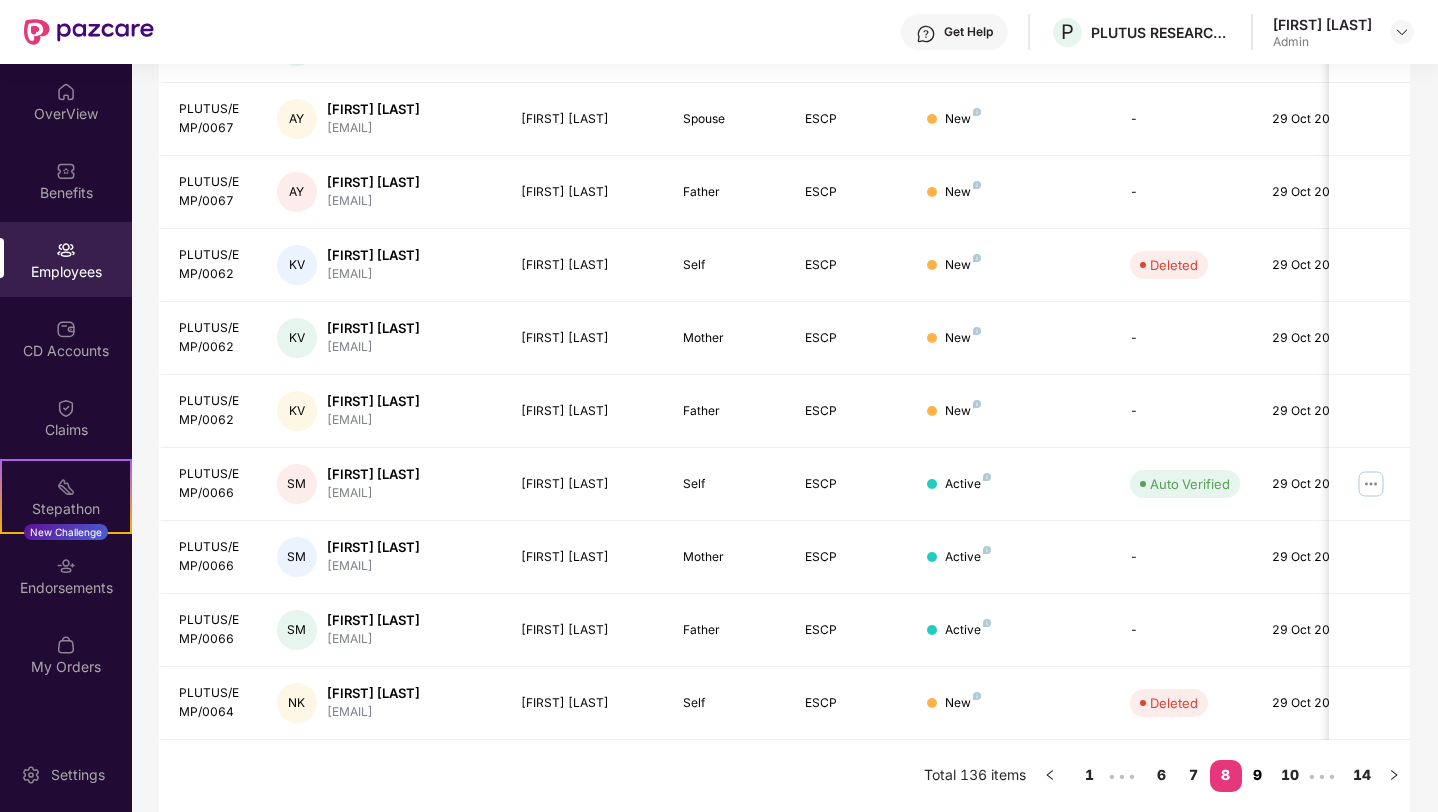 click on "9" at bounding box center [1258, 775] 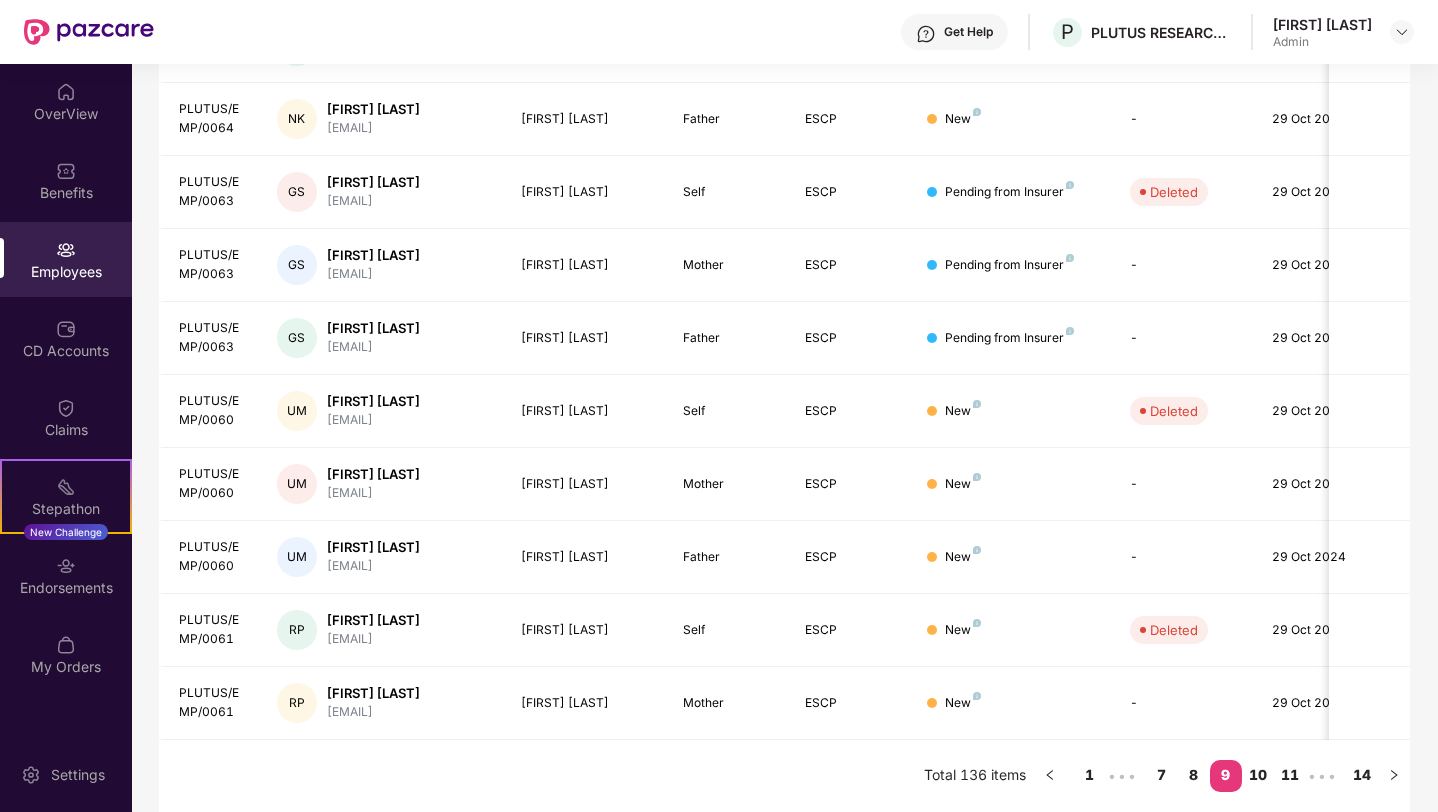 scroll, scrollTop: 451, scrollLeft: 0, axis: vertical 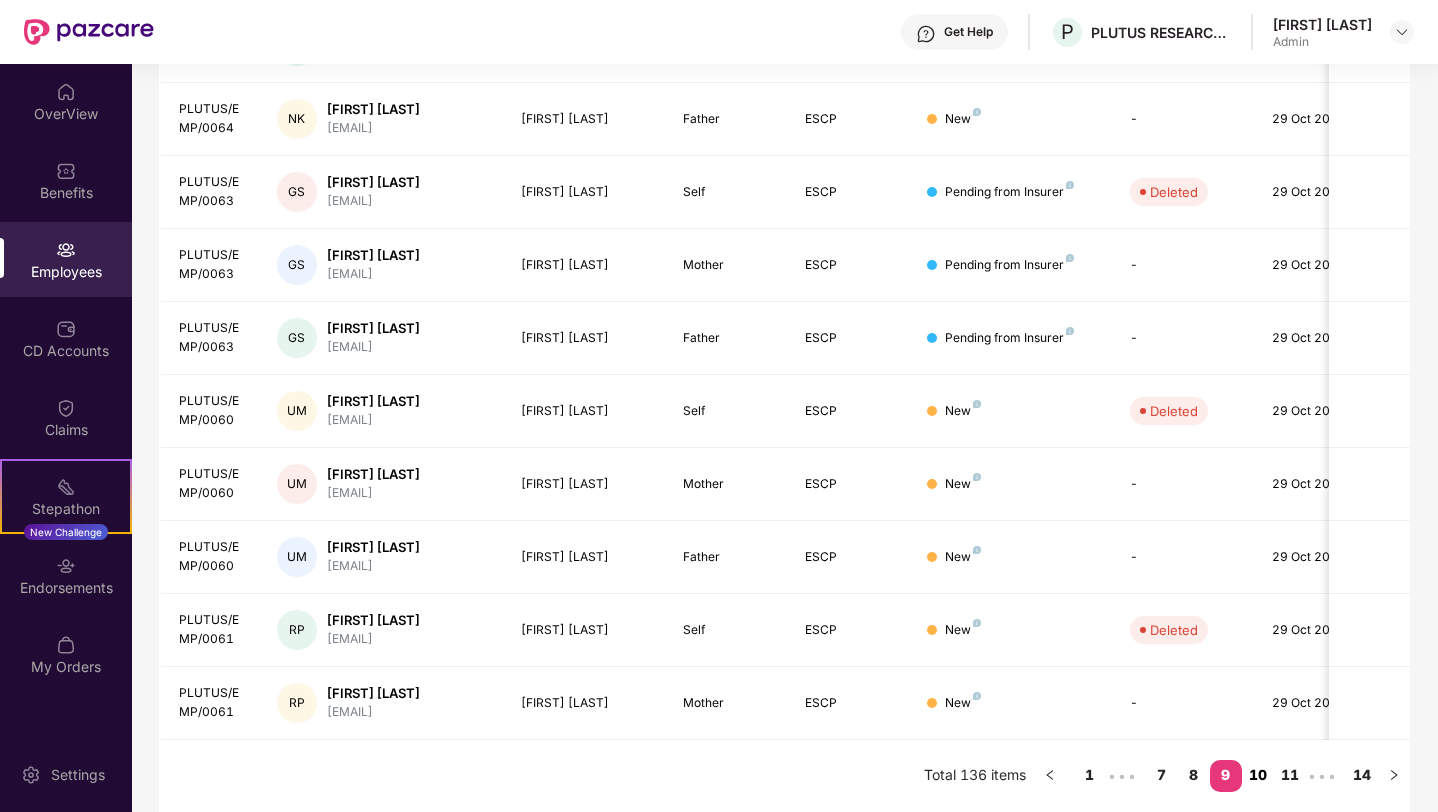click on "10" at bounding box center (1258, 775) 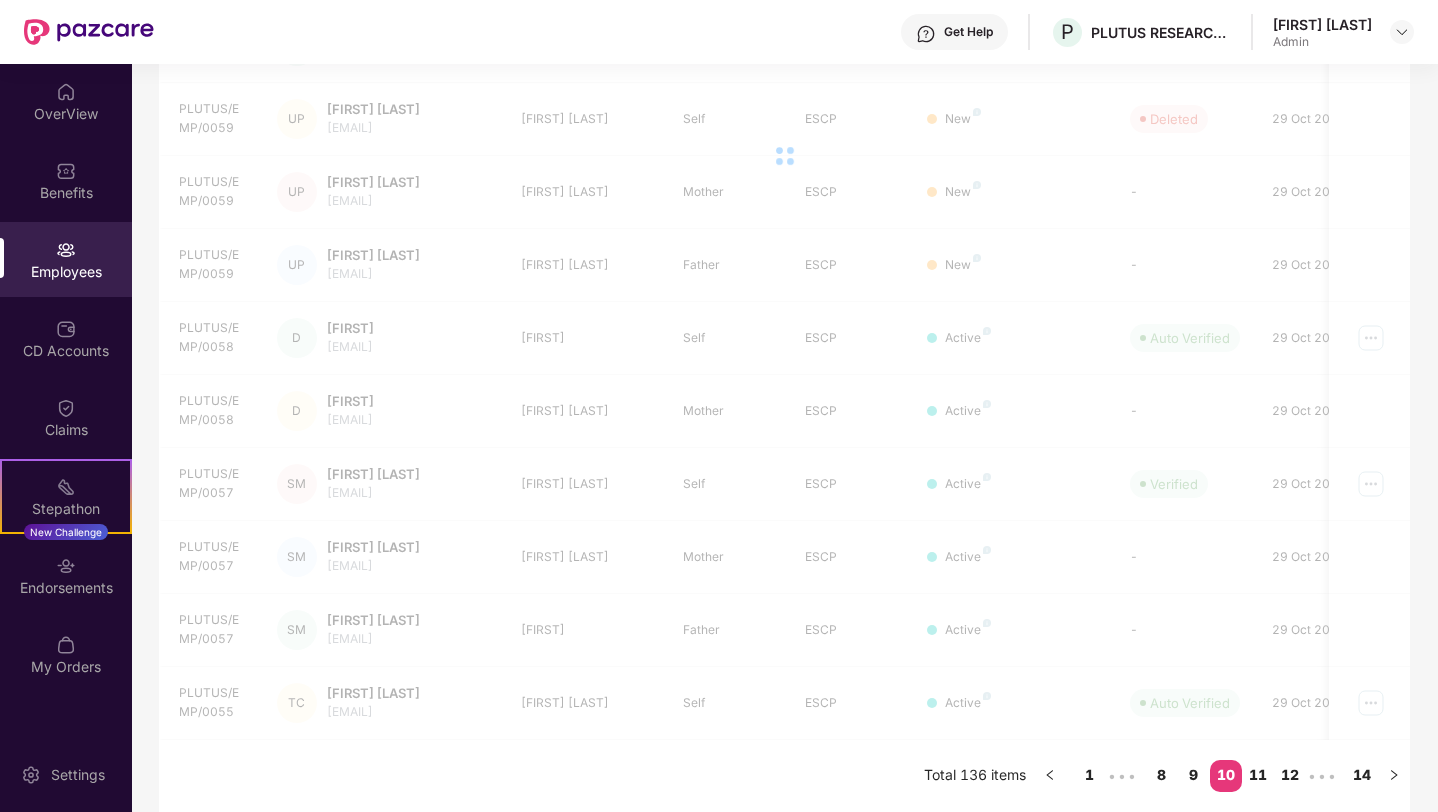 scroll, scrollTop: 417, scrollLeft: 0, axis: vertical 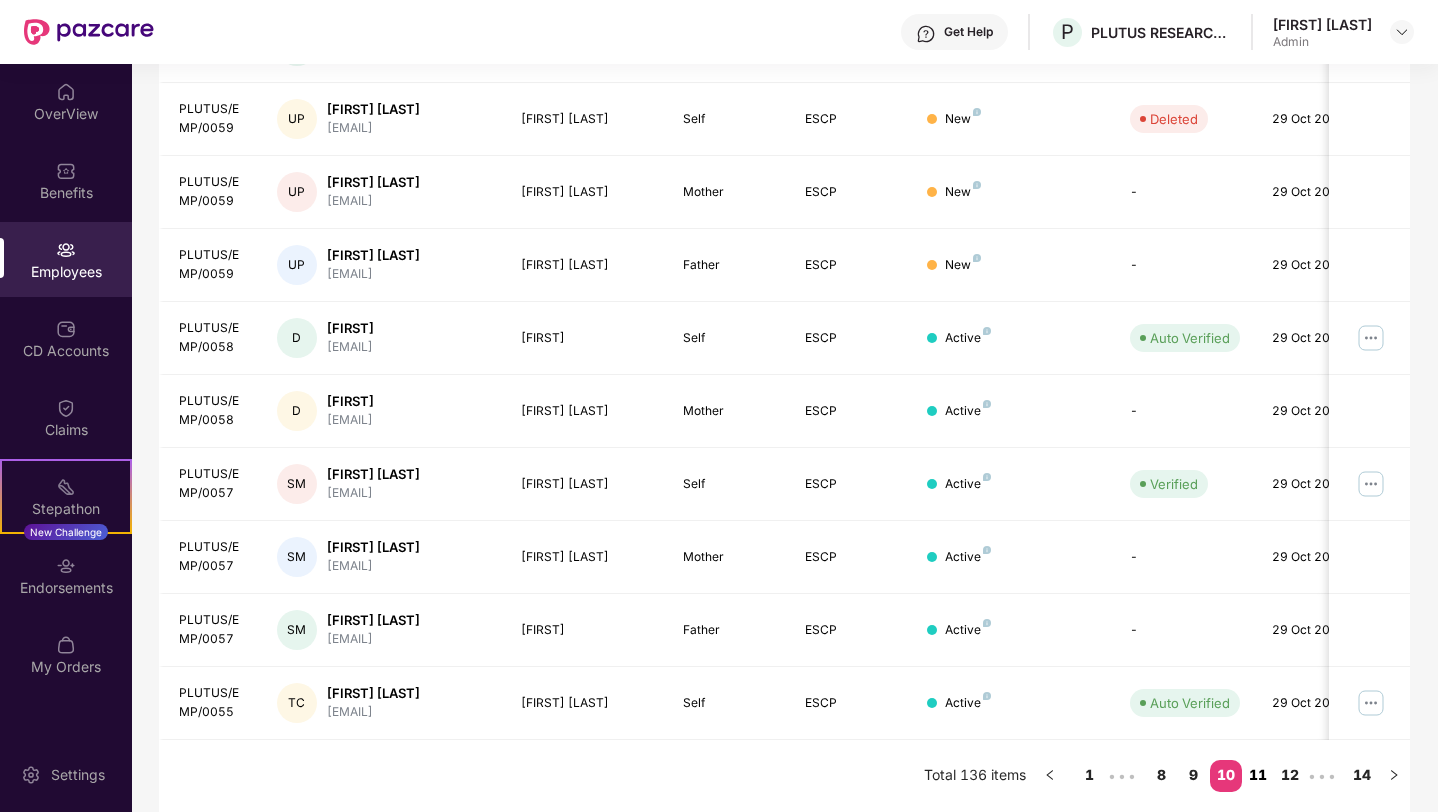 click on "11" at bounding box center [1258, 775] 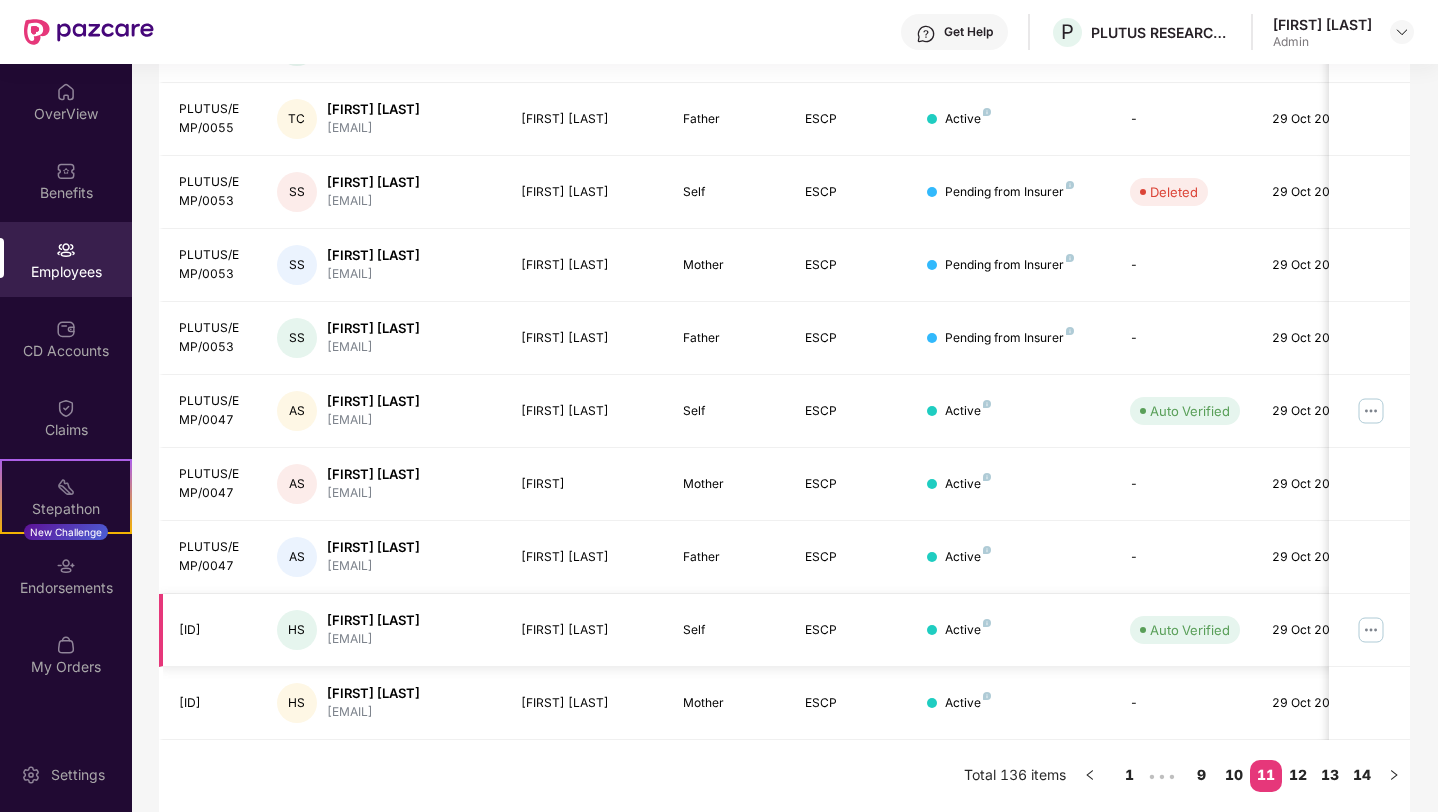 click at bounding box center [1371, 630] 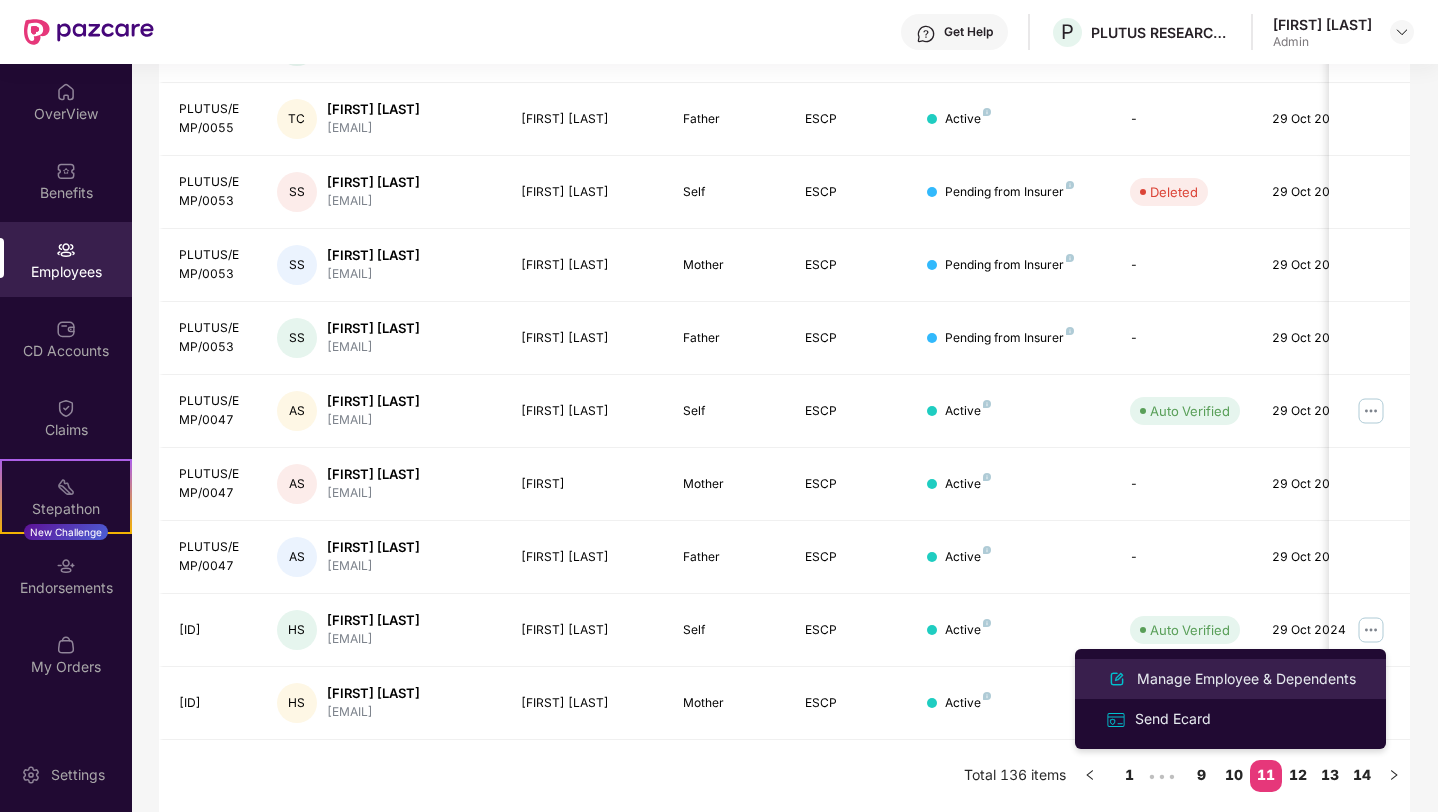 click on "Manage Employee & Dependents" at bounding box center [1246, 679] 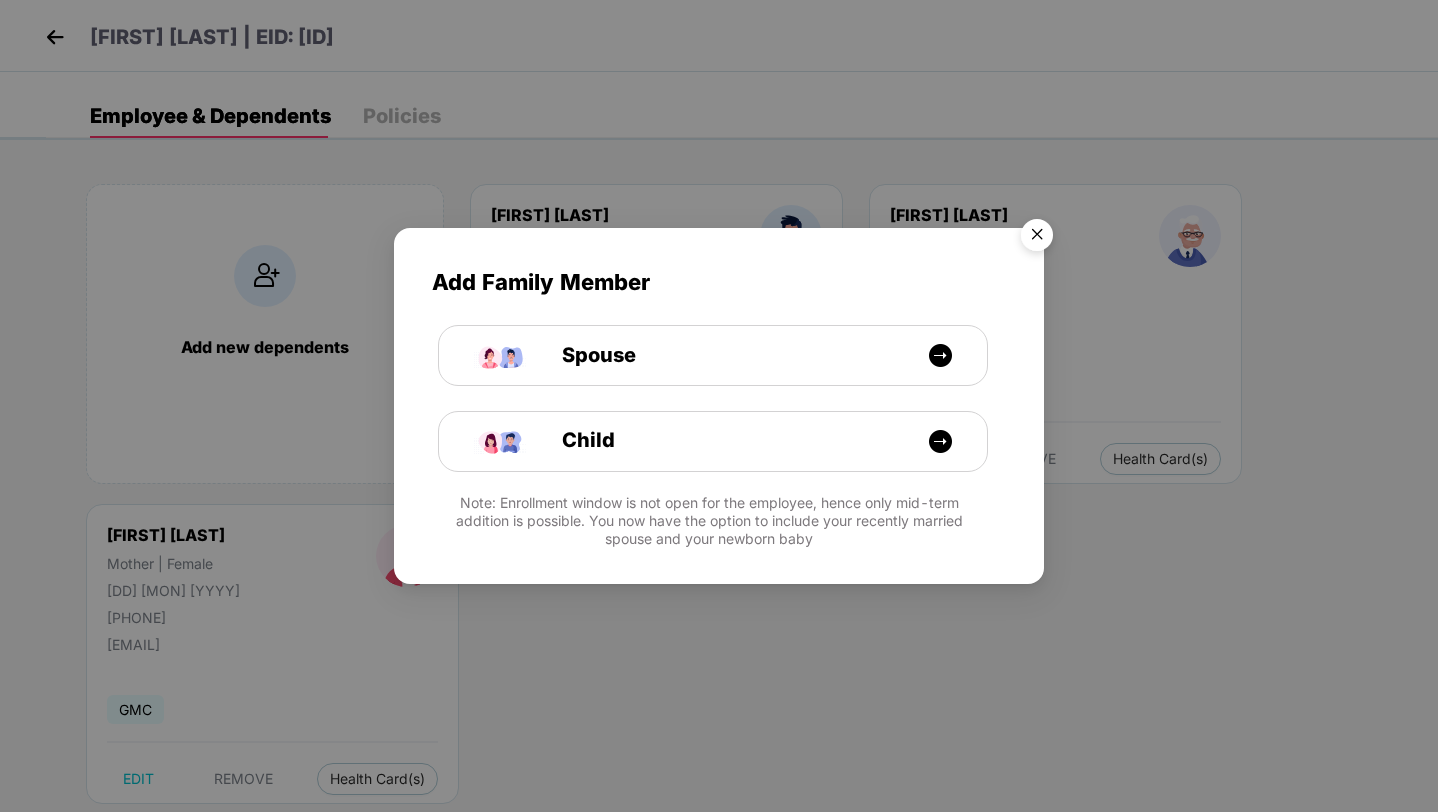 click at bounding box center (1037, 238) 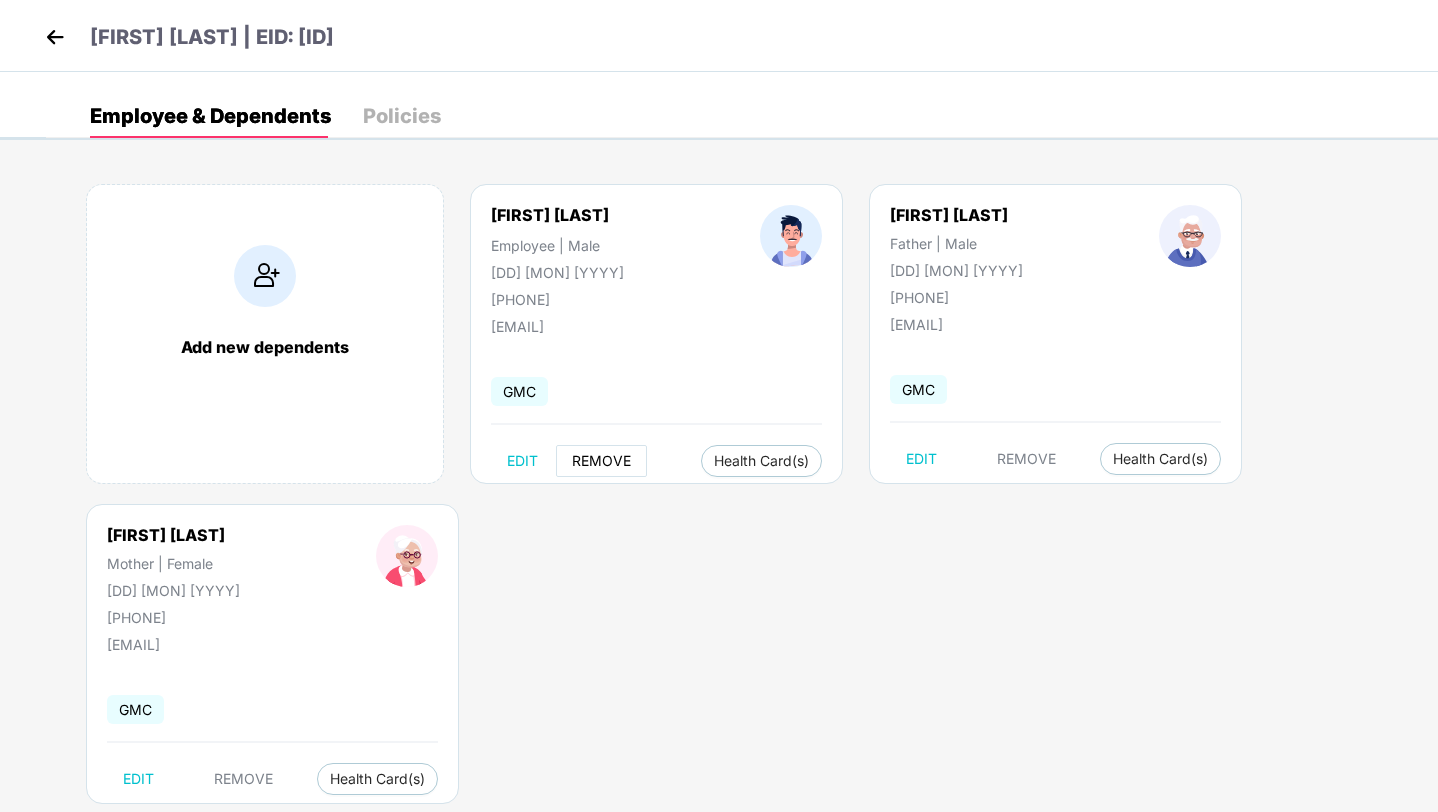 click on "REMOVE" at bounding box center [601, 461] 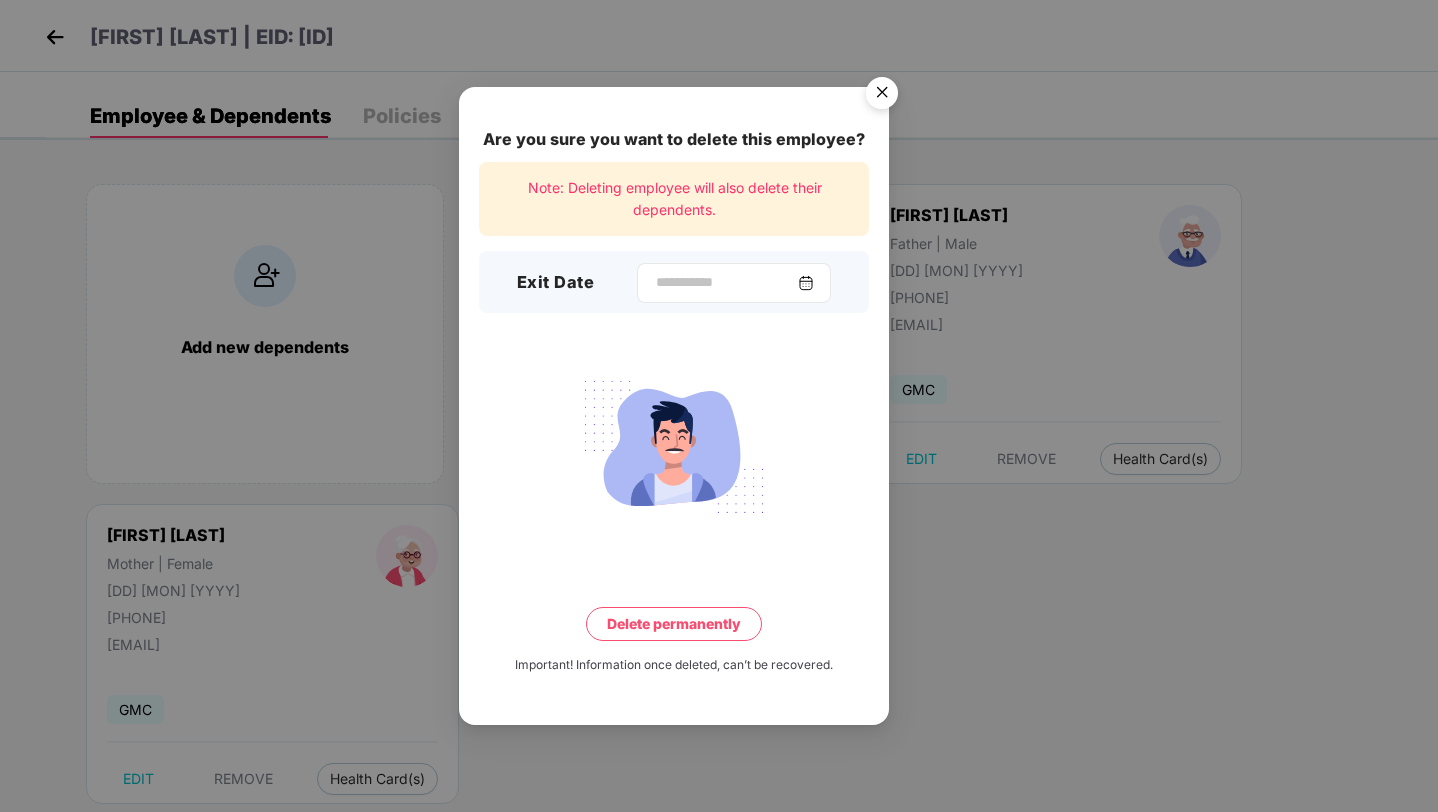 click at bounding box center [806, 283] 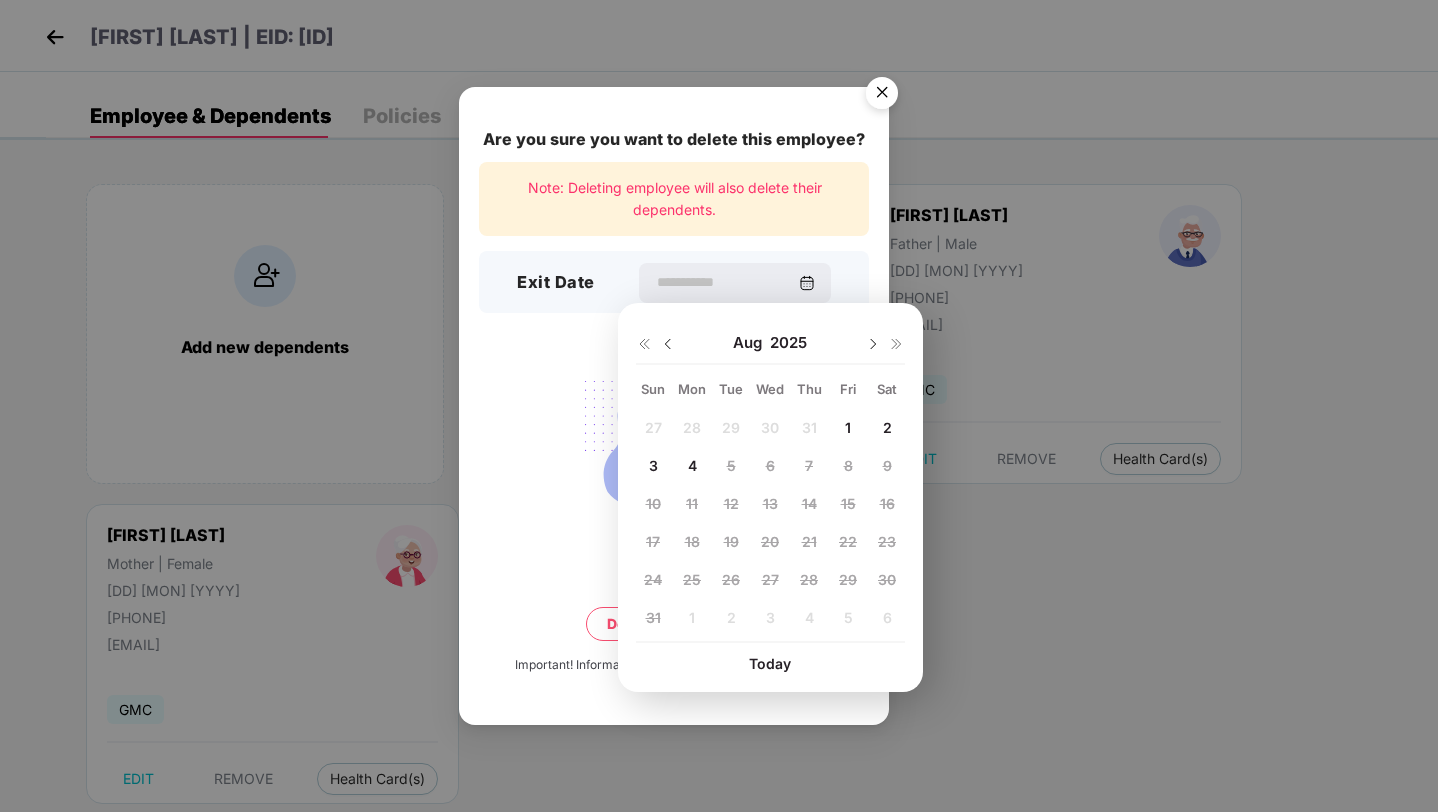 click at bounding box center [668, 344] 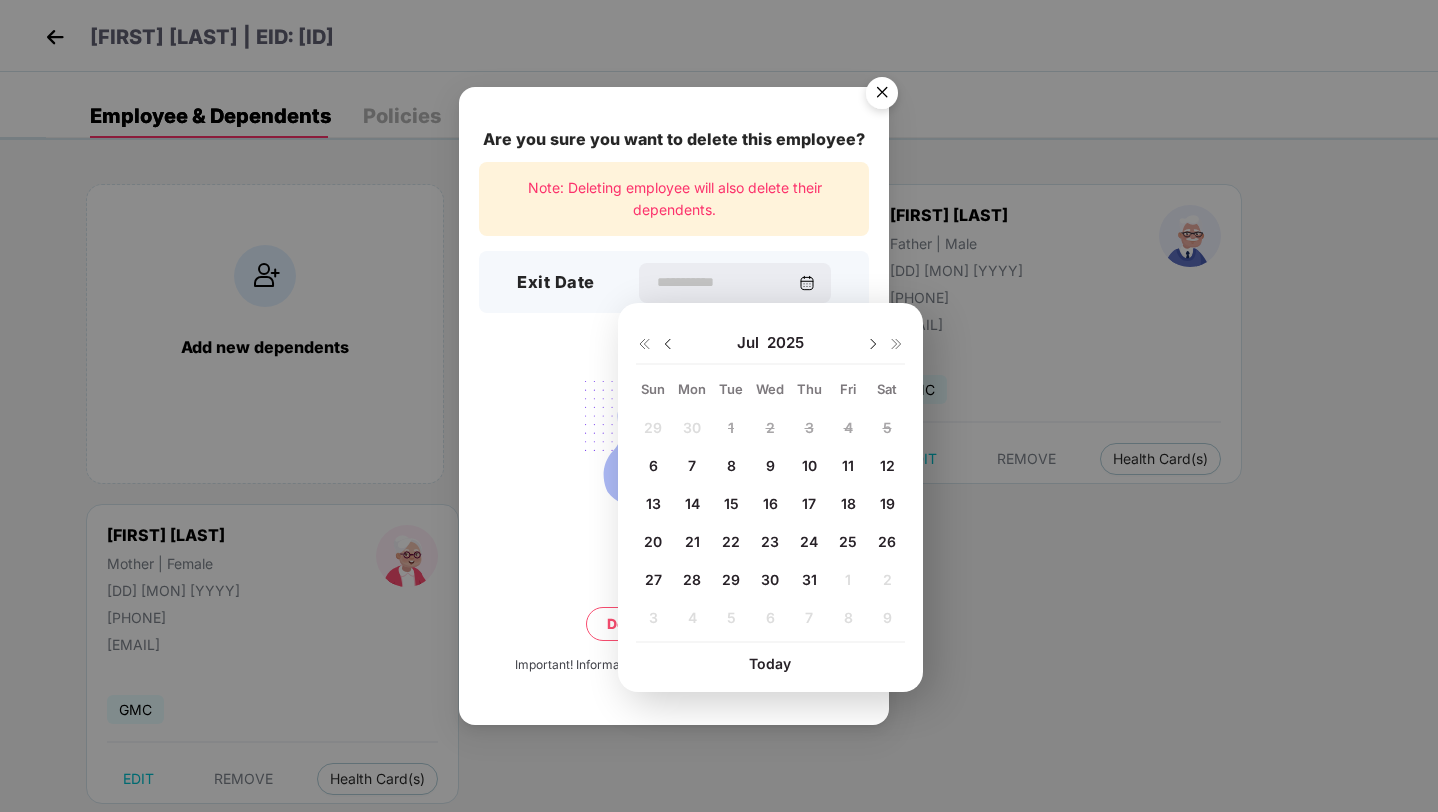 click on "15" at bounding box center [731, 503] 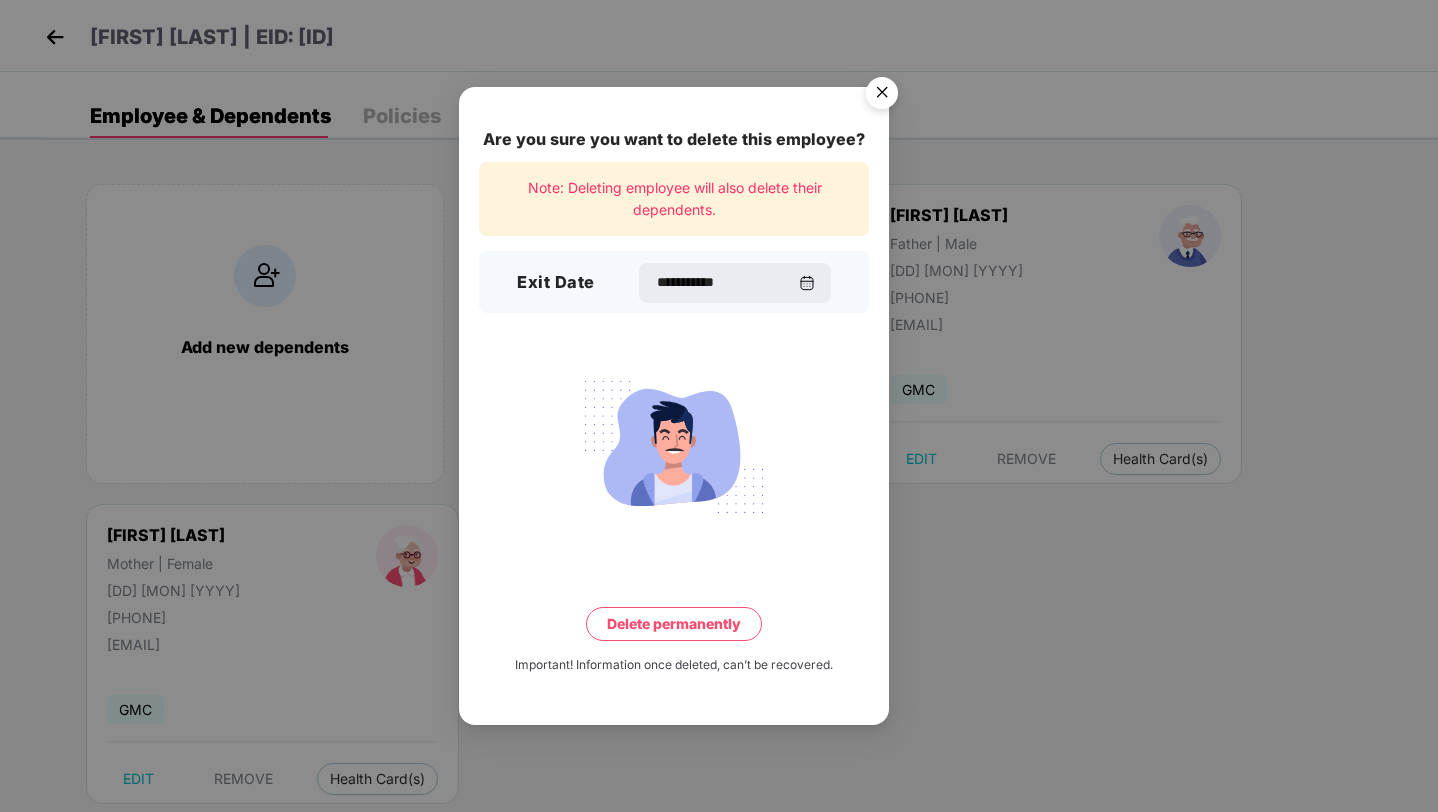 click on "Delete permanently" at bounding box center [674, 624] 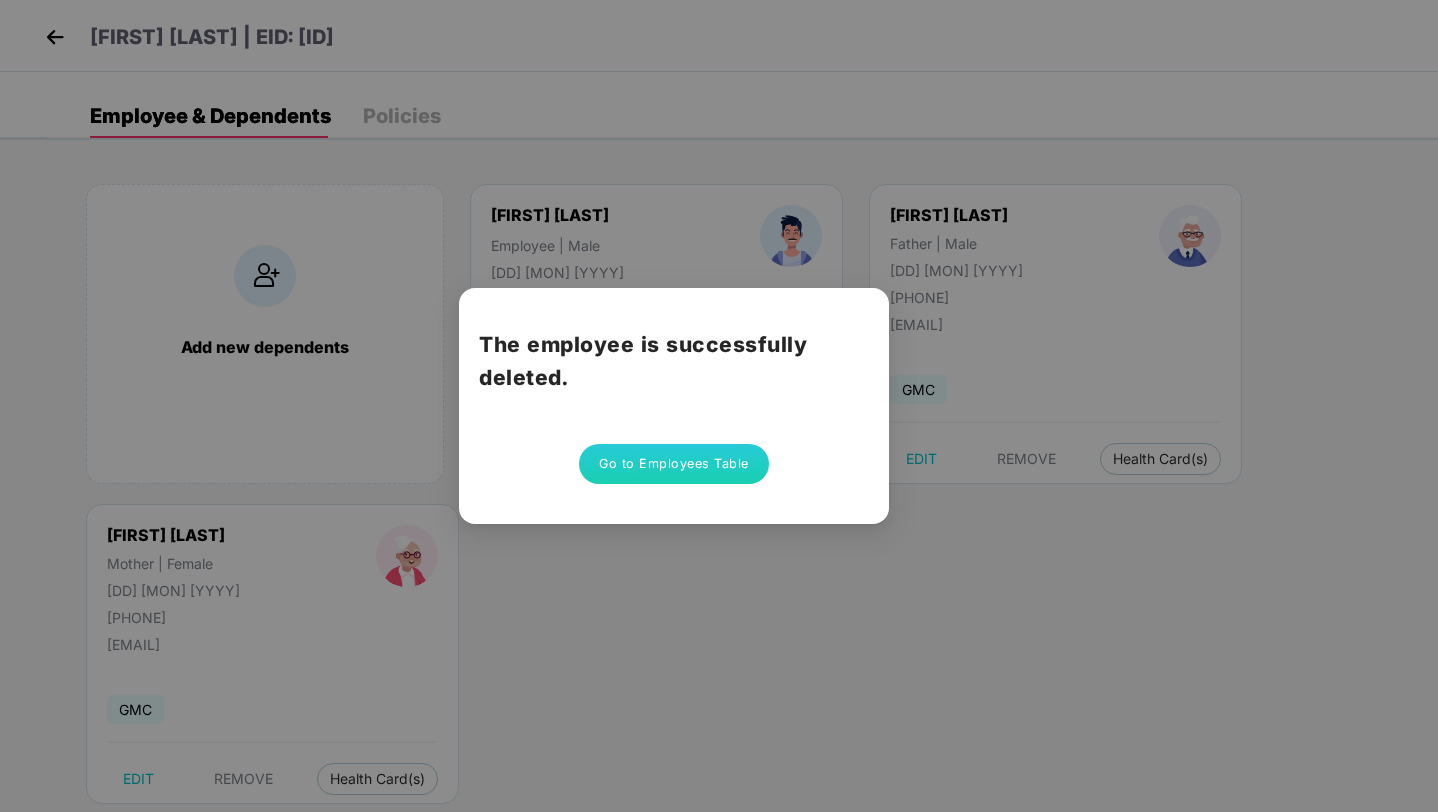 click on "Go to Employees Table" at bounding box center [674, 464] 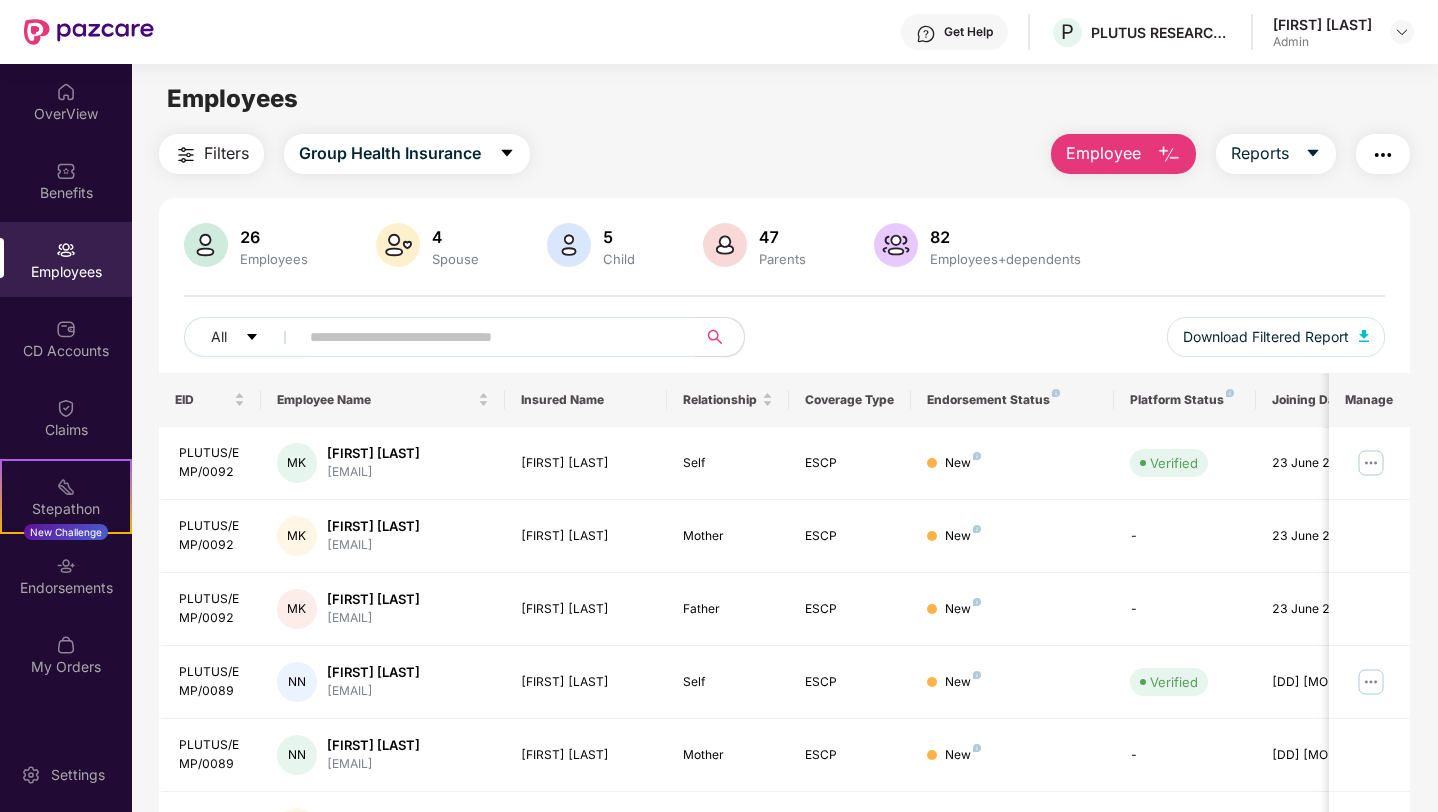 scroll, scrollTop: 417, scrollLeft: 0, axis: vertical 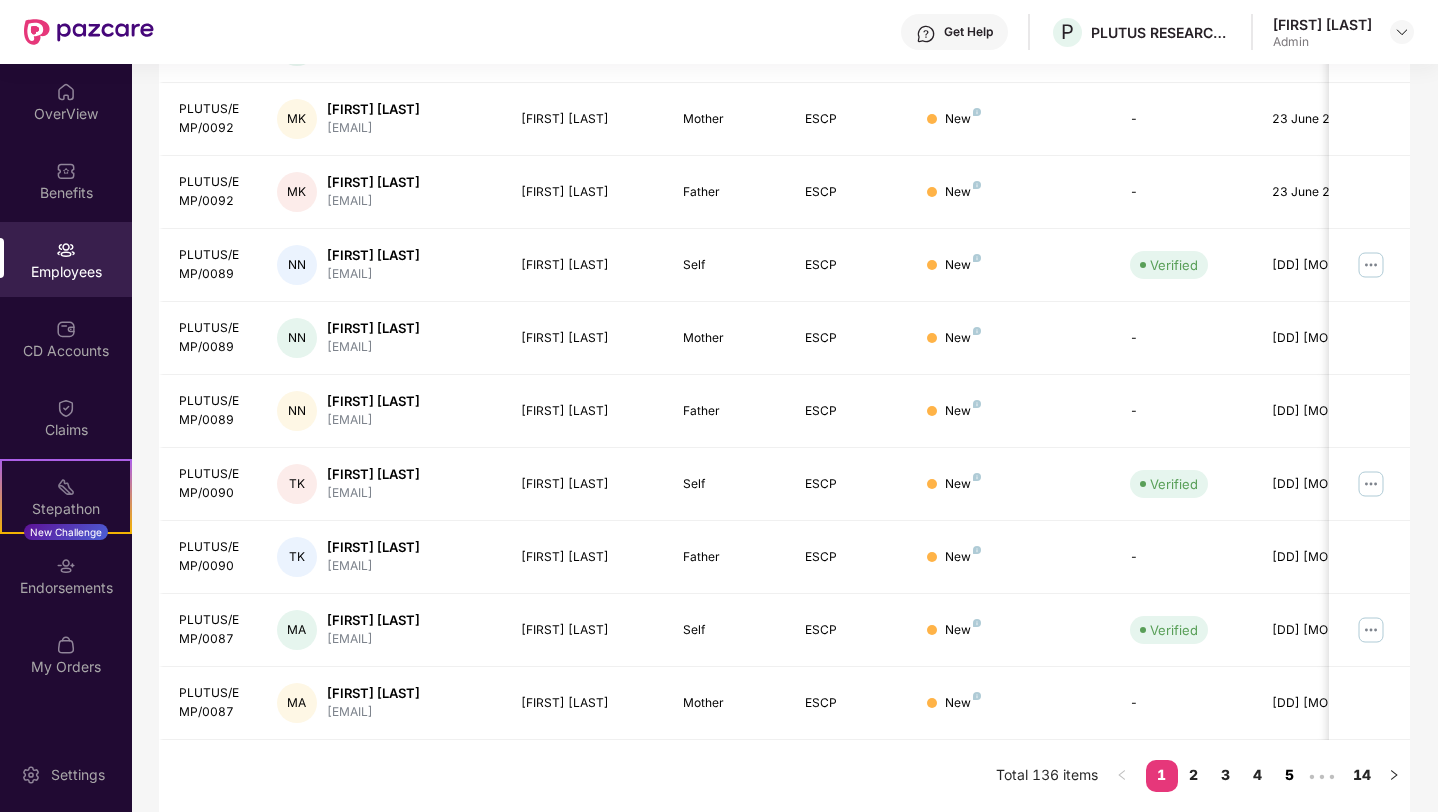 click on "5" at bounding box center [1290, 775] 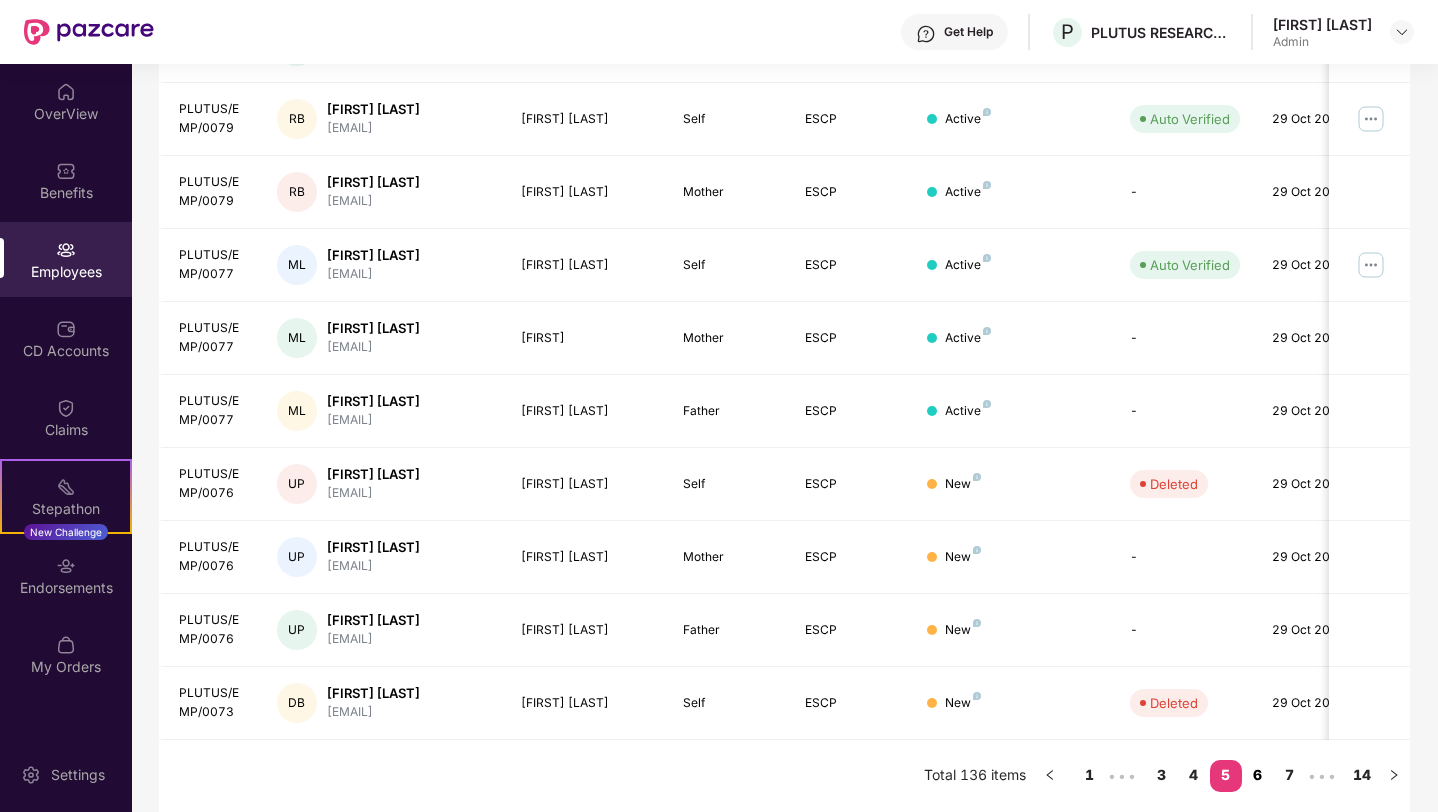 click on "6" at bounding box center (1258, 775) 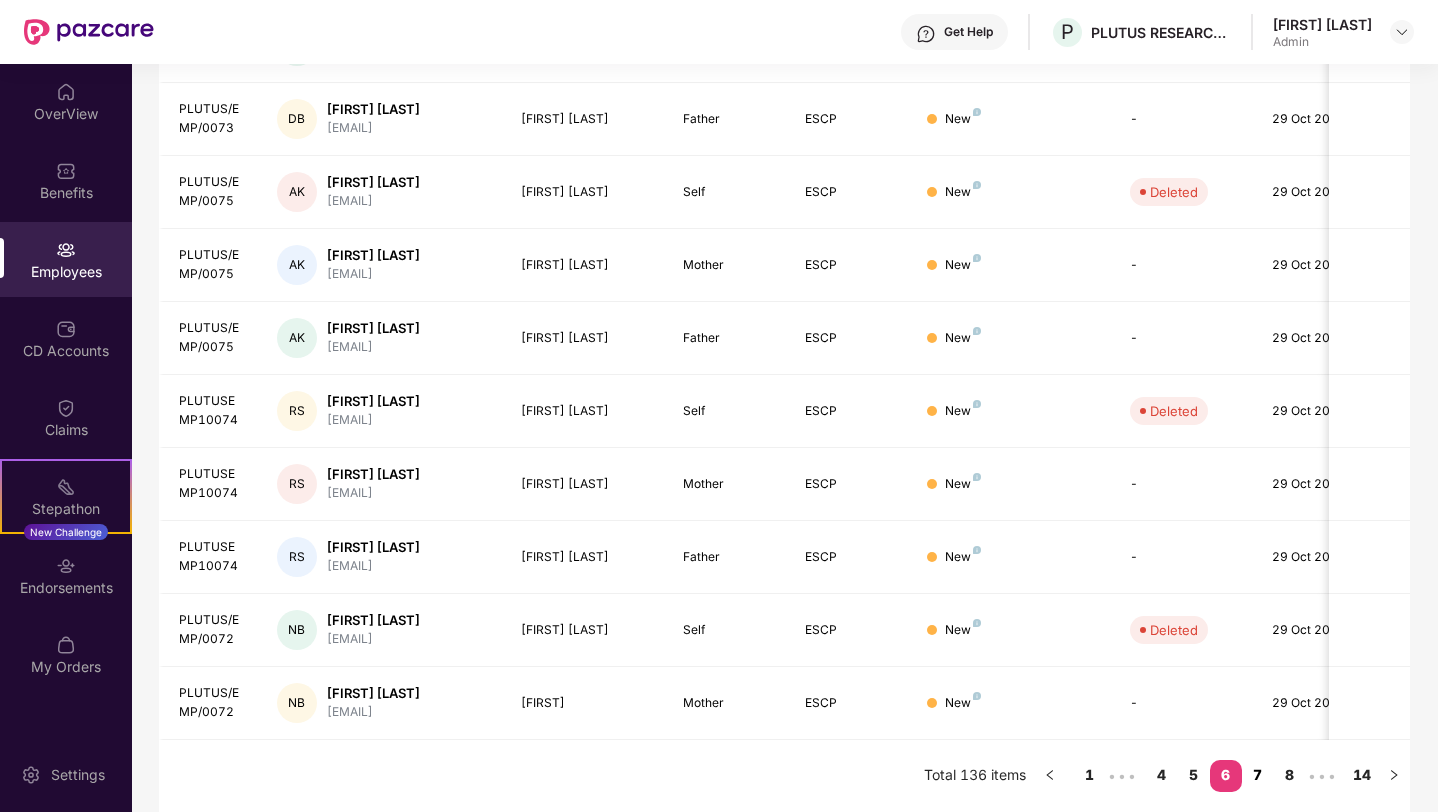 click on "7" at bounding box center (1258, 775) 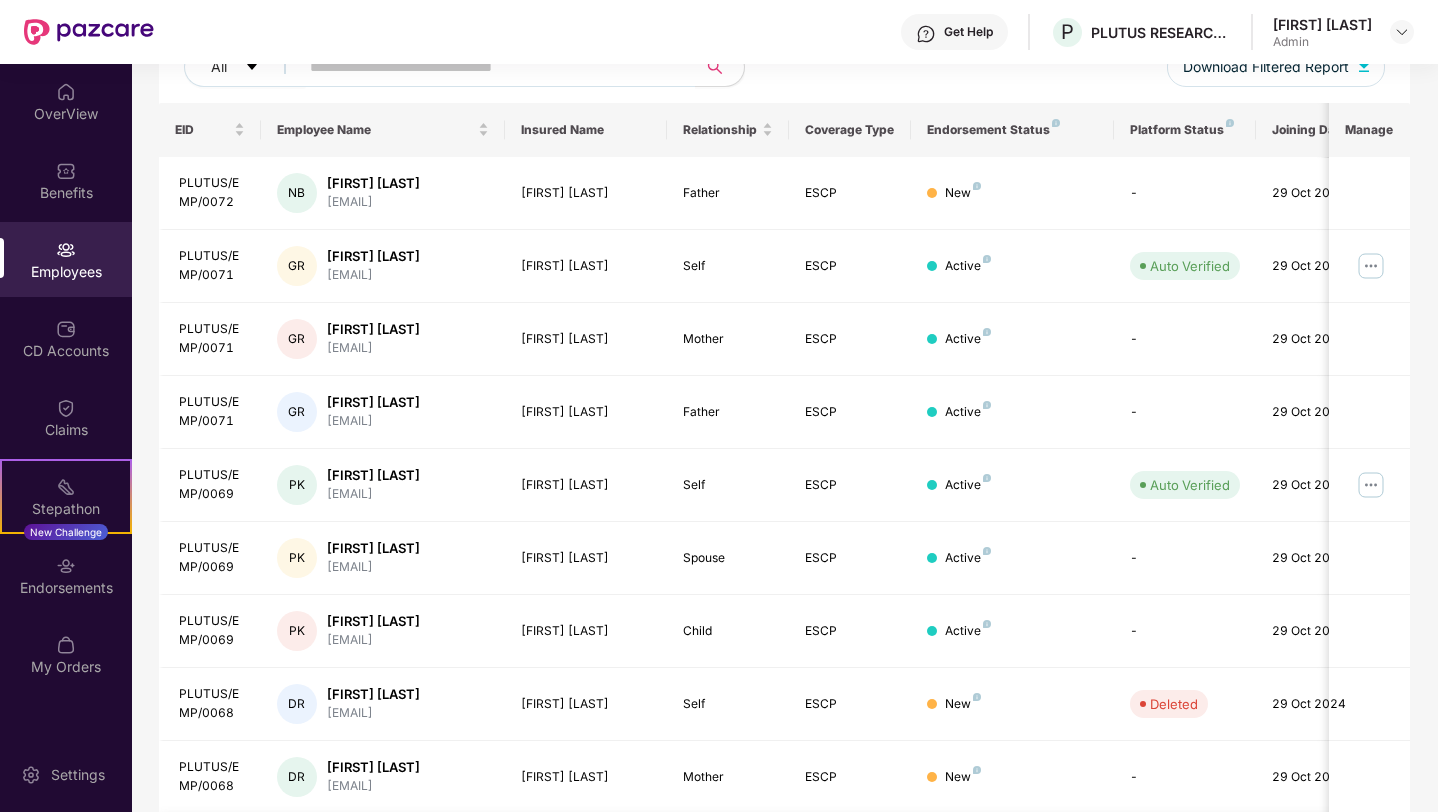 scroll, scrollTop: 417, scrollLeft: 0, axis: vertical 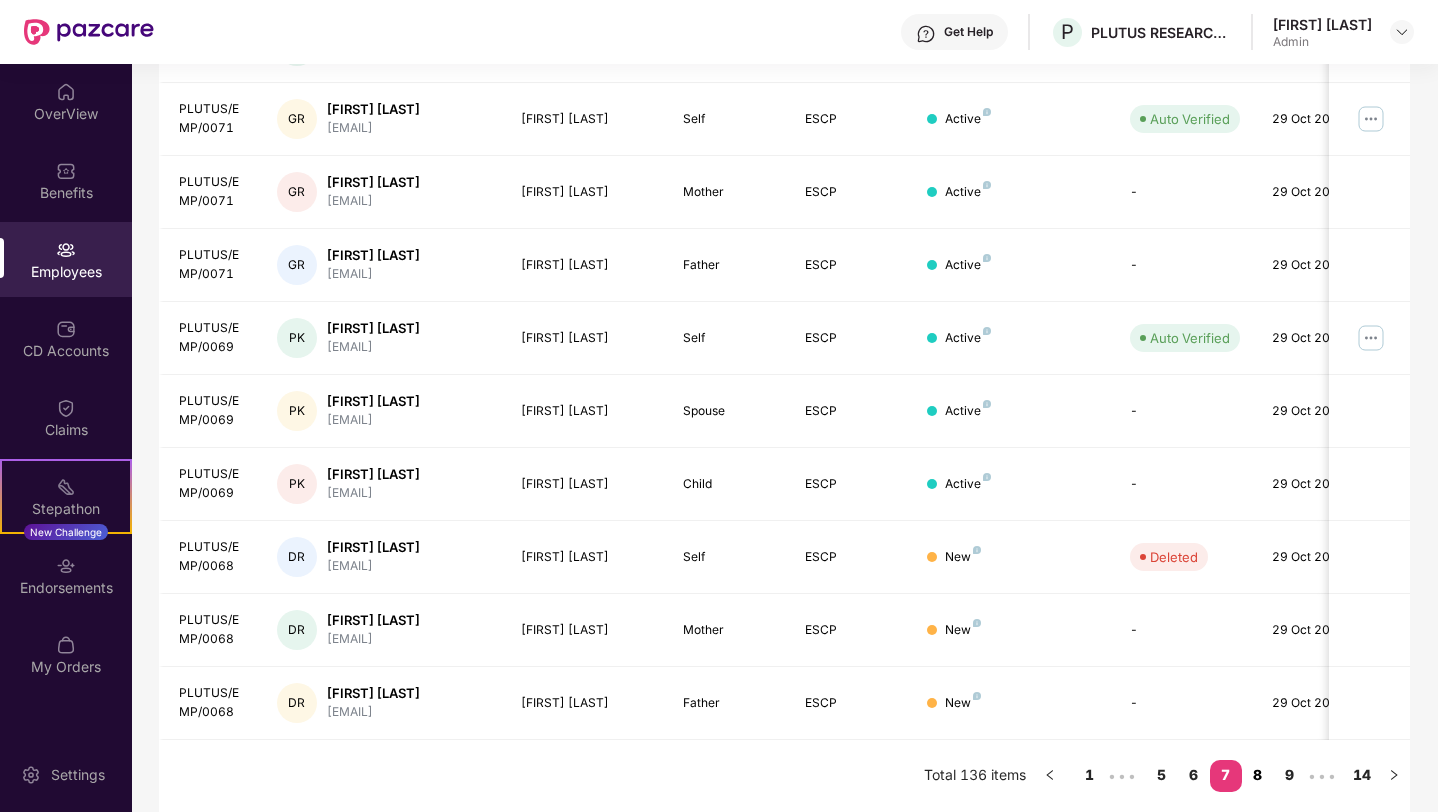 click on "8" at bounding box center (1258, 775) 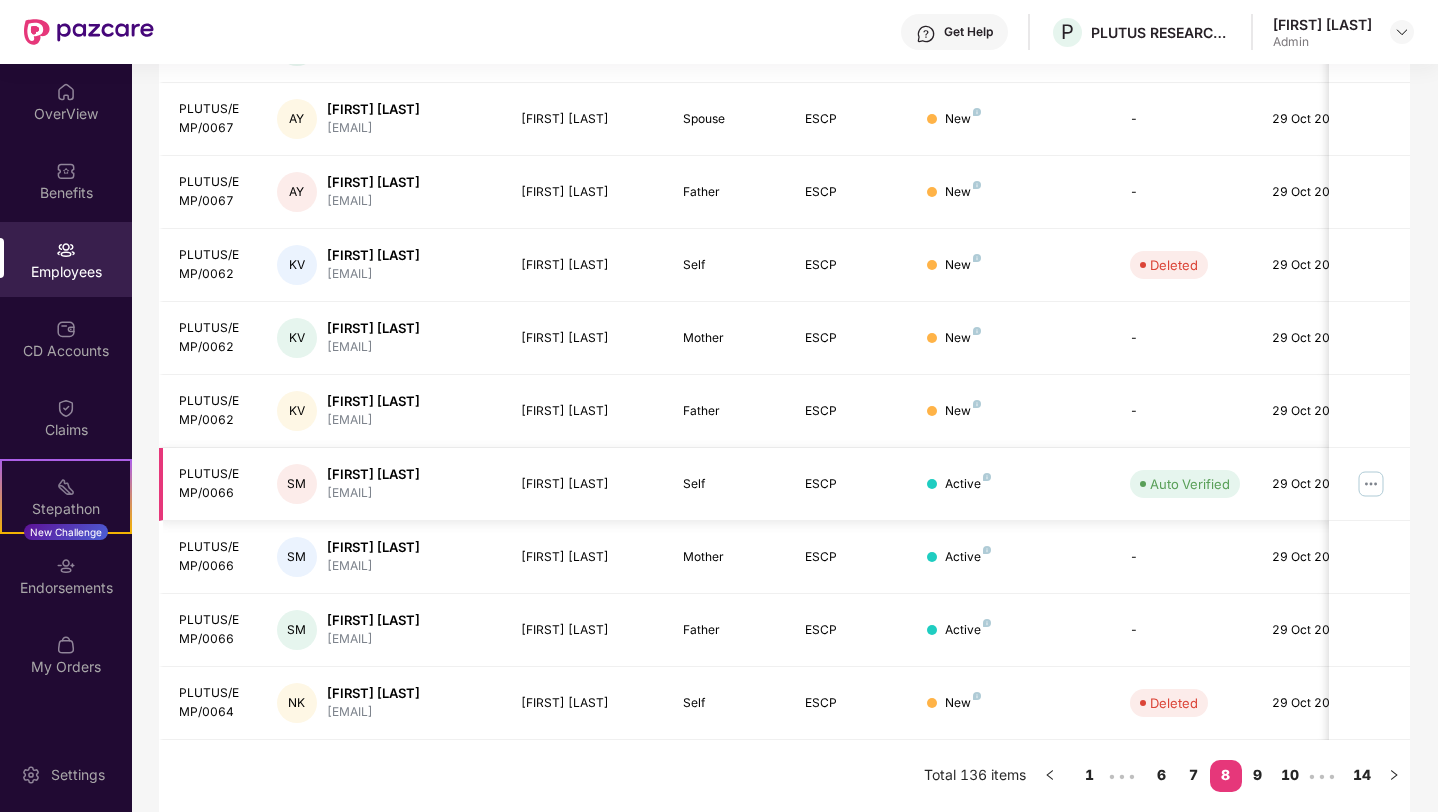 scroll, scrollTop: 434, scrollLeft: 0, axis: vertical 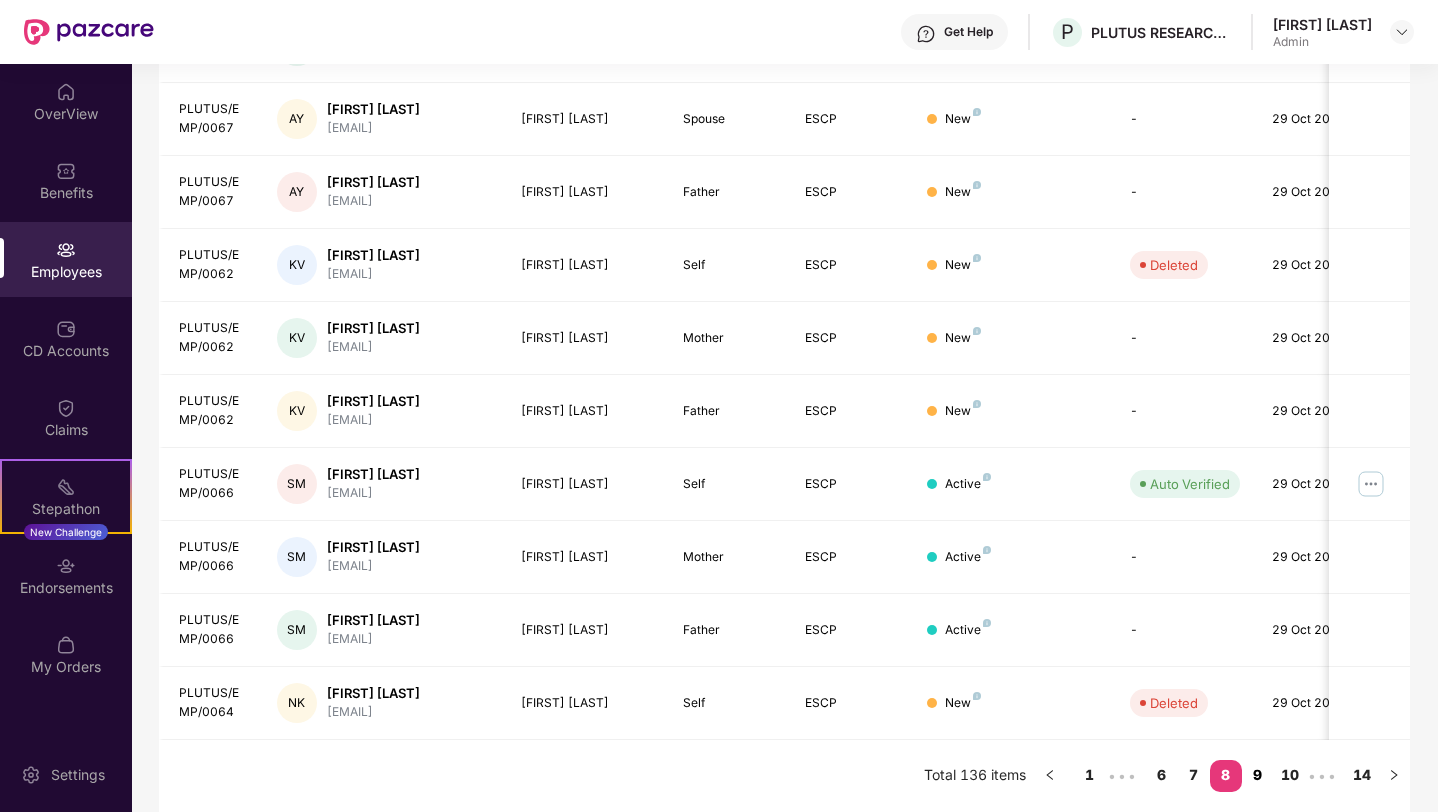 click on "9" at bounding box center [1258, 775] 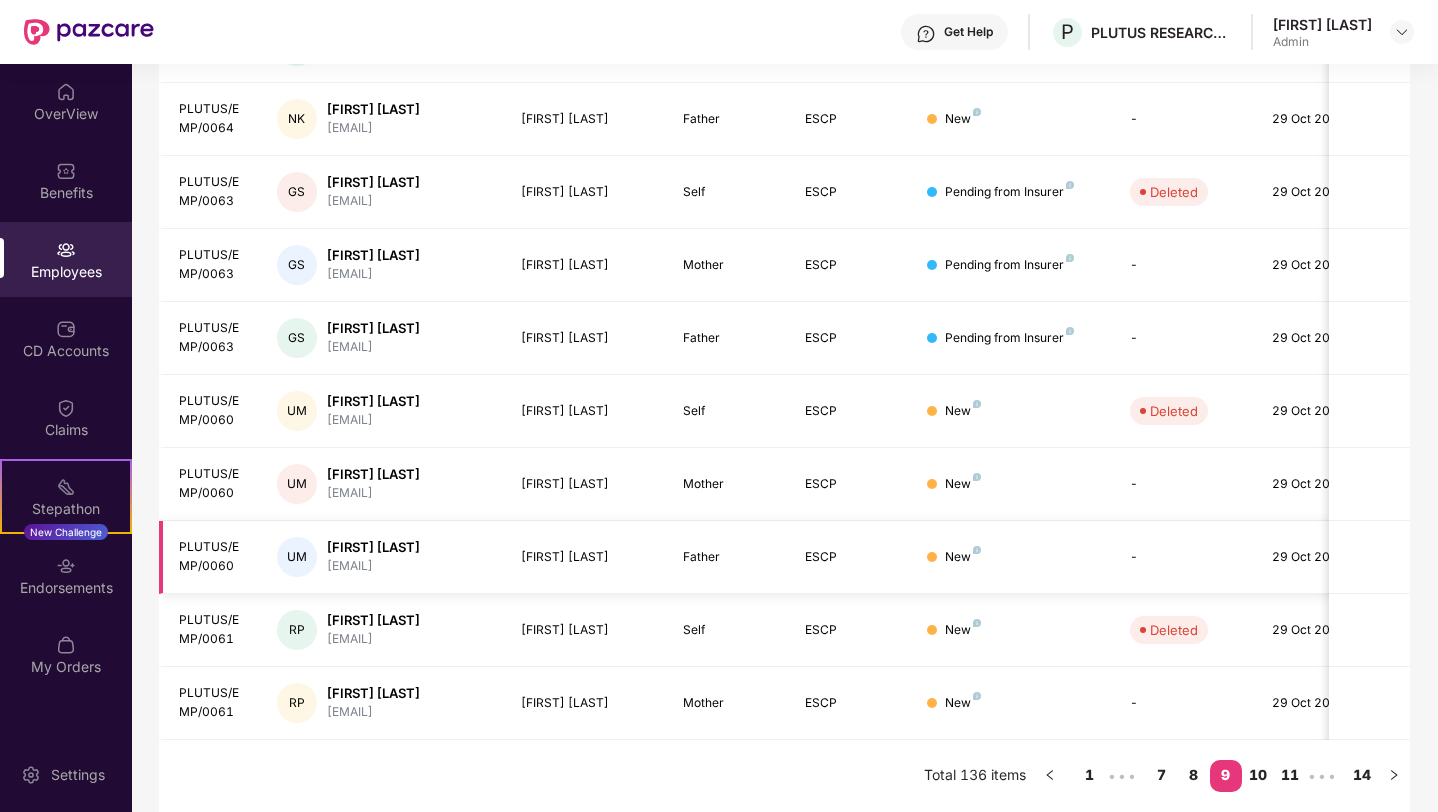 scroll, scrollTop: 451, scrollLeft: 0, axis: vertical 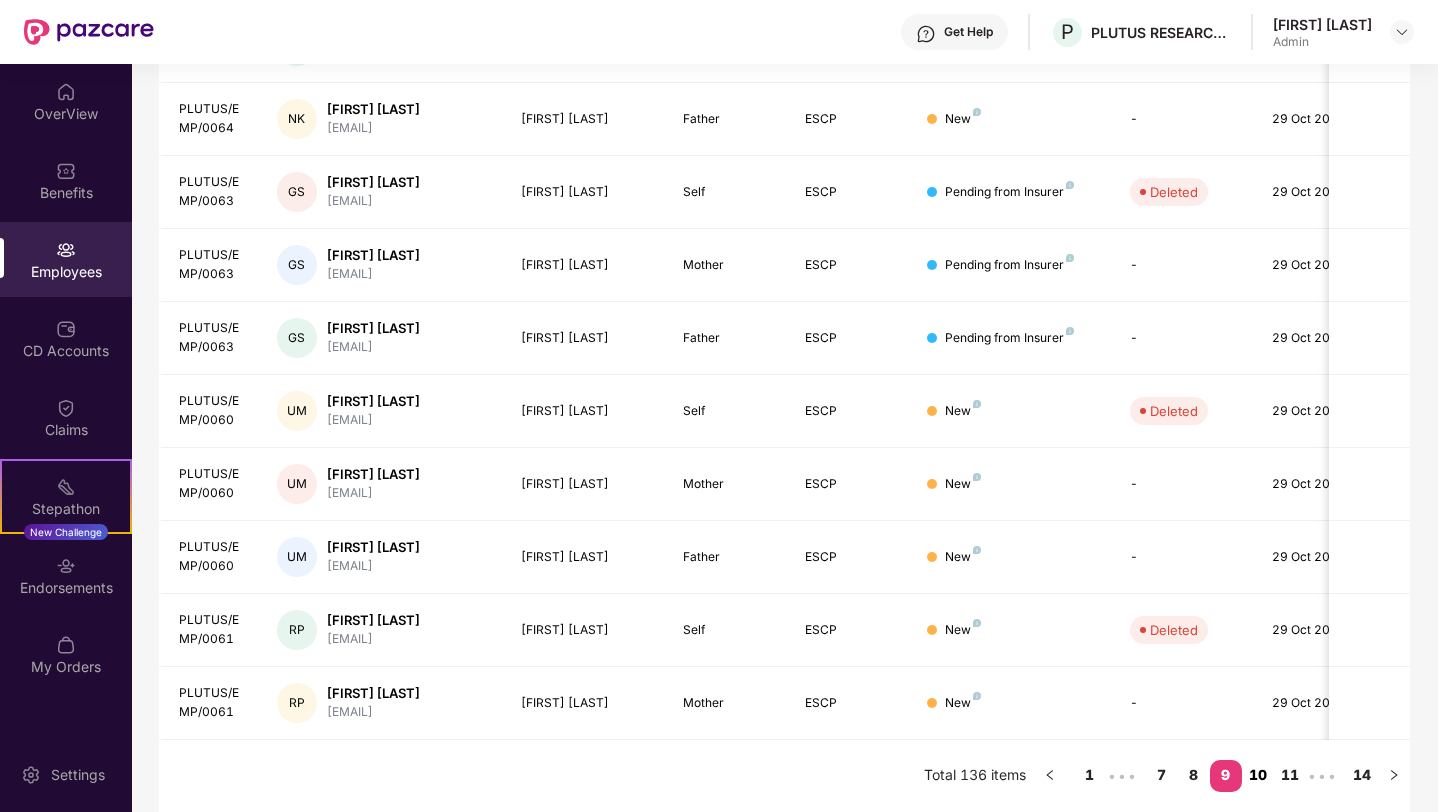click on "10" at bounding box center (1258, 775) 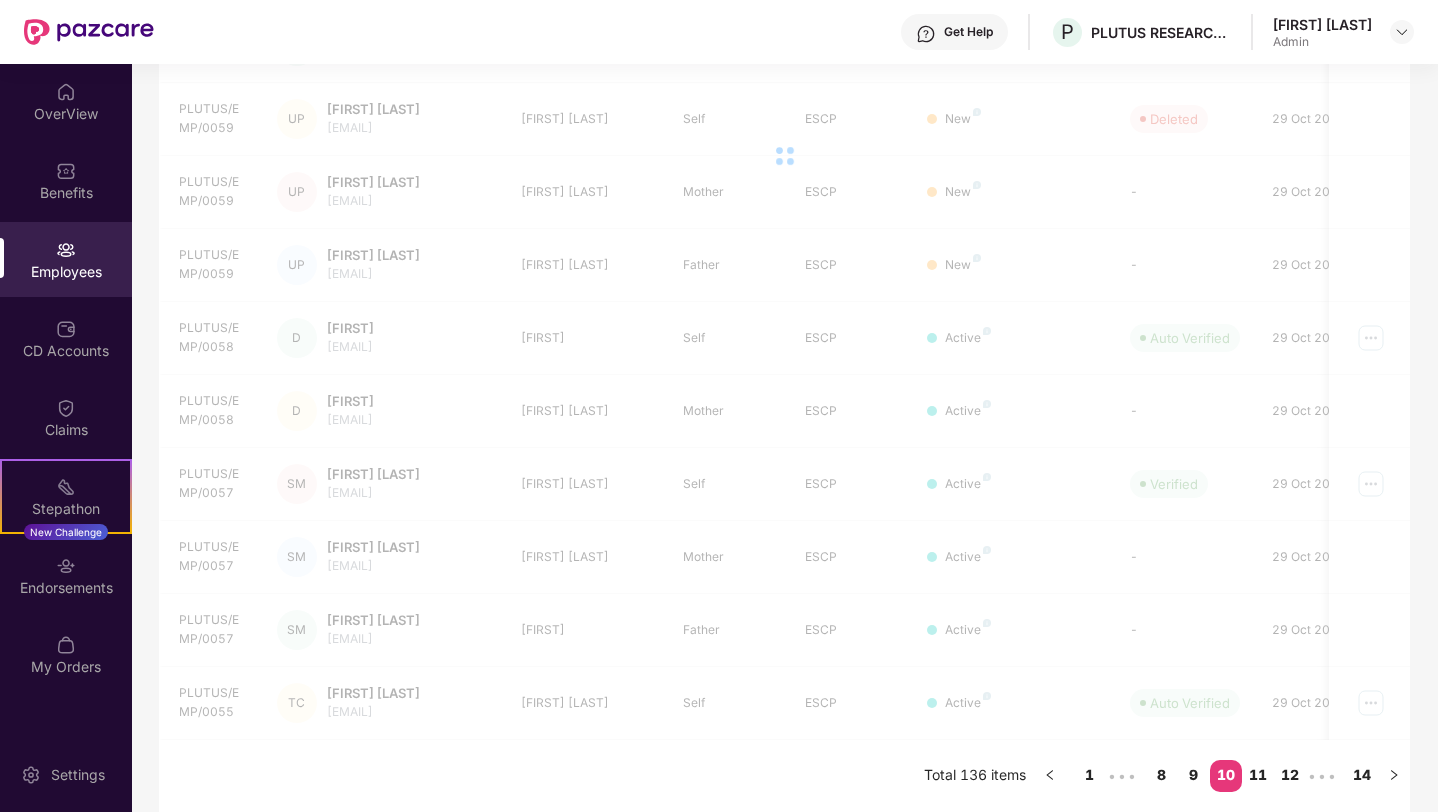 scroll, scrollTop: 417, scrollLeft: 0, axis: vertical 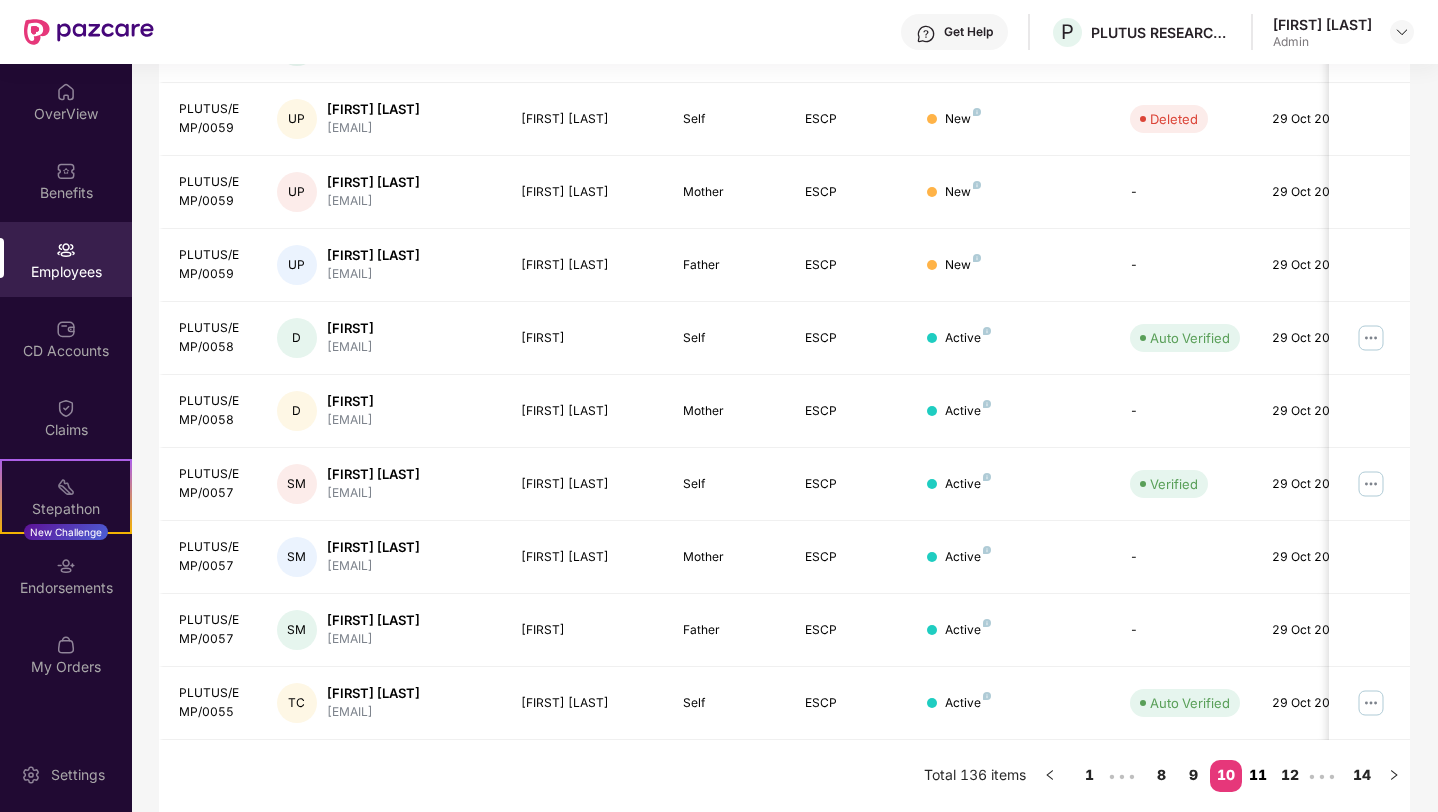 click on "11" at bounding box center (1258, 775) 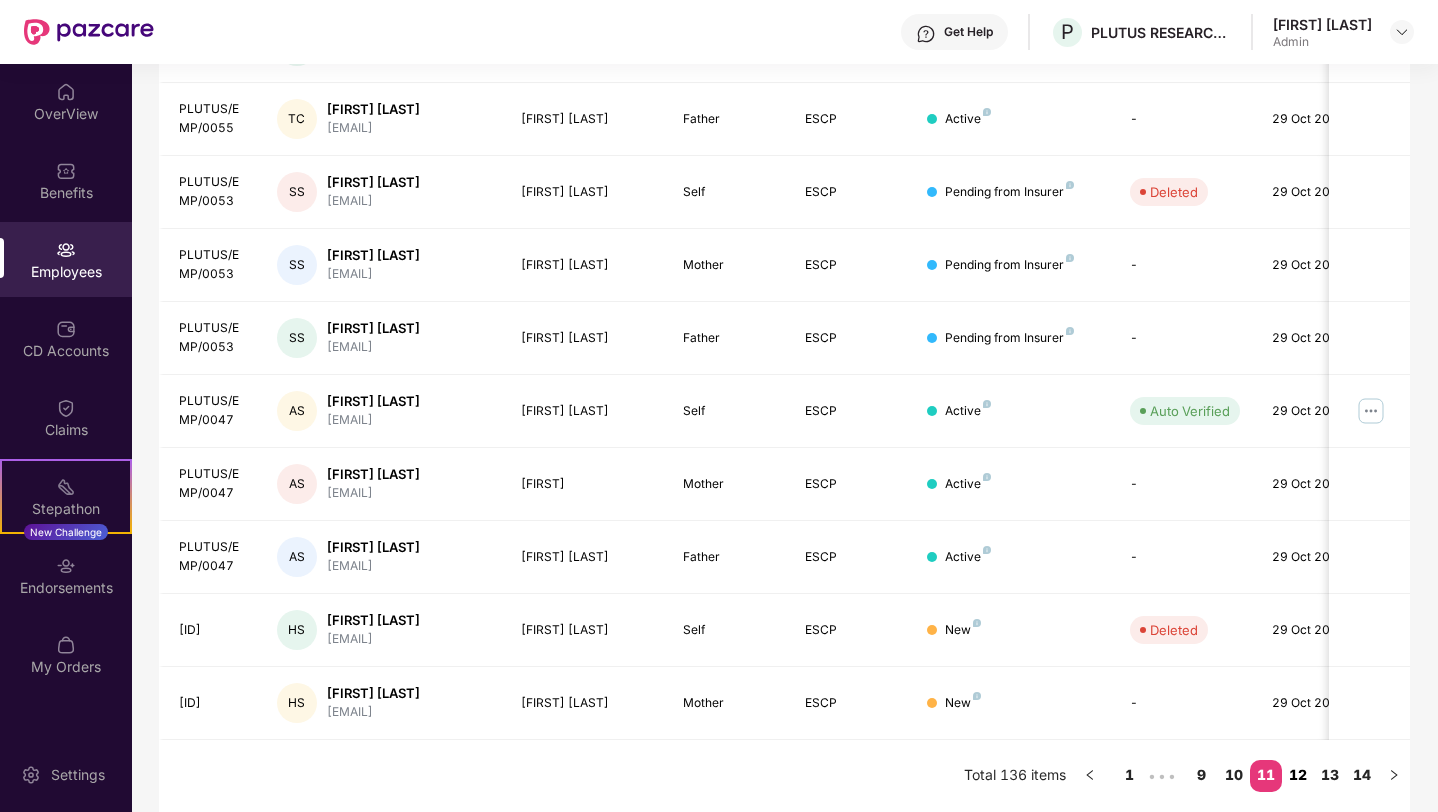 click on "12" at bounding box center [1298, 775] 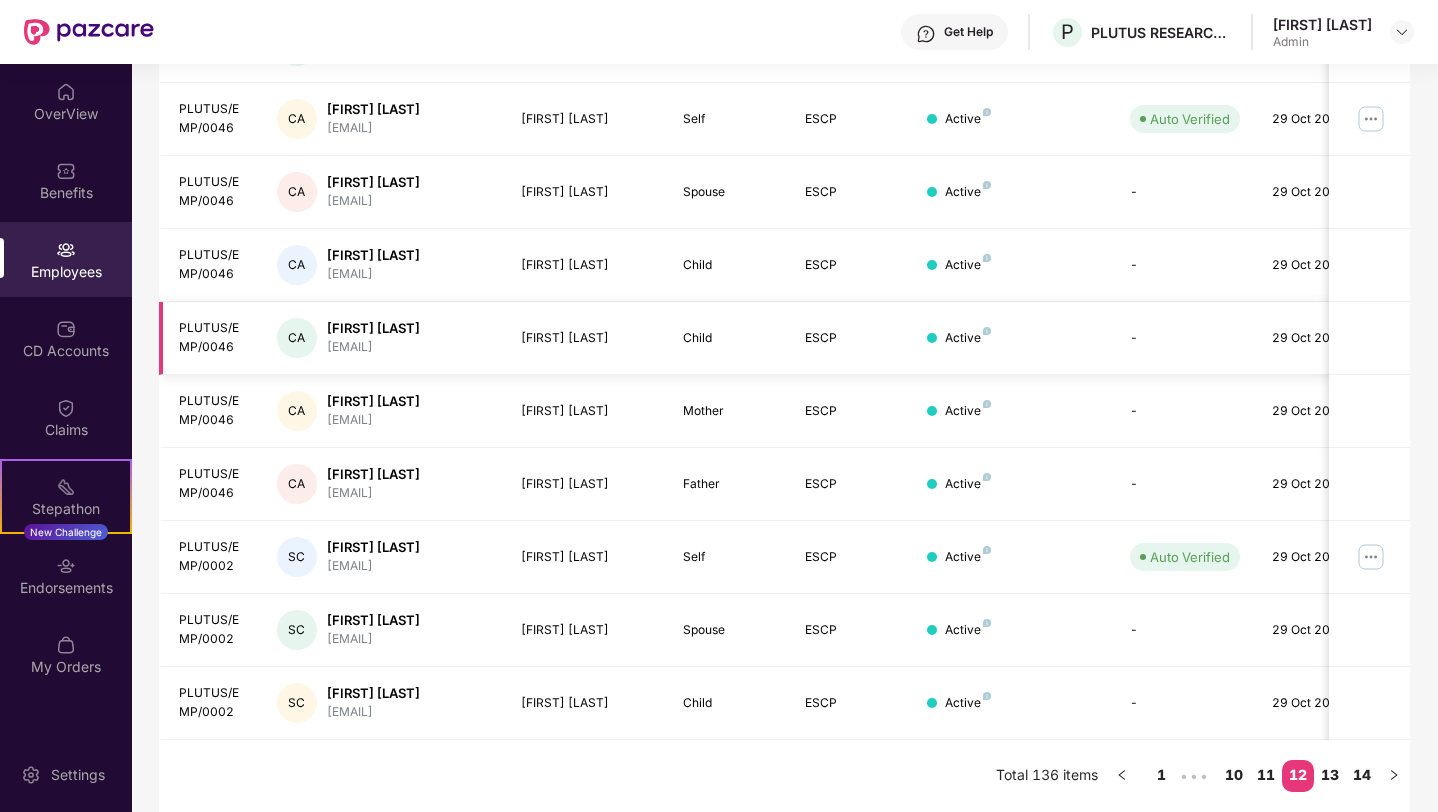 scroll, scrollTop: 467, scrollLeft: 0, axis: vertical 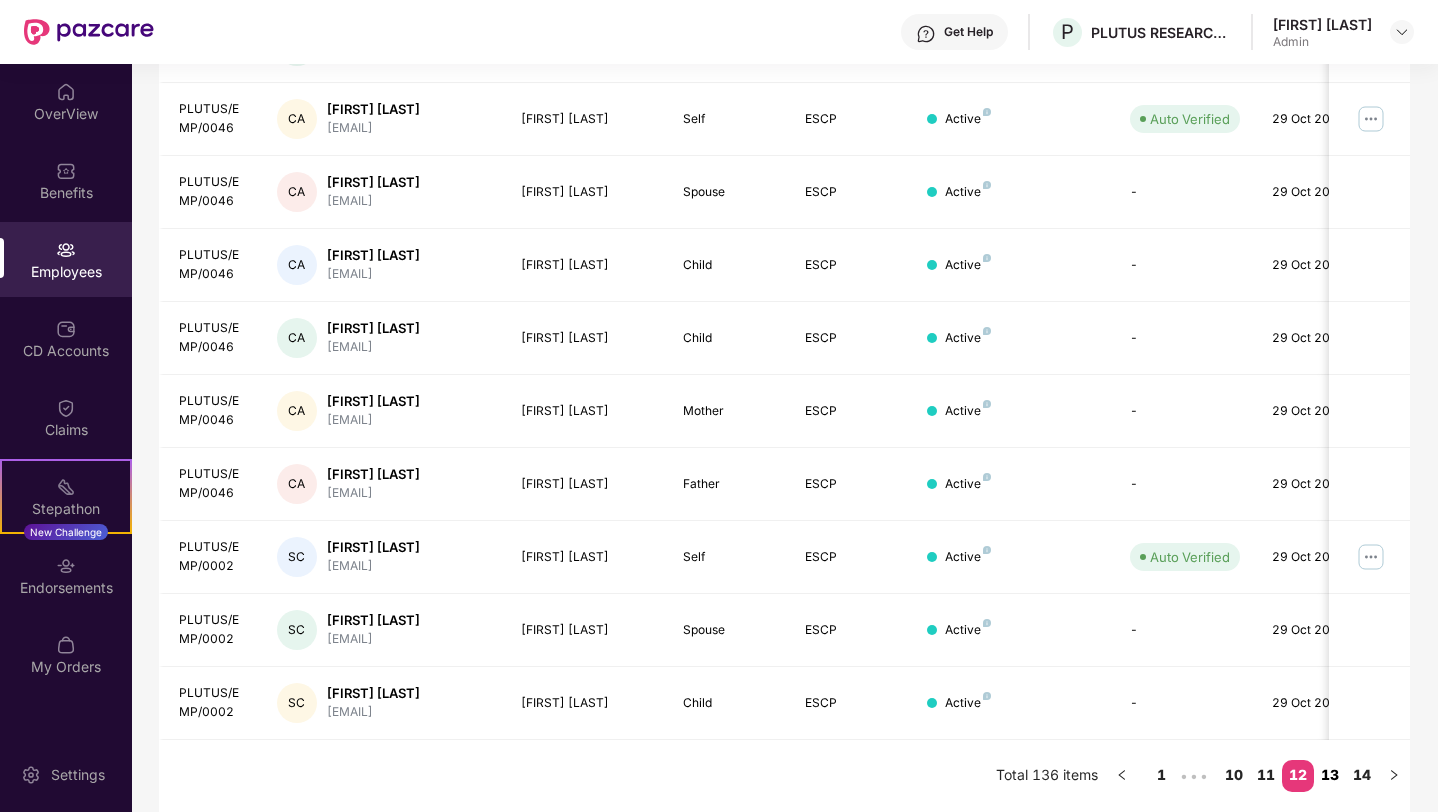 click on "13" at bounding box center [1330, 775] 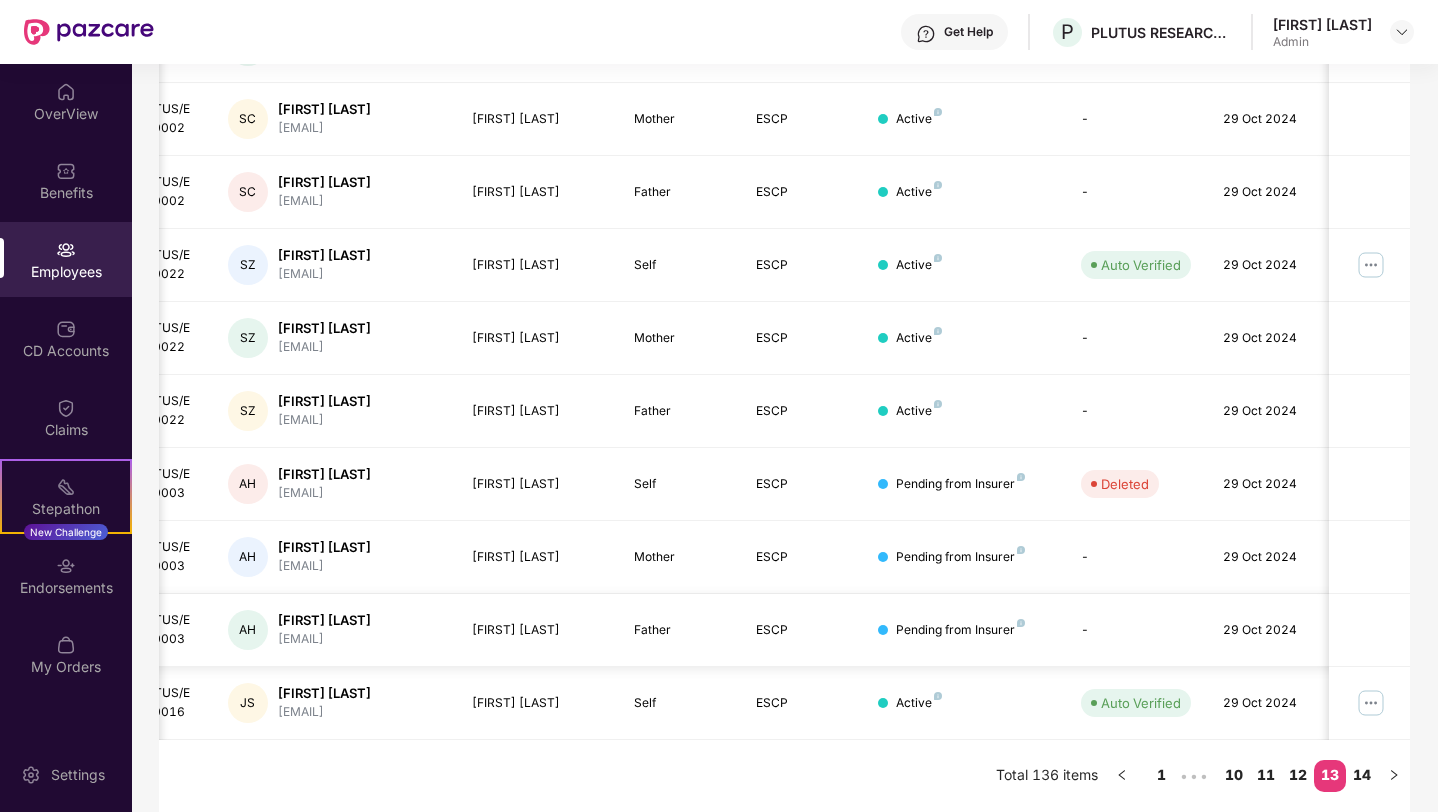 scroll, scrollTop: 0, scrollLeft: 0, axis: both 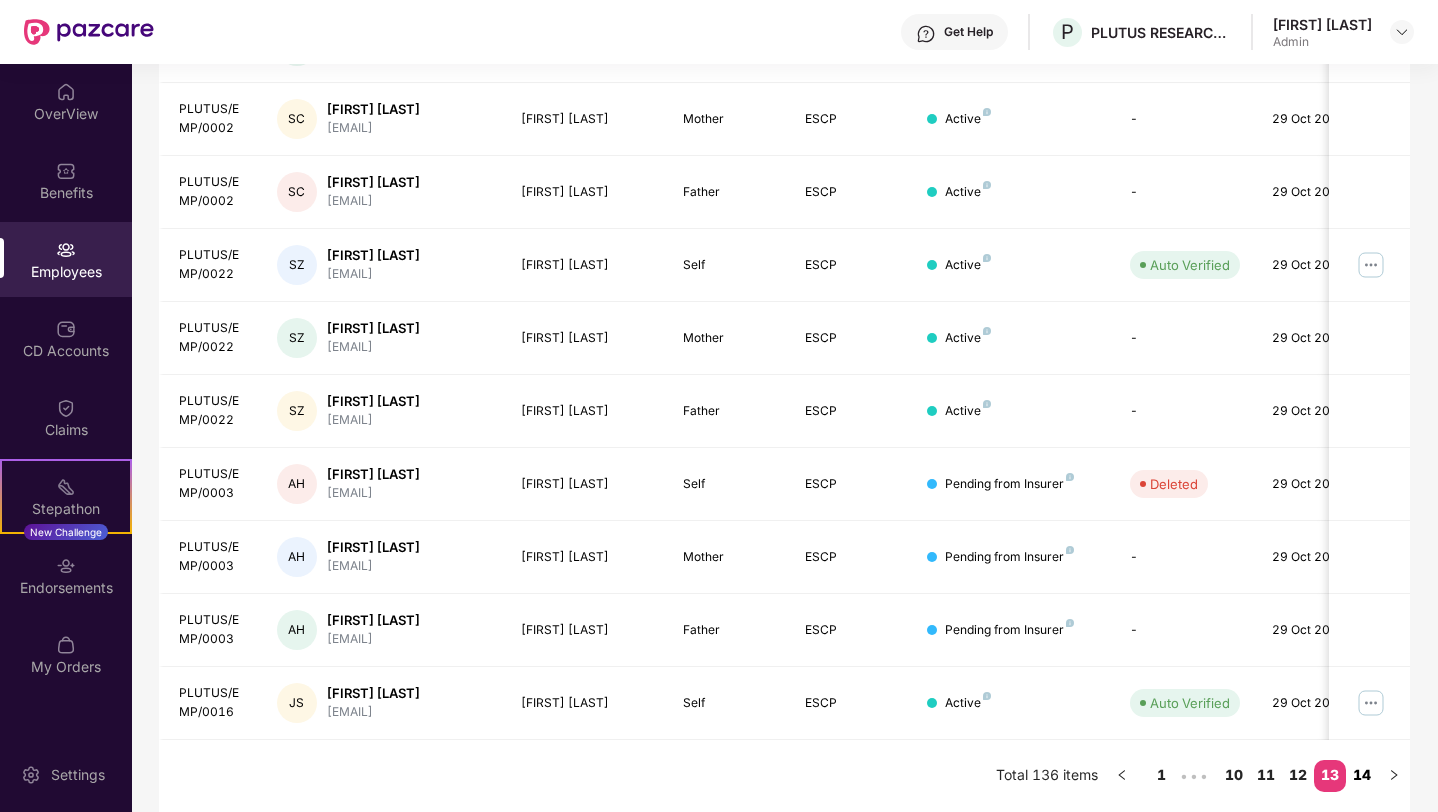 click on "14" at bounding box center [1362, 775] 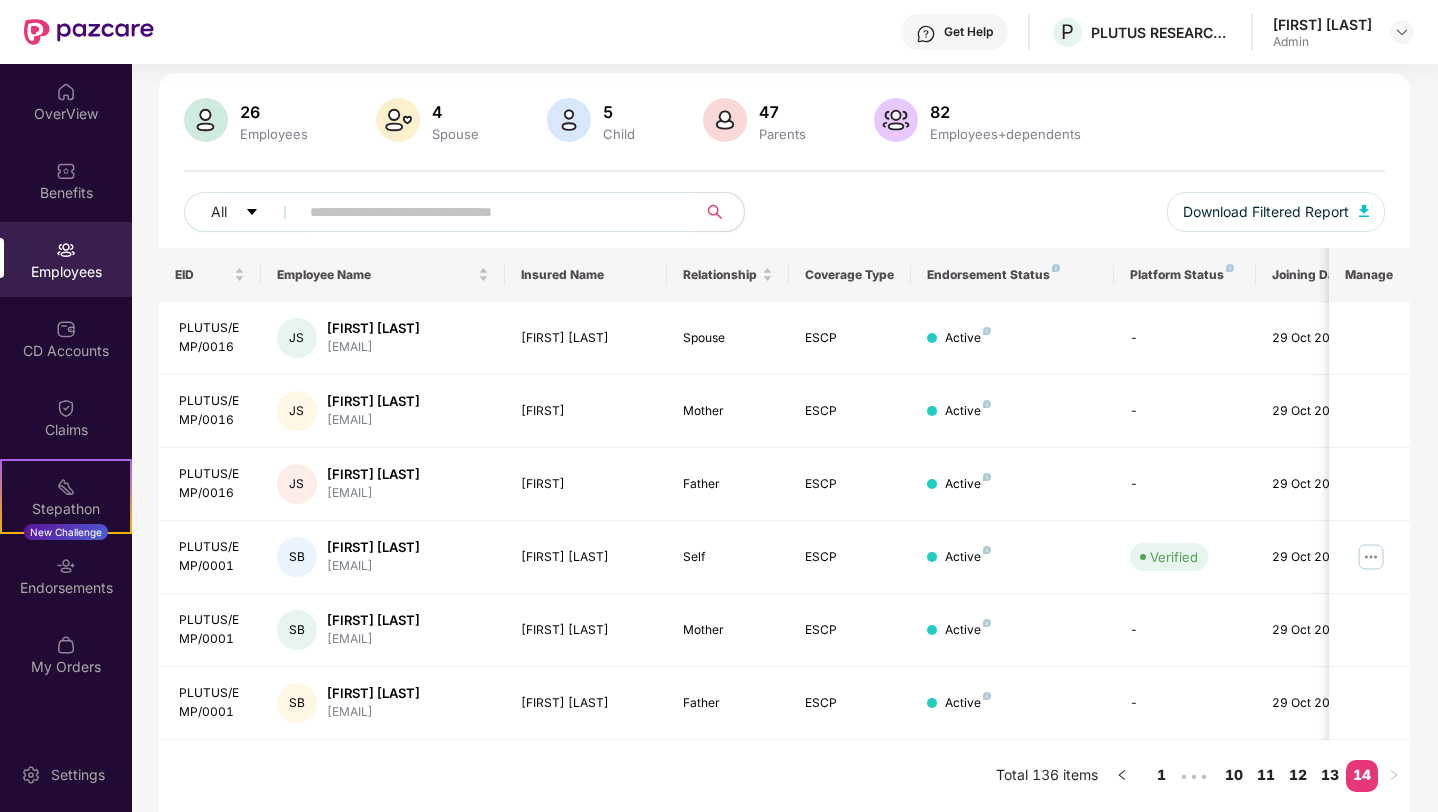 scroll, scrollTop: 125, scrollLeft: 0, axis: vertical 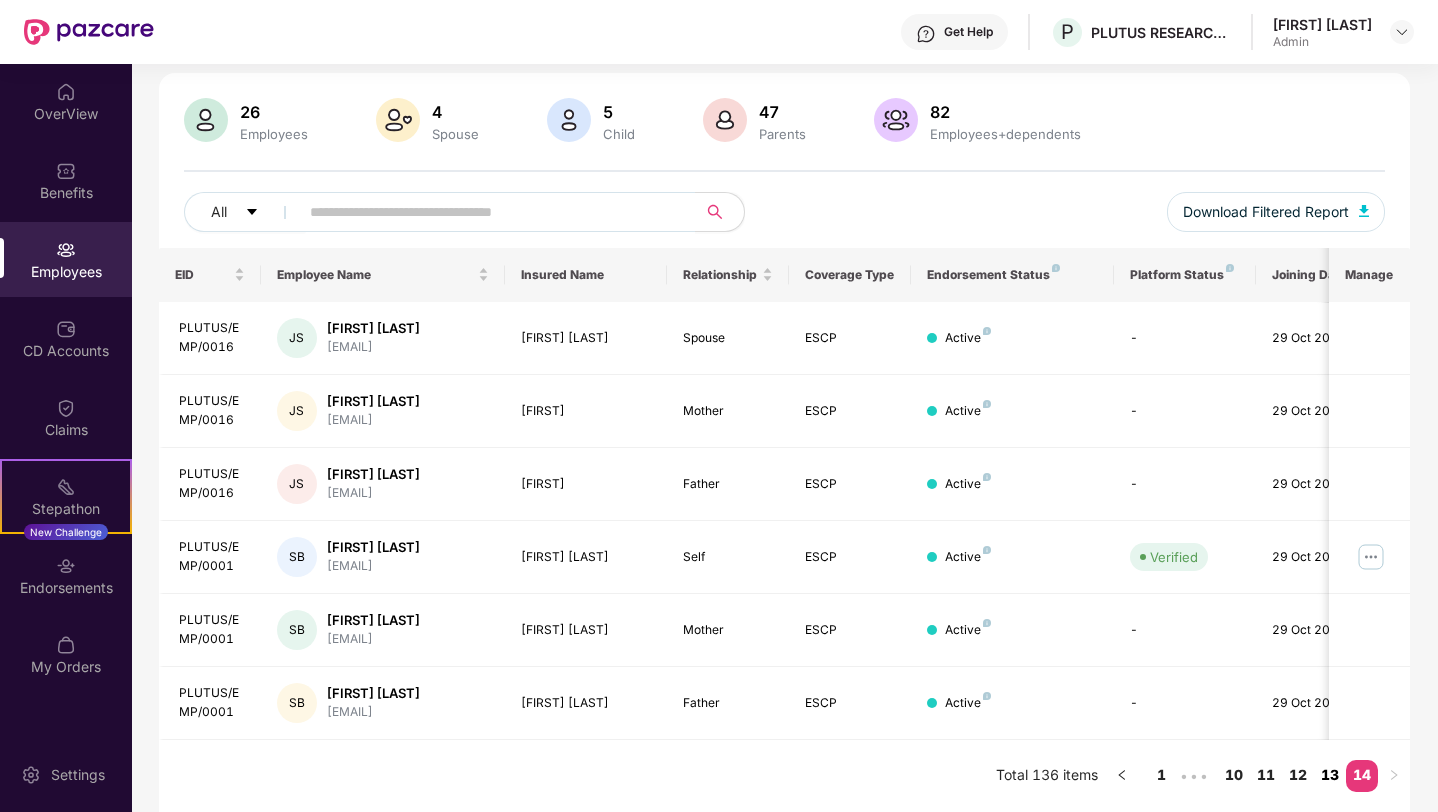 click on "13" at bounding box center [1330, 775] 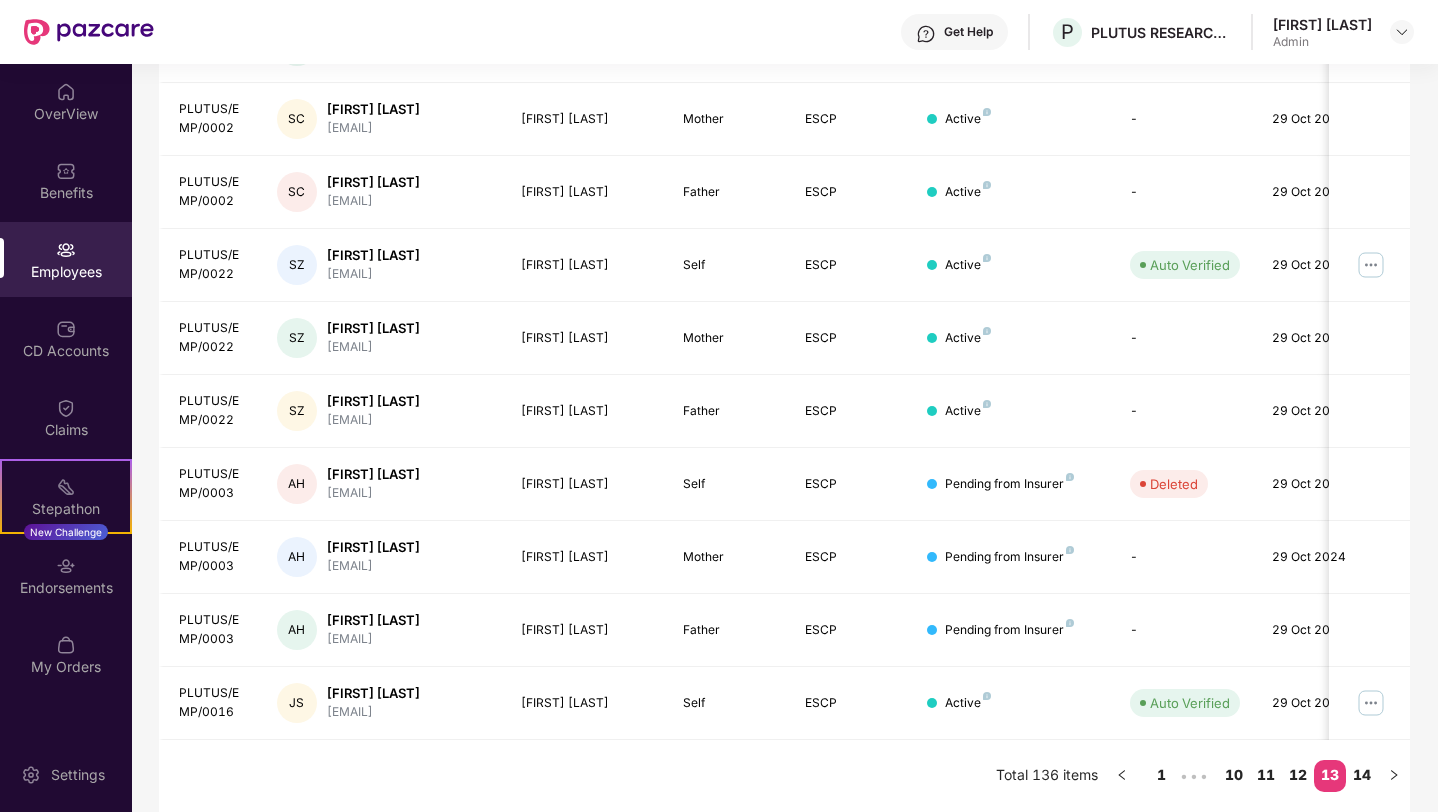 scroll, scrollTop: 467, scrollLeft: 0, axis: vertical 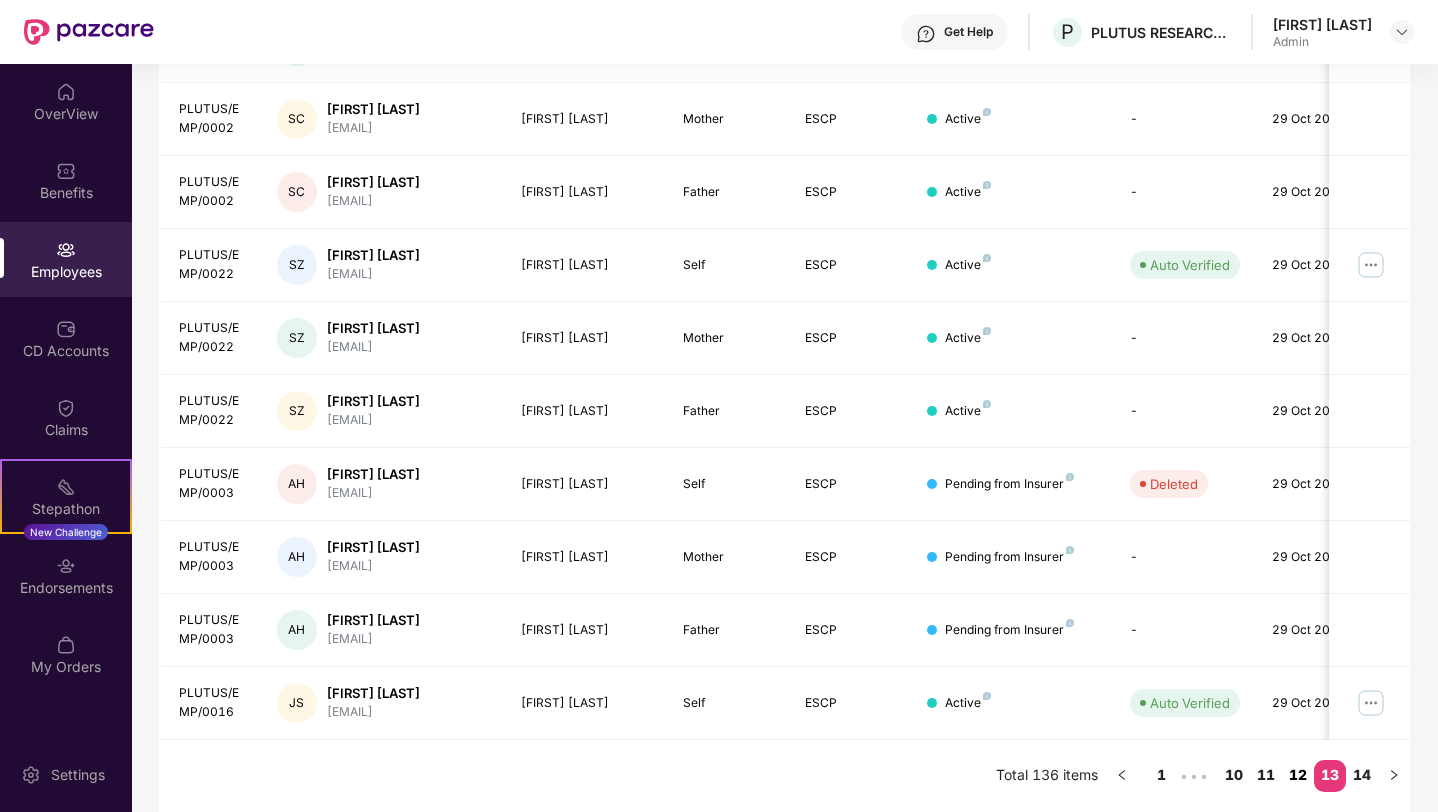 click on "12" at bounding box center (1298, 775) 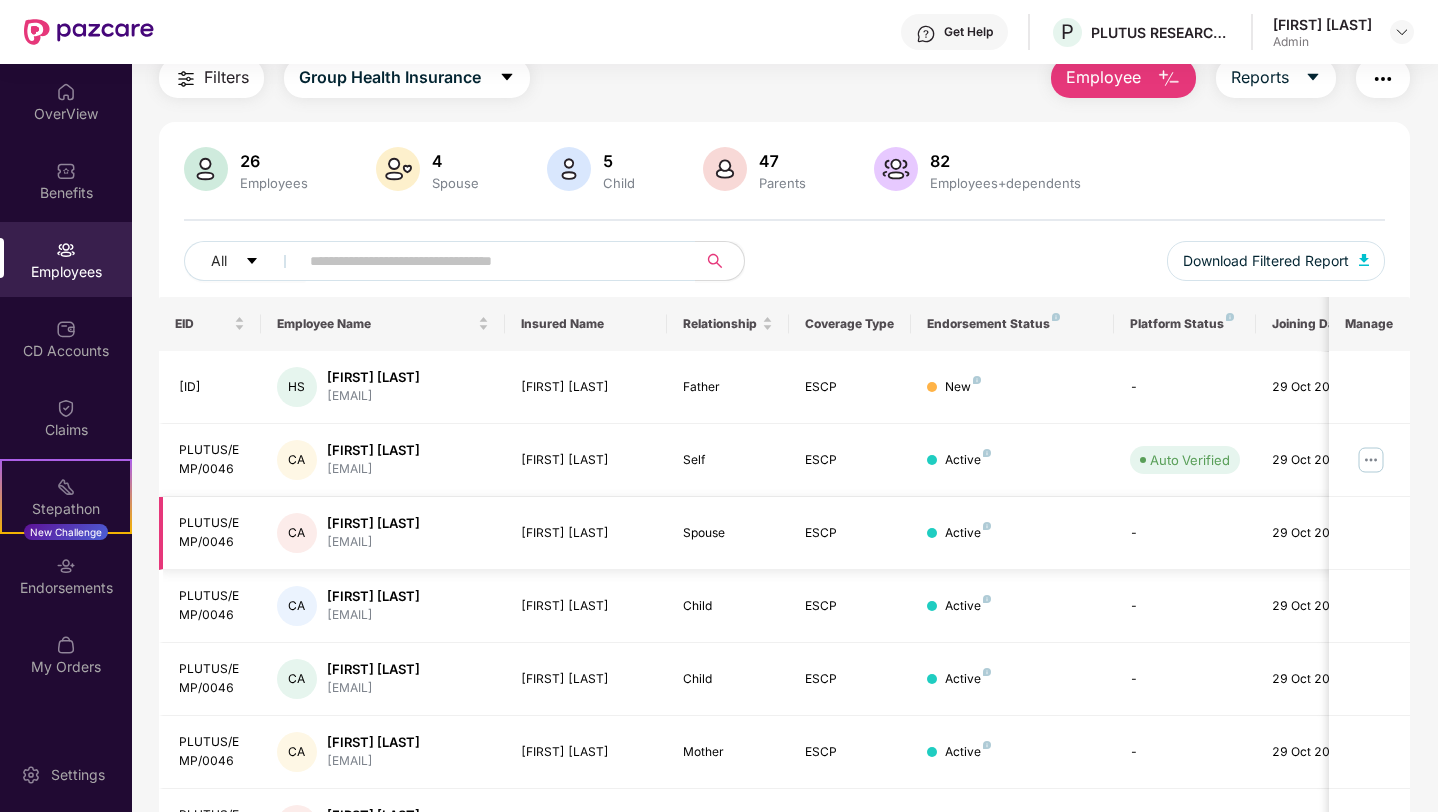 scroll, scrollTop: 0, scrollLeft: 0, axis: both 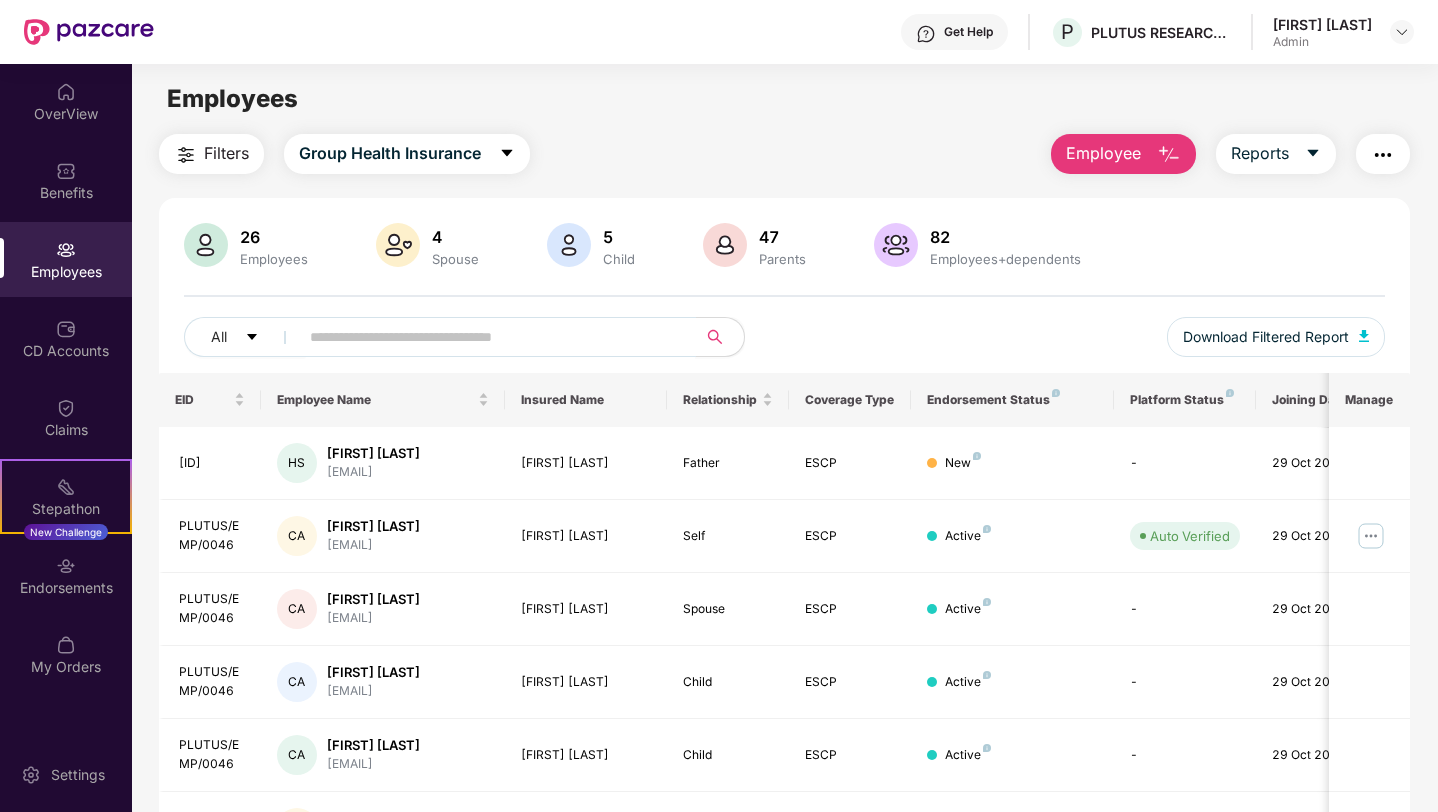 click at bounding box center [489, 337] 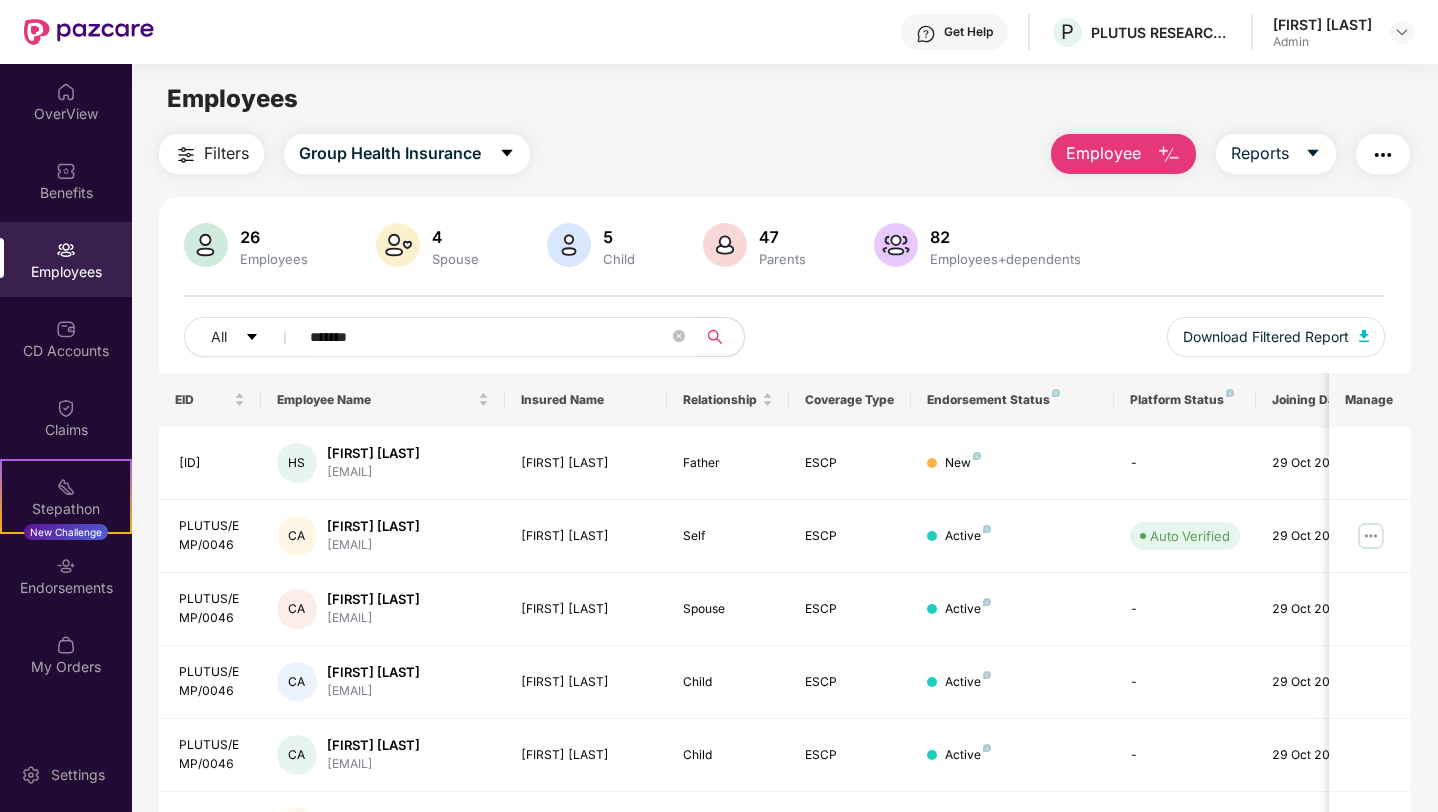 type on "*******" 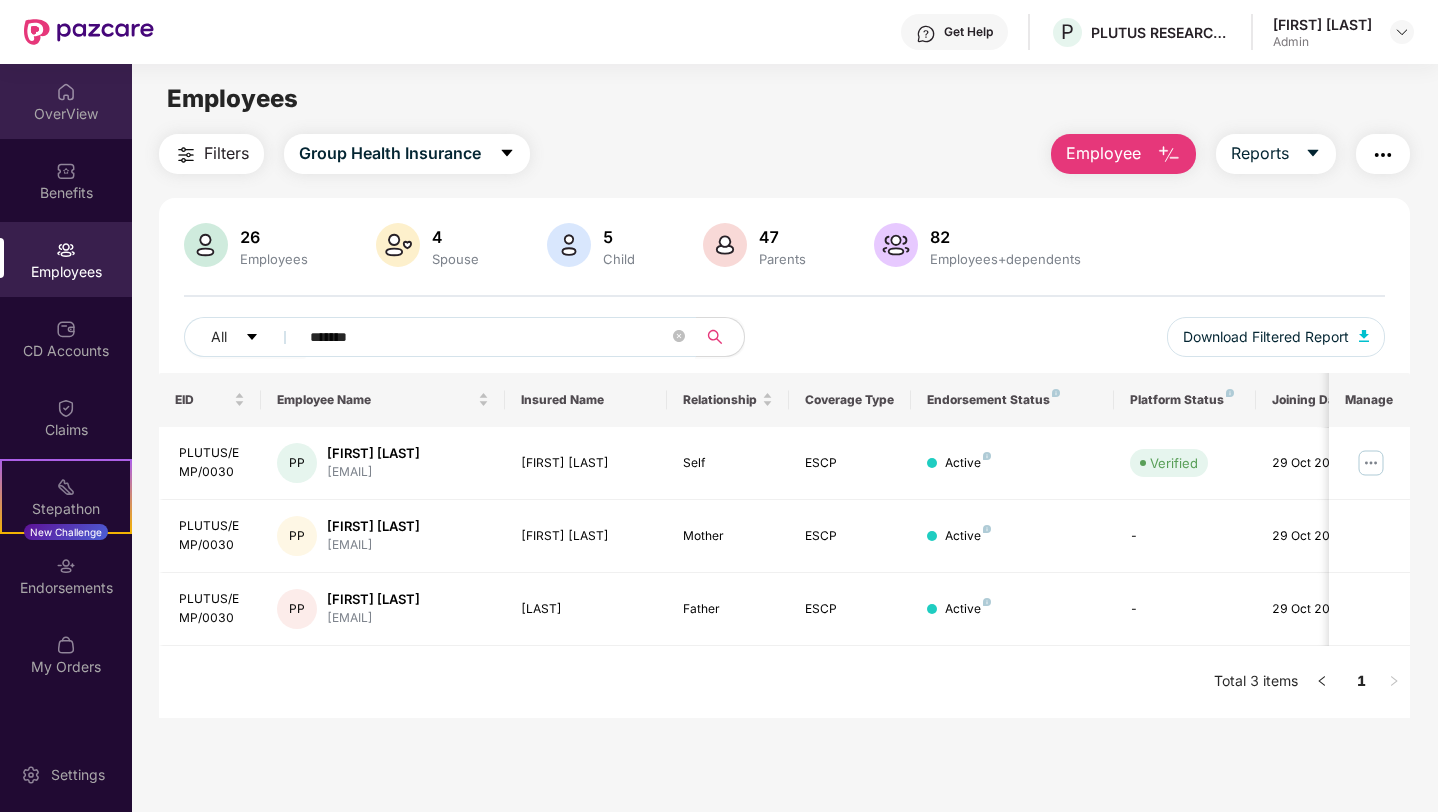click on "OverView" at bounding box center (66, 114) 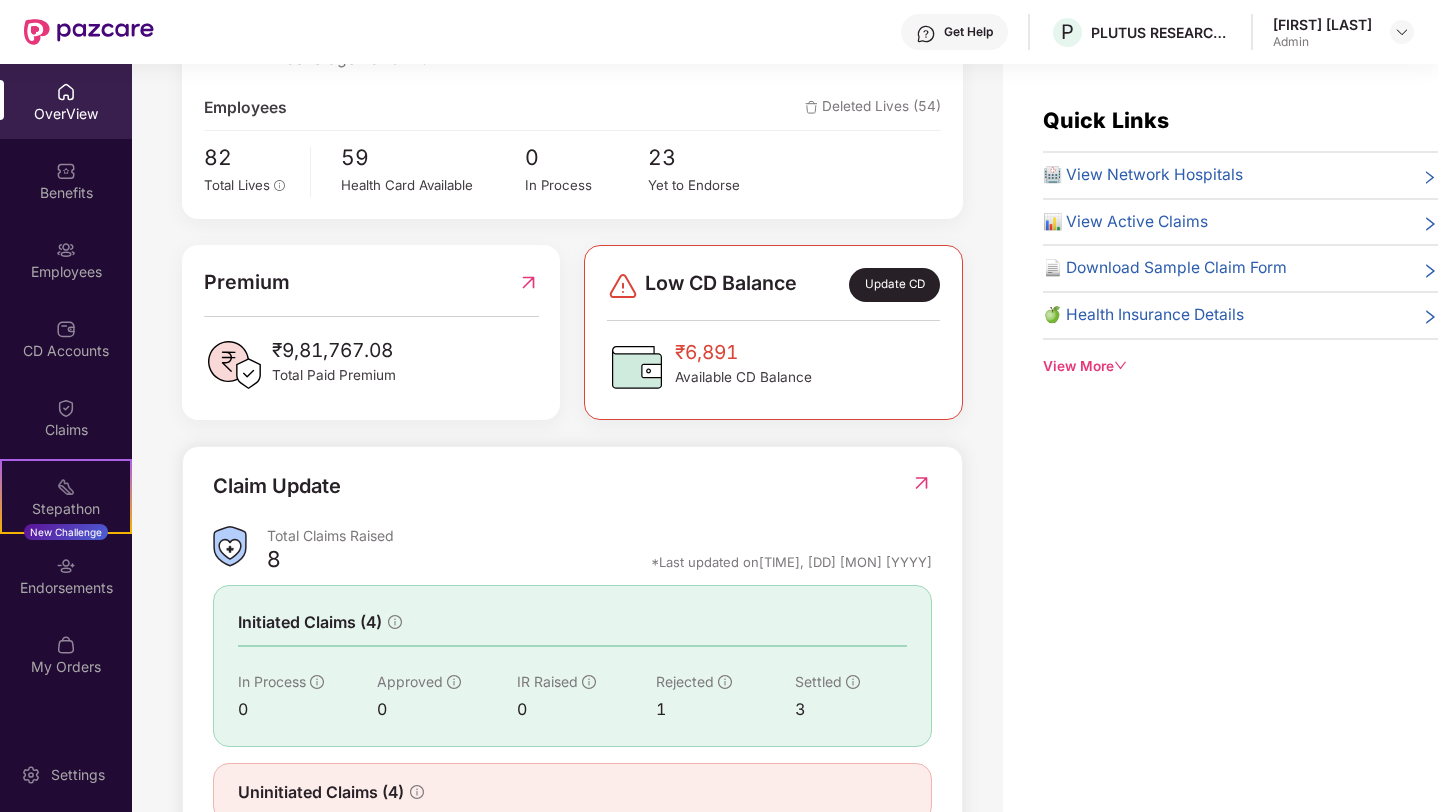 scroll, scrollTop: 423, scrollLeft: 0, axis: vertical 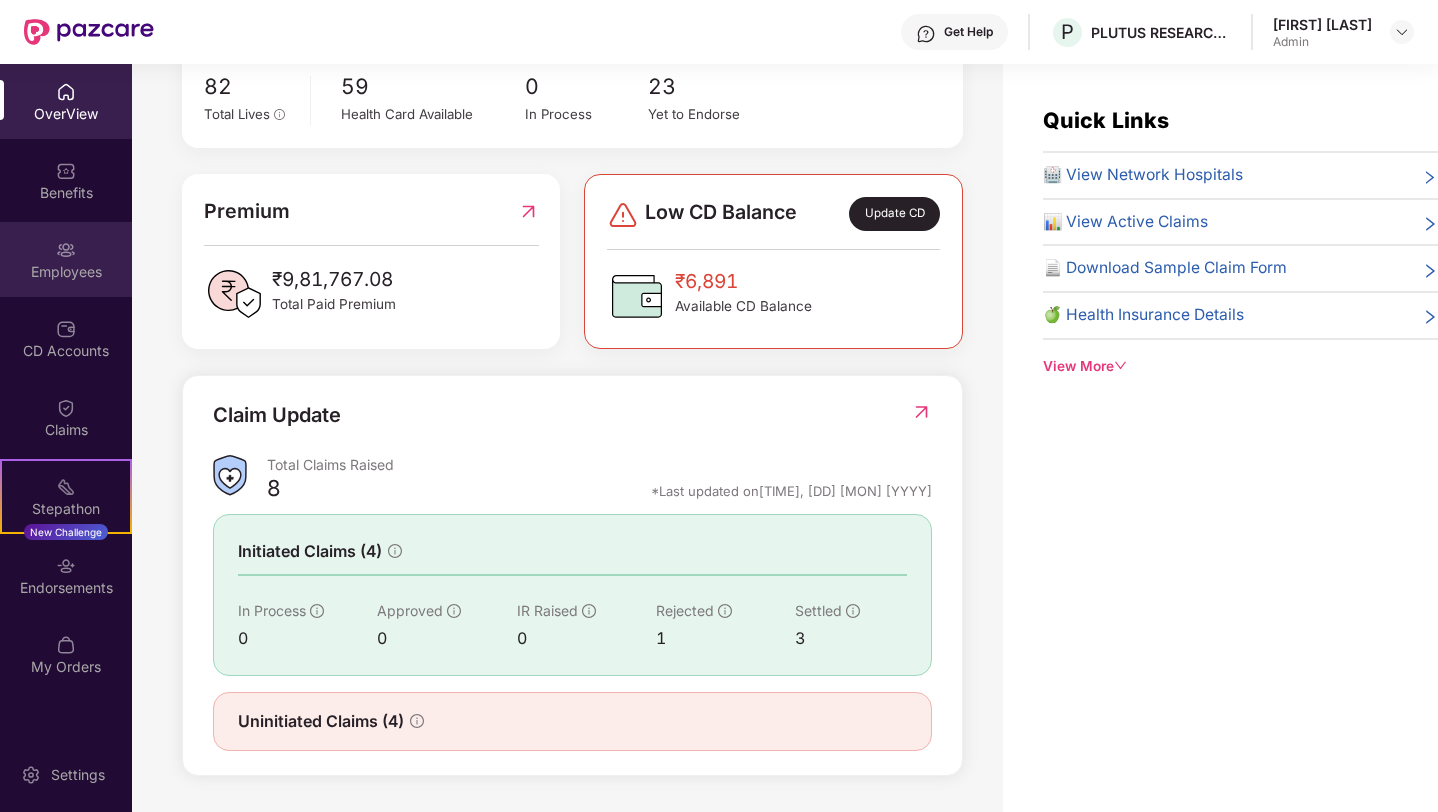click at bounding box center [66, 250] 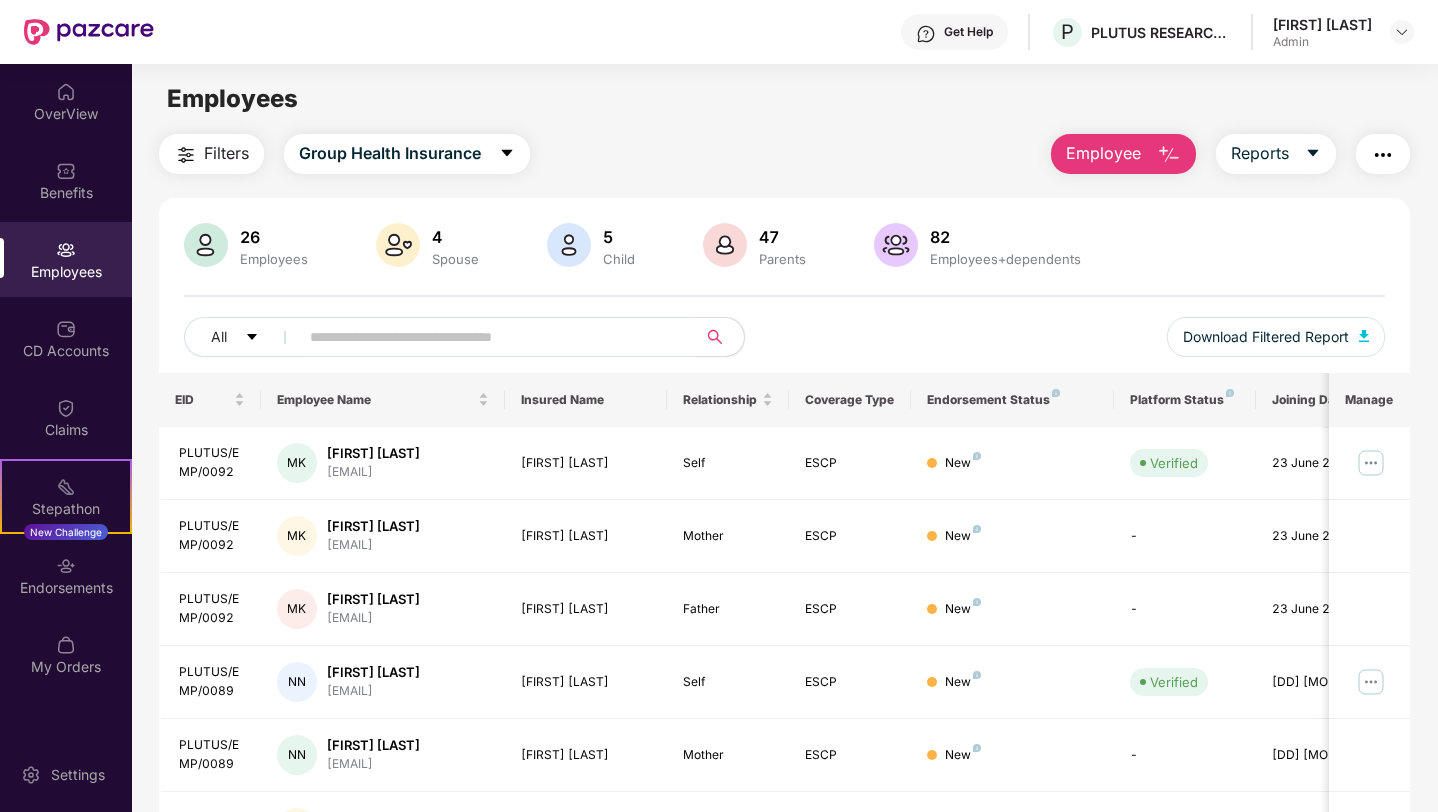 click on "Employee" at bounding box center (1103, 153) 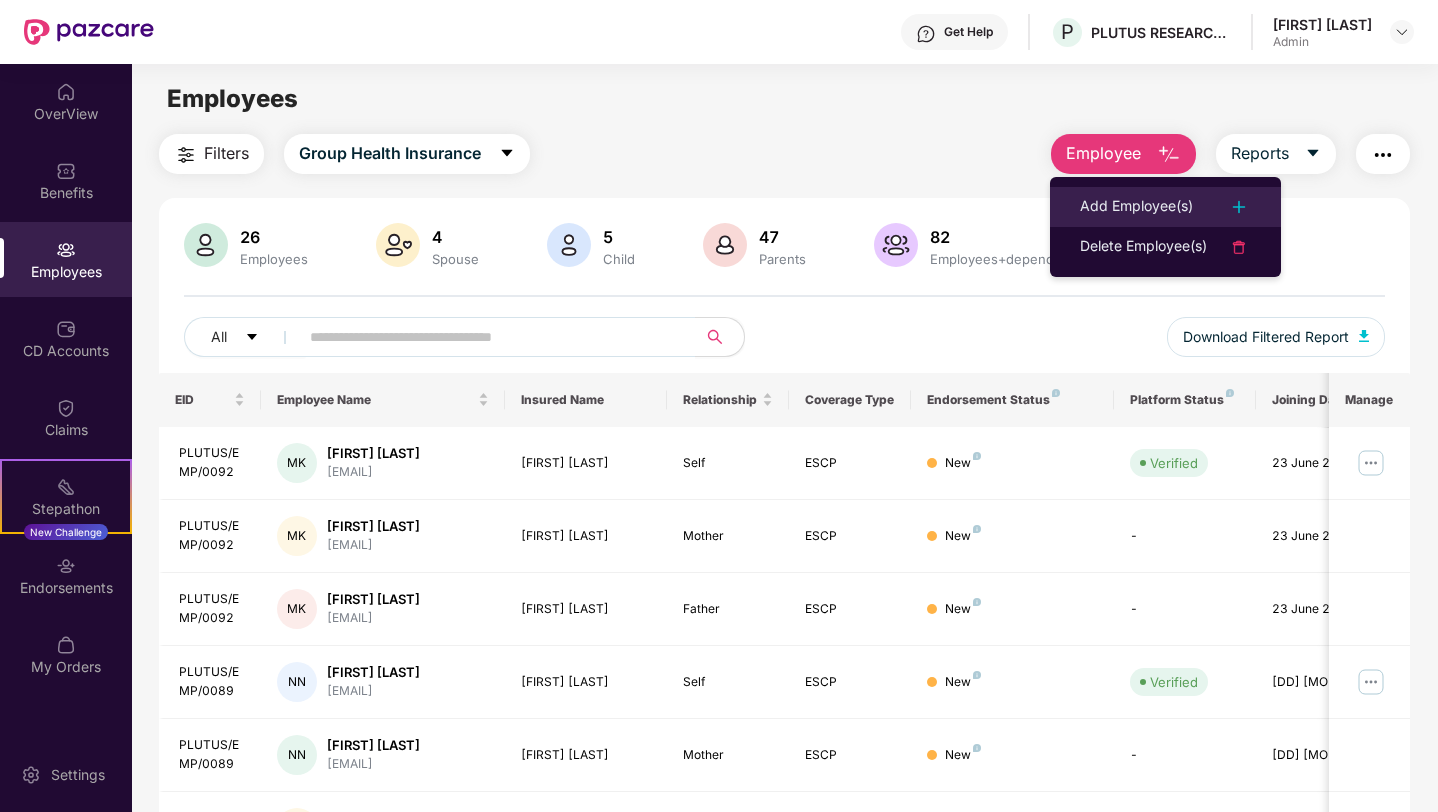 click on "Add Employee(s)" at bounding box center (1136, 207) 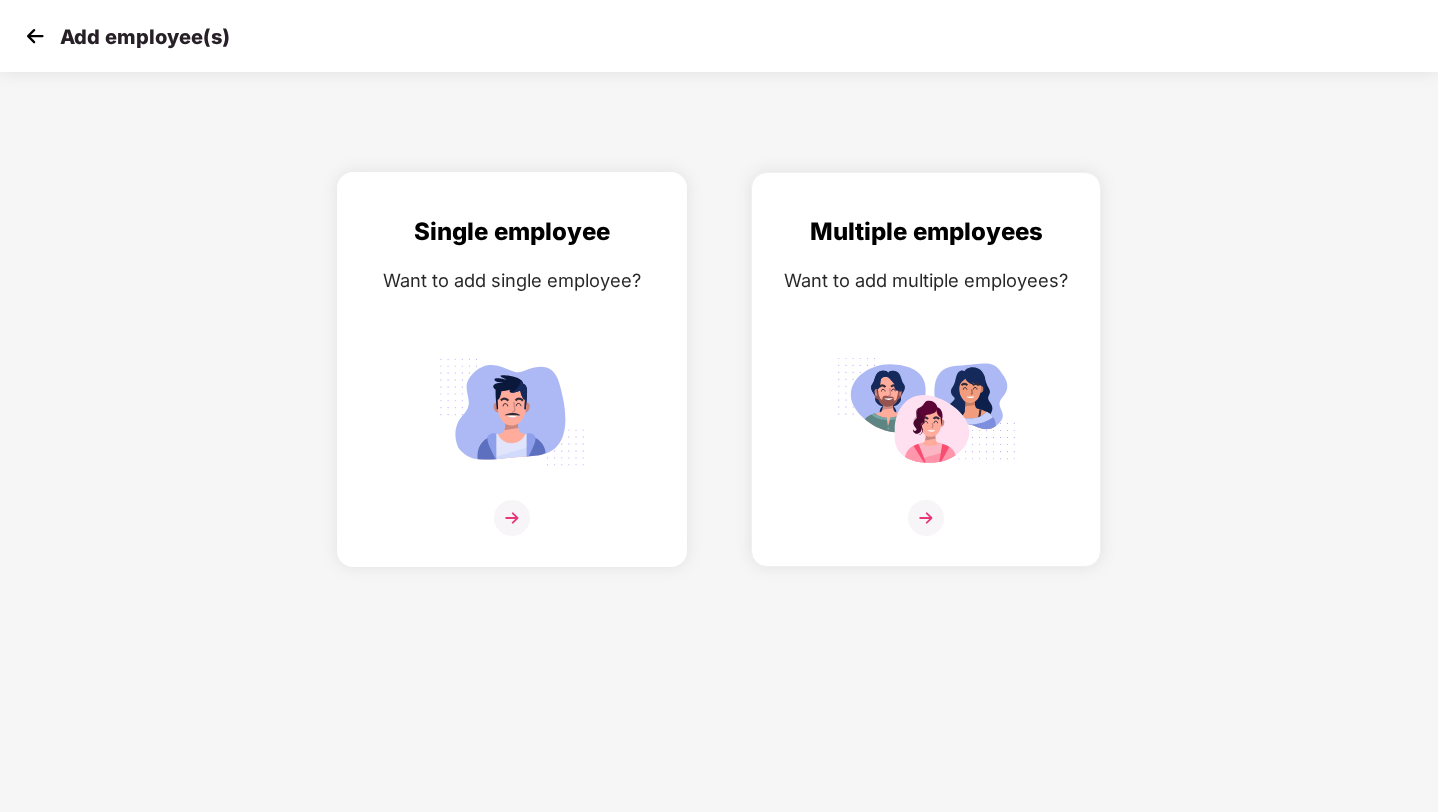click at bounding box center (512, 518) 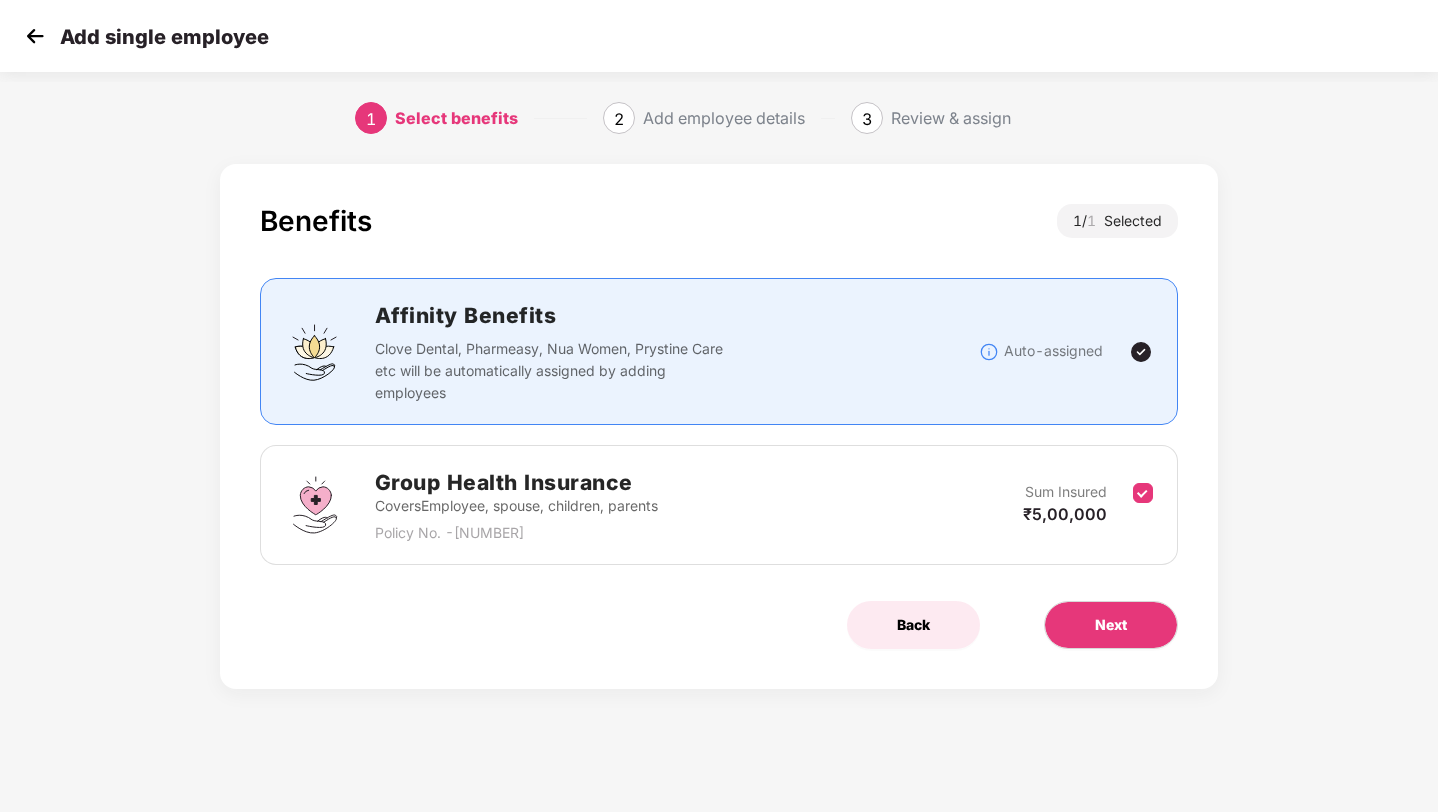 click on "Back" at bounding box center [913, 625] 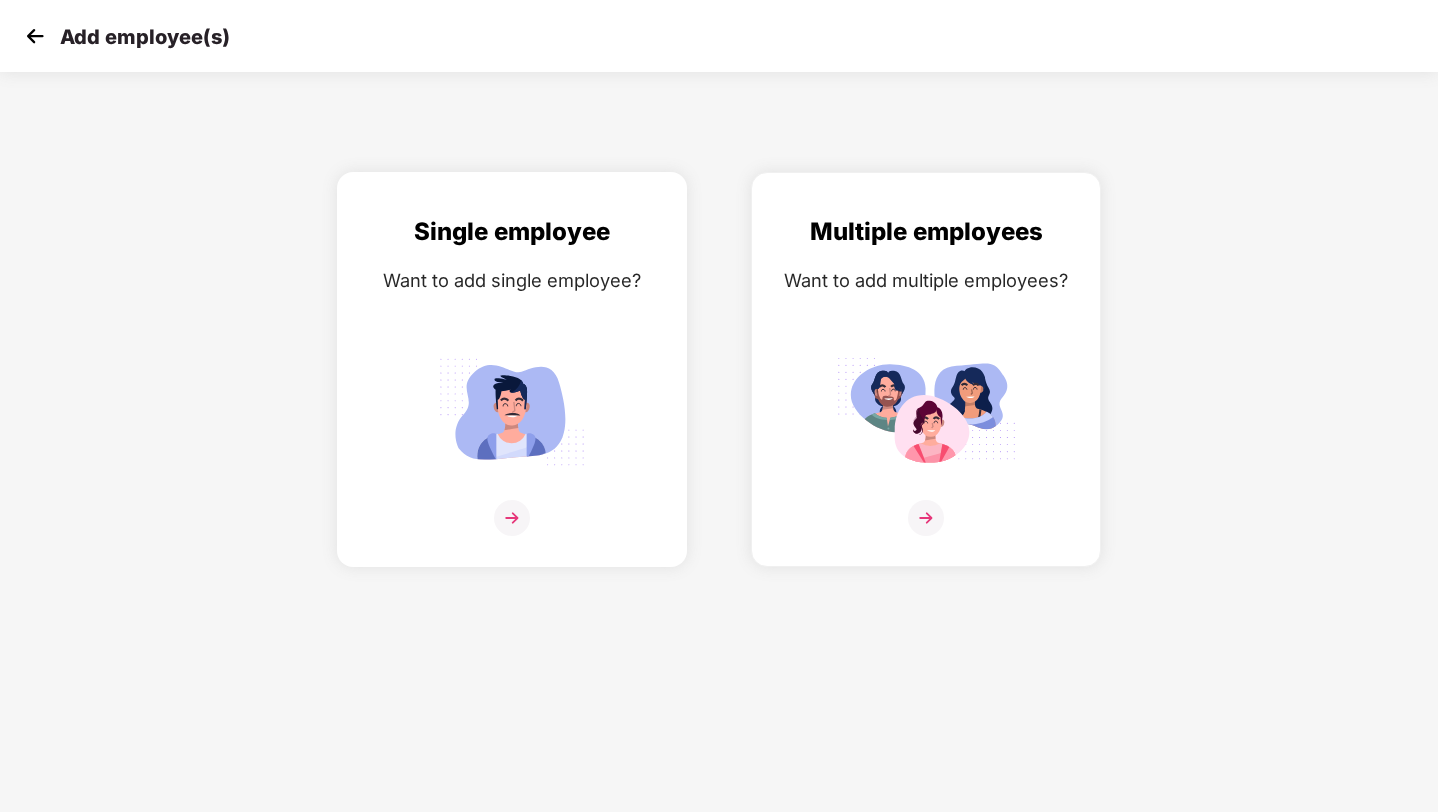 click at bounding box center [512, 518] 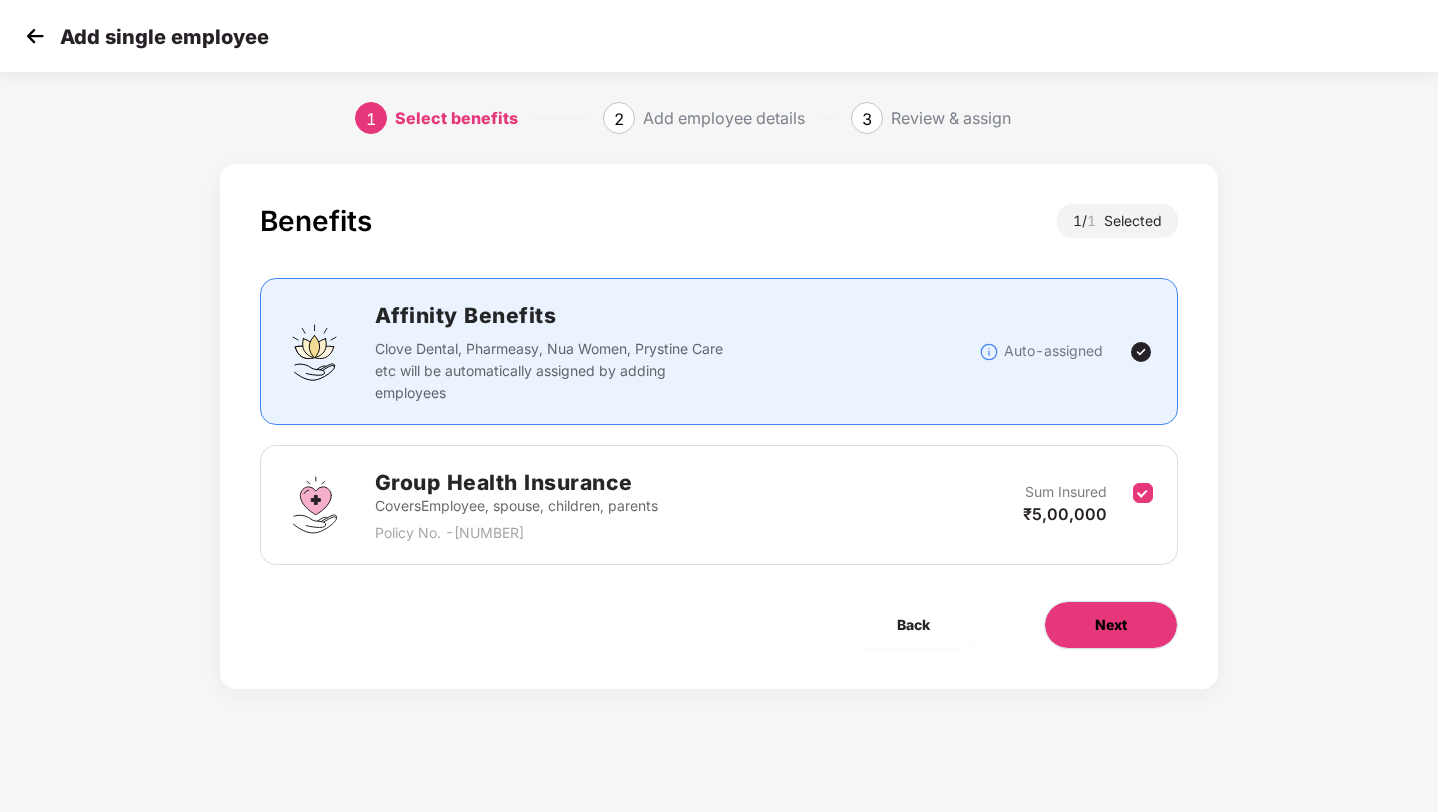 click on "Next" at bounding box center (1111, 625) 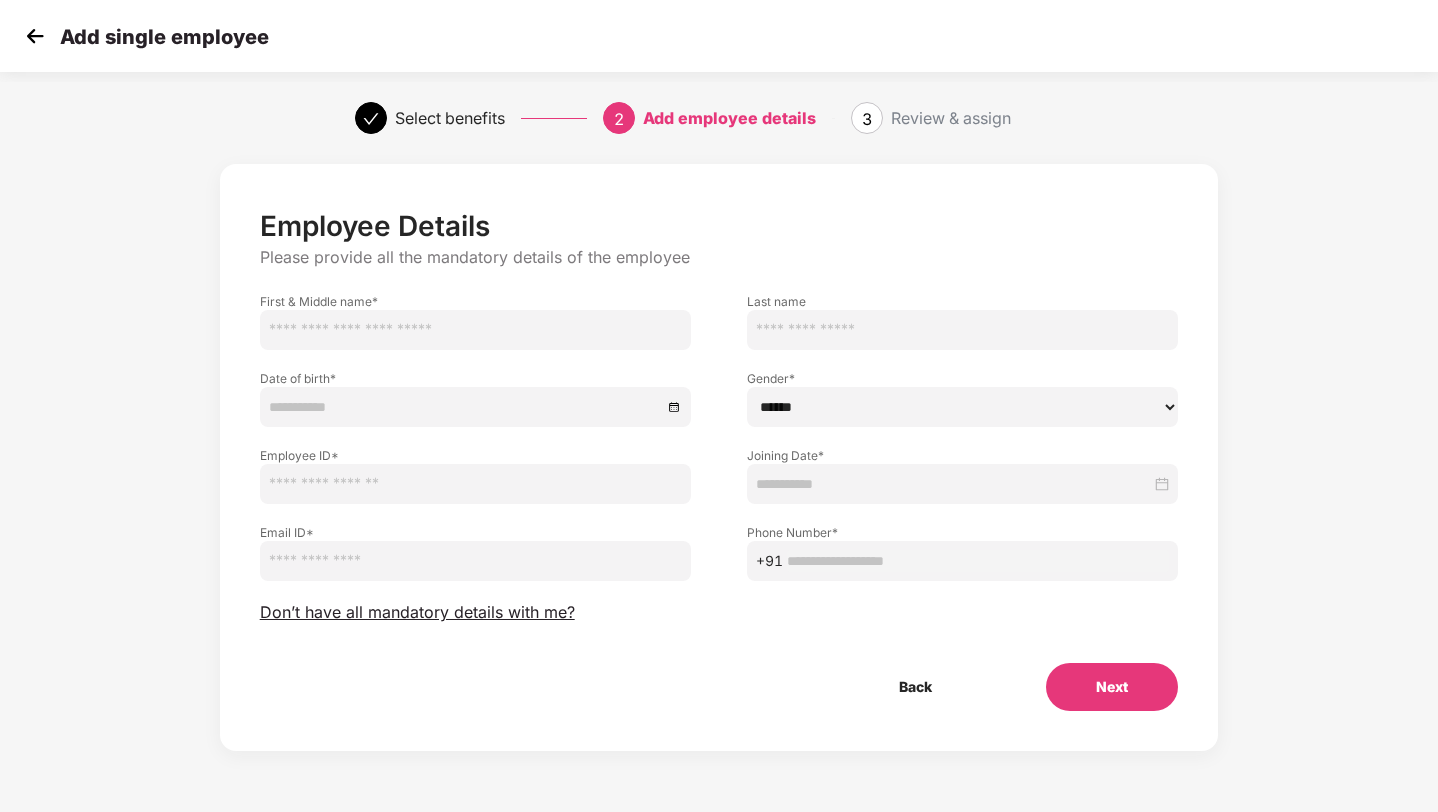 click at bounding box center [475, 330] 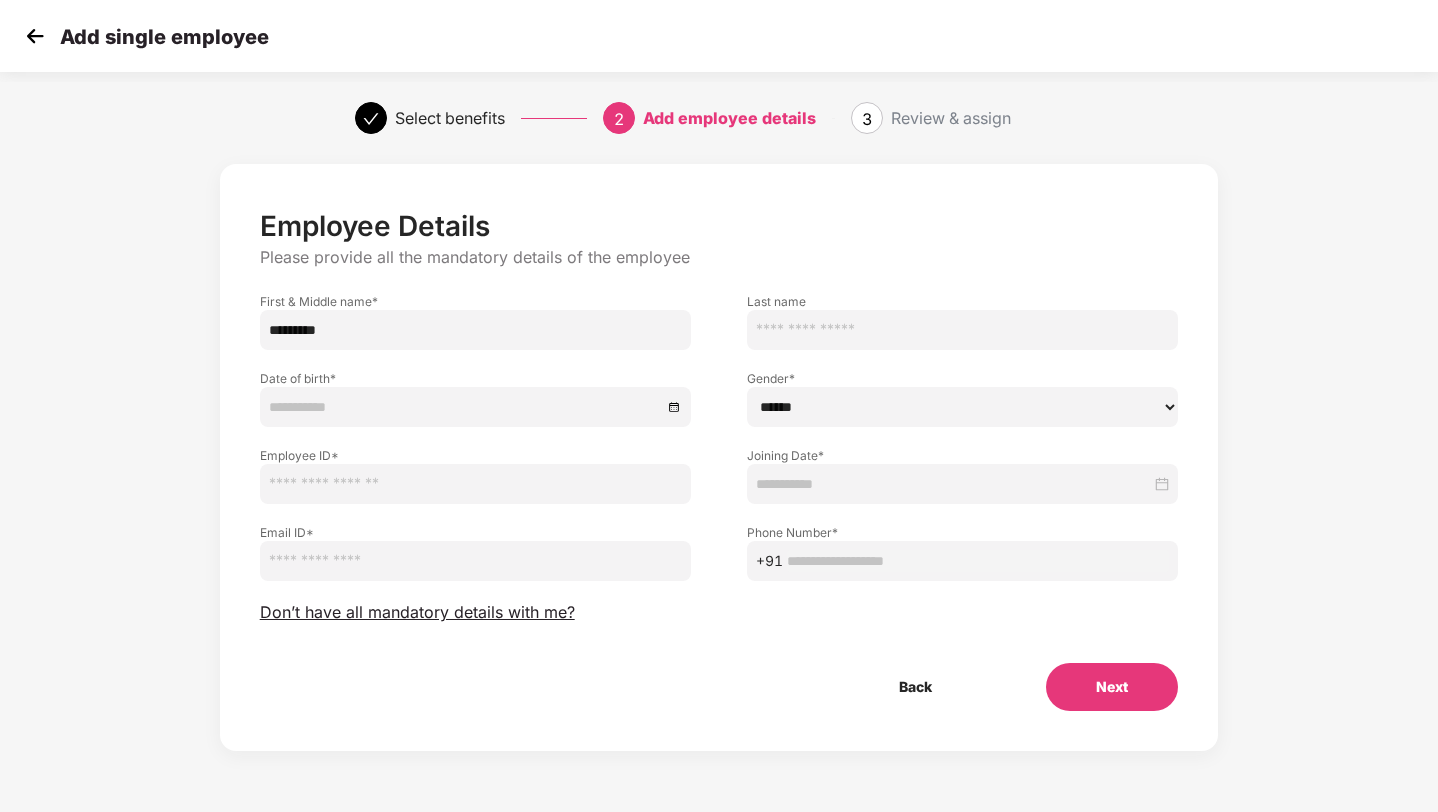 type on "*********" 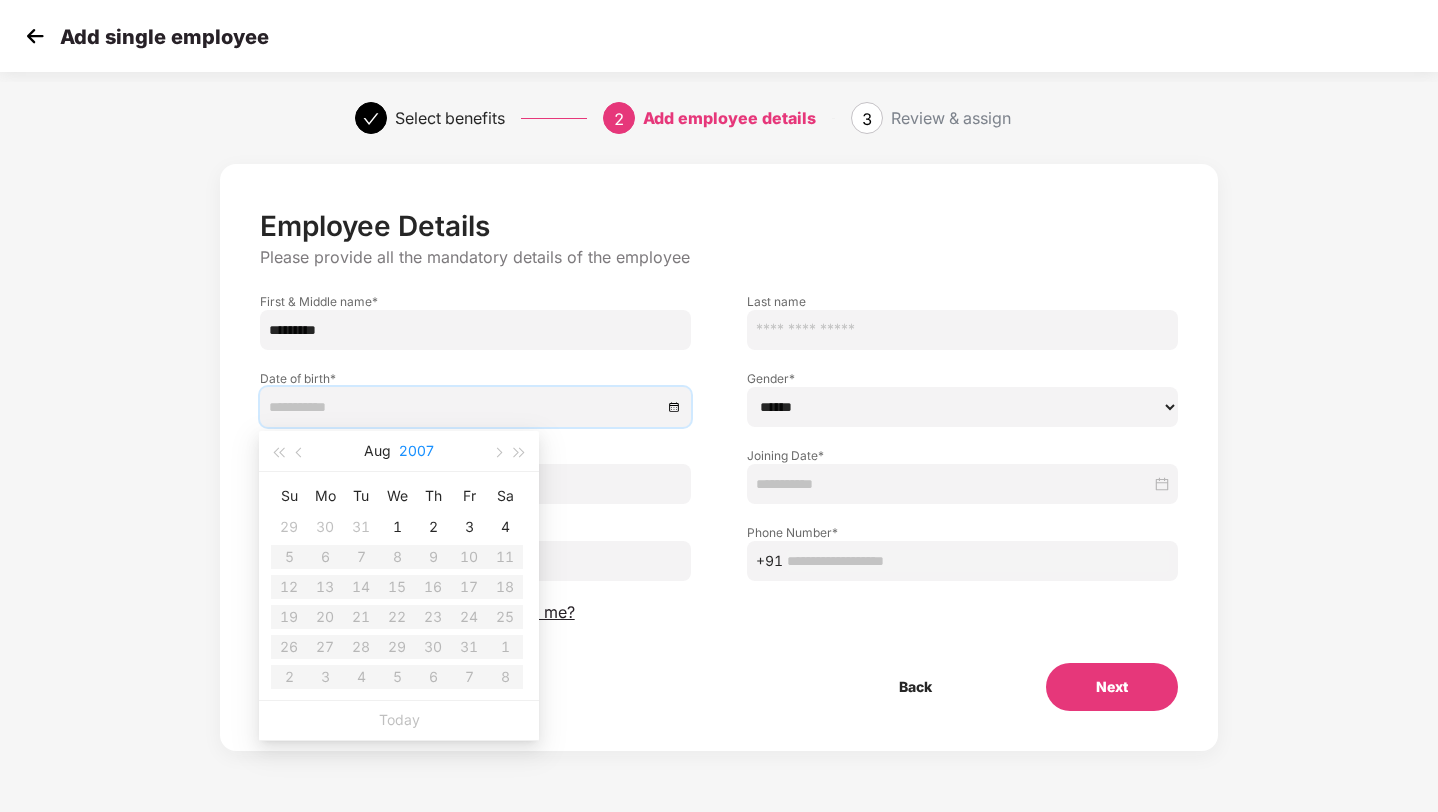 click on "2007" at bounding box center (416, 451) 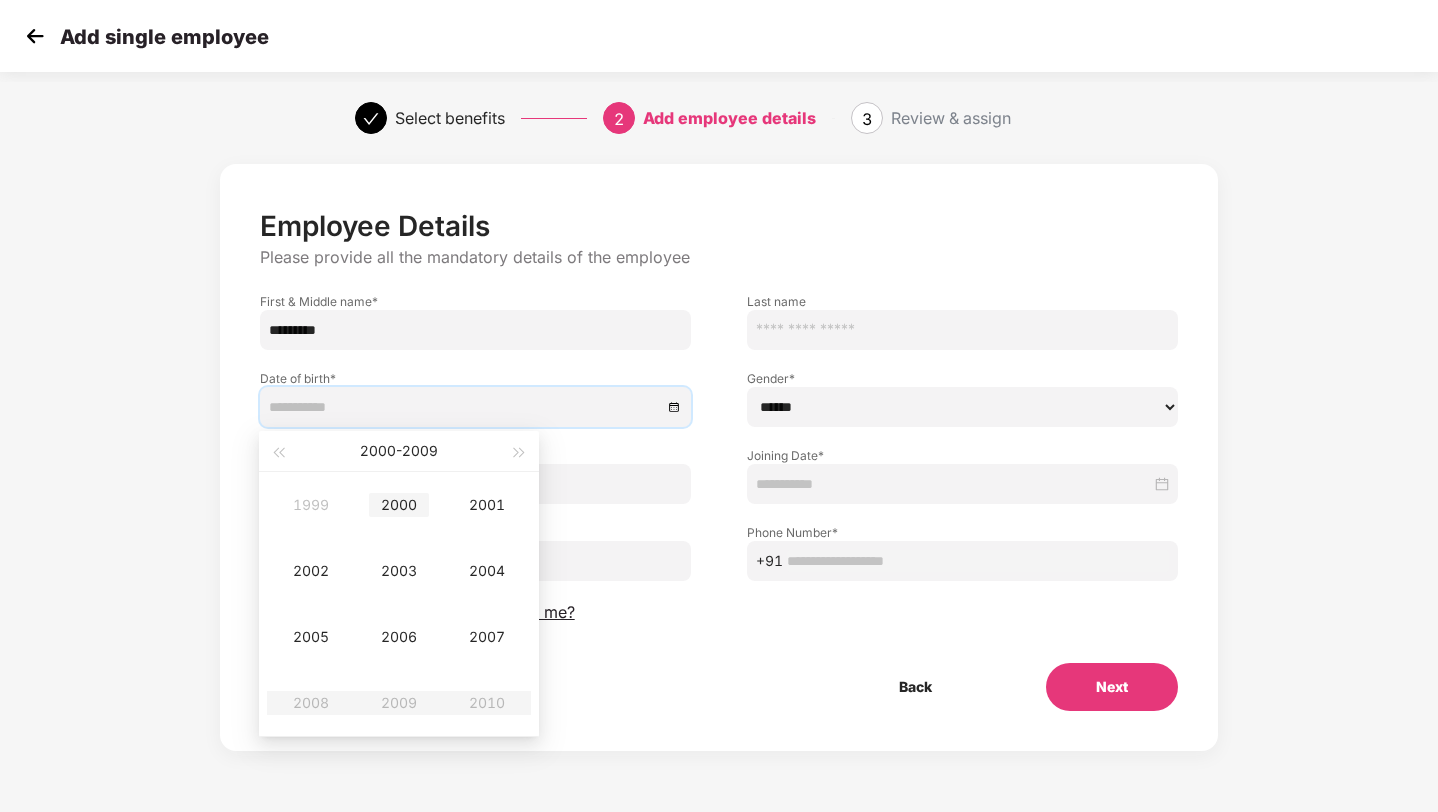 type on "**********" 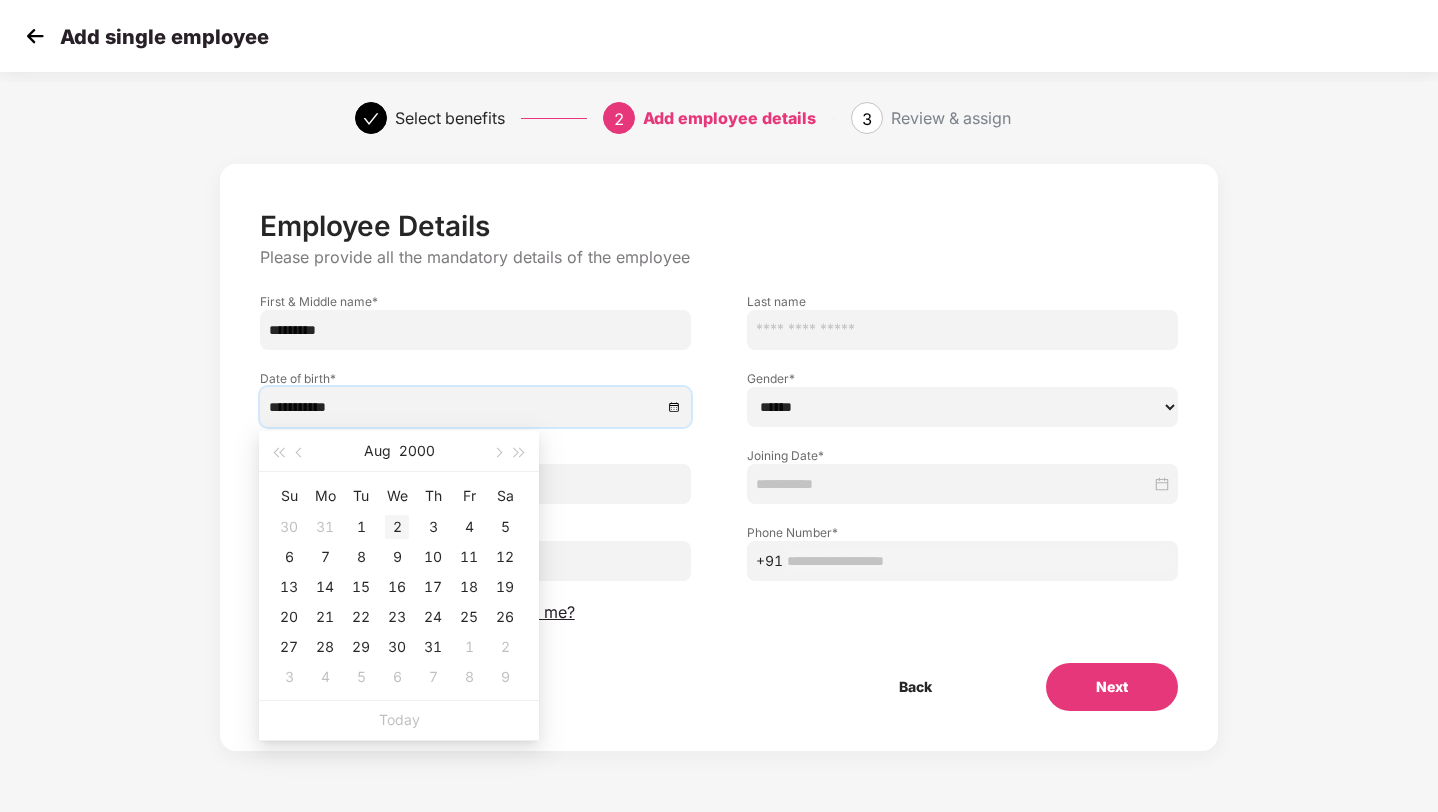 type on "**********" 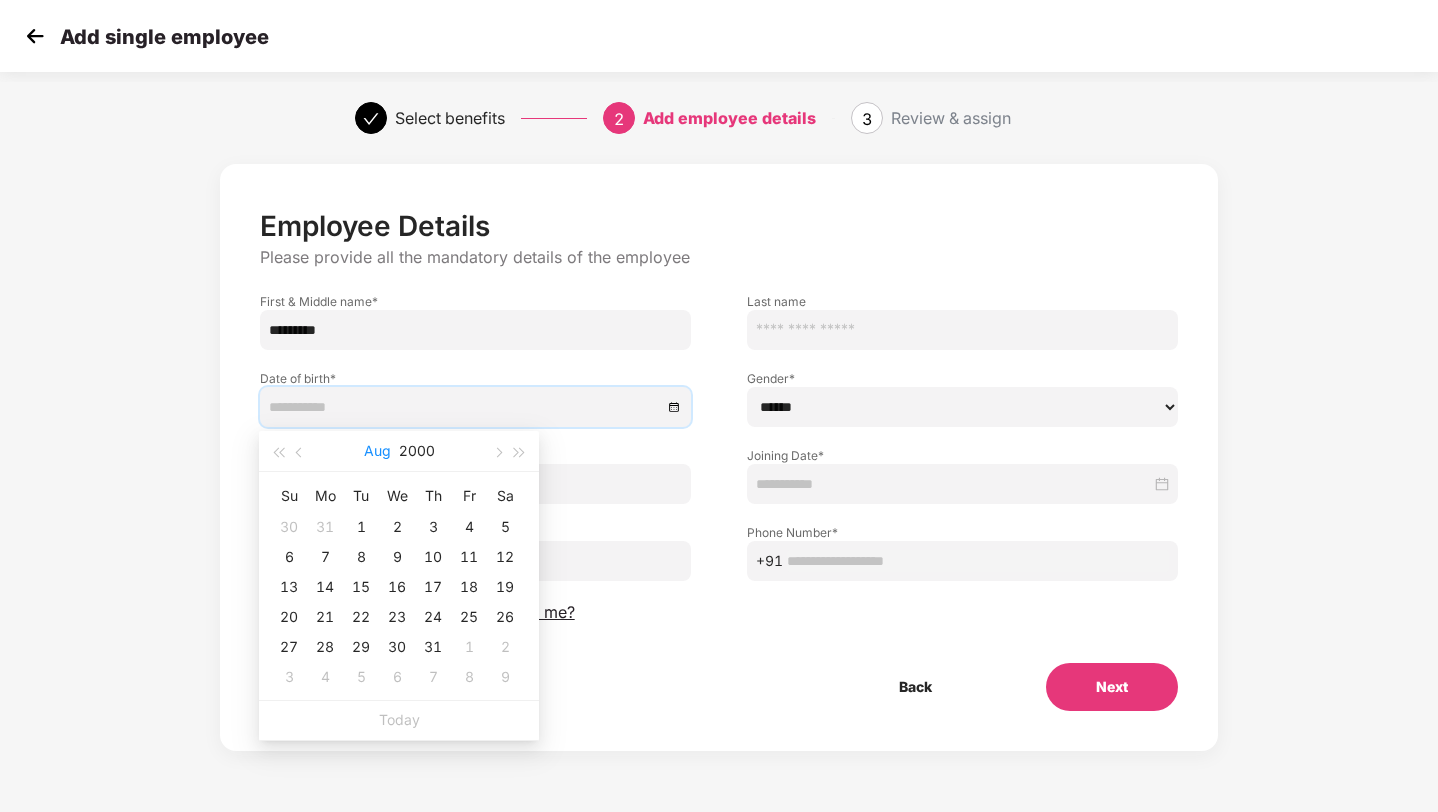 click on "Aug" at bounding box center (377, 451) 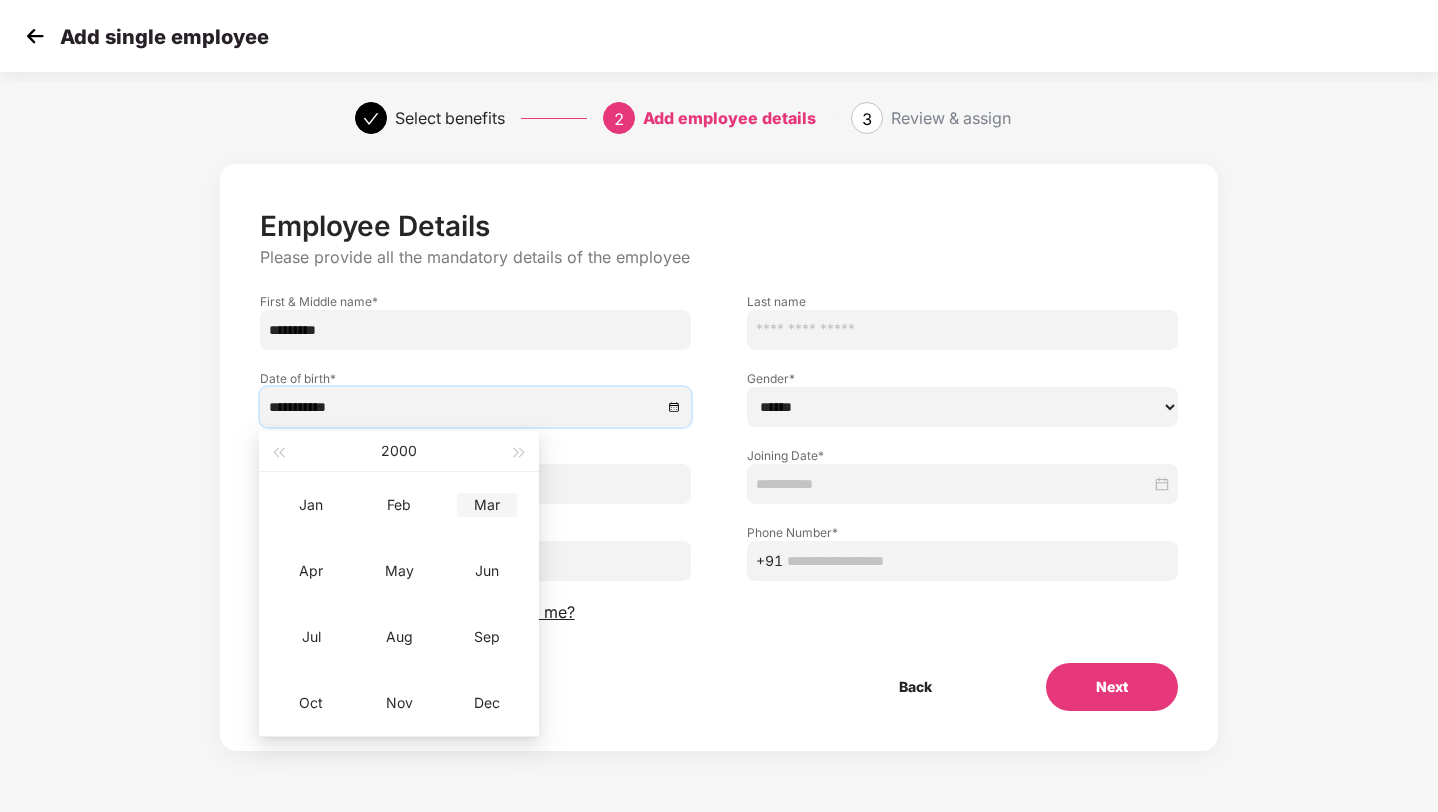 type on "**********" 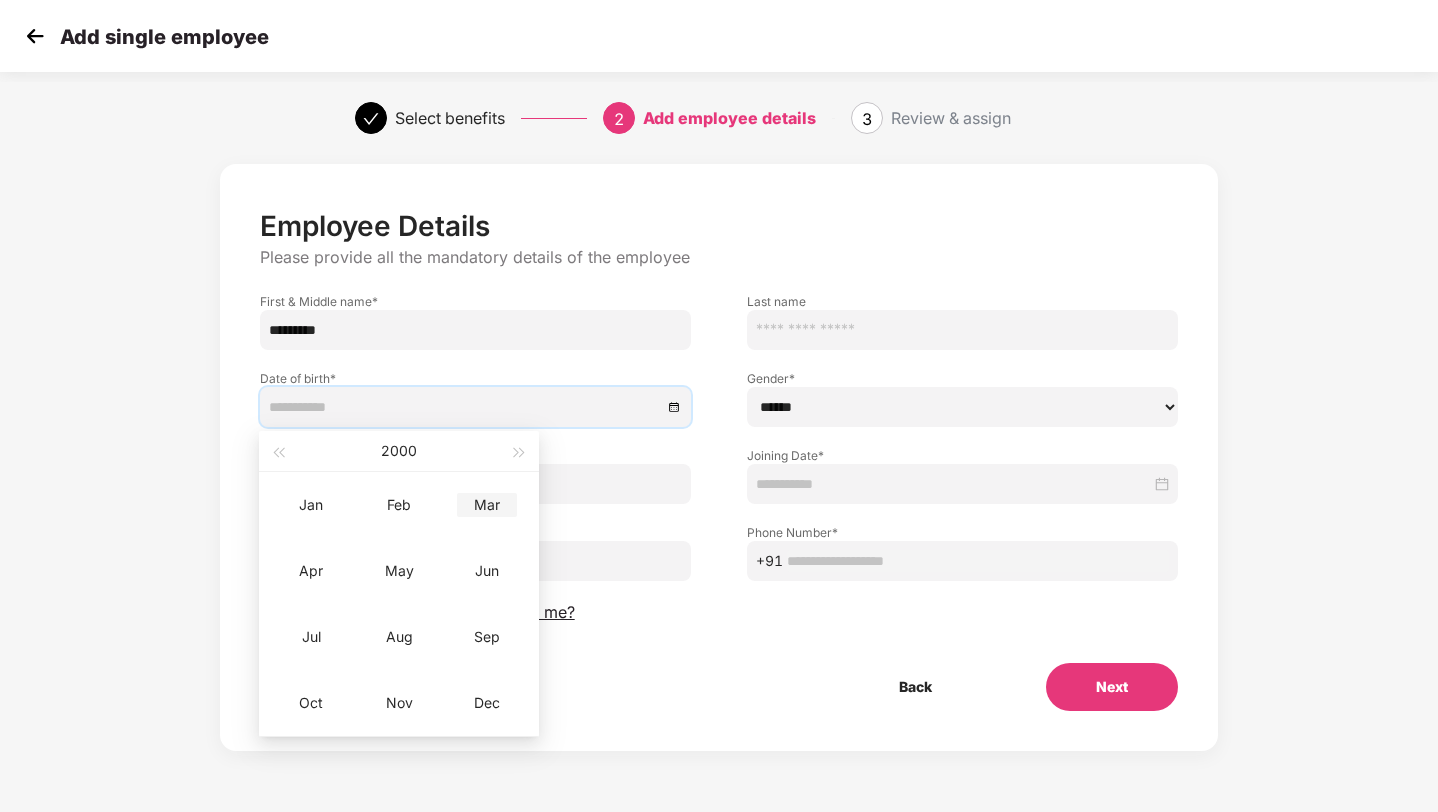 click on "Mar" at bounding box center [487, 505] 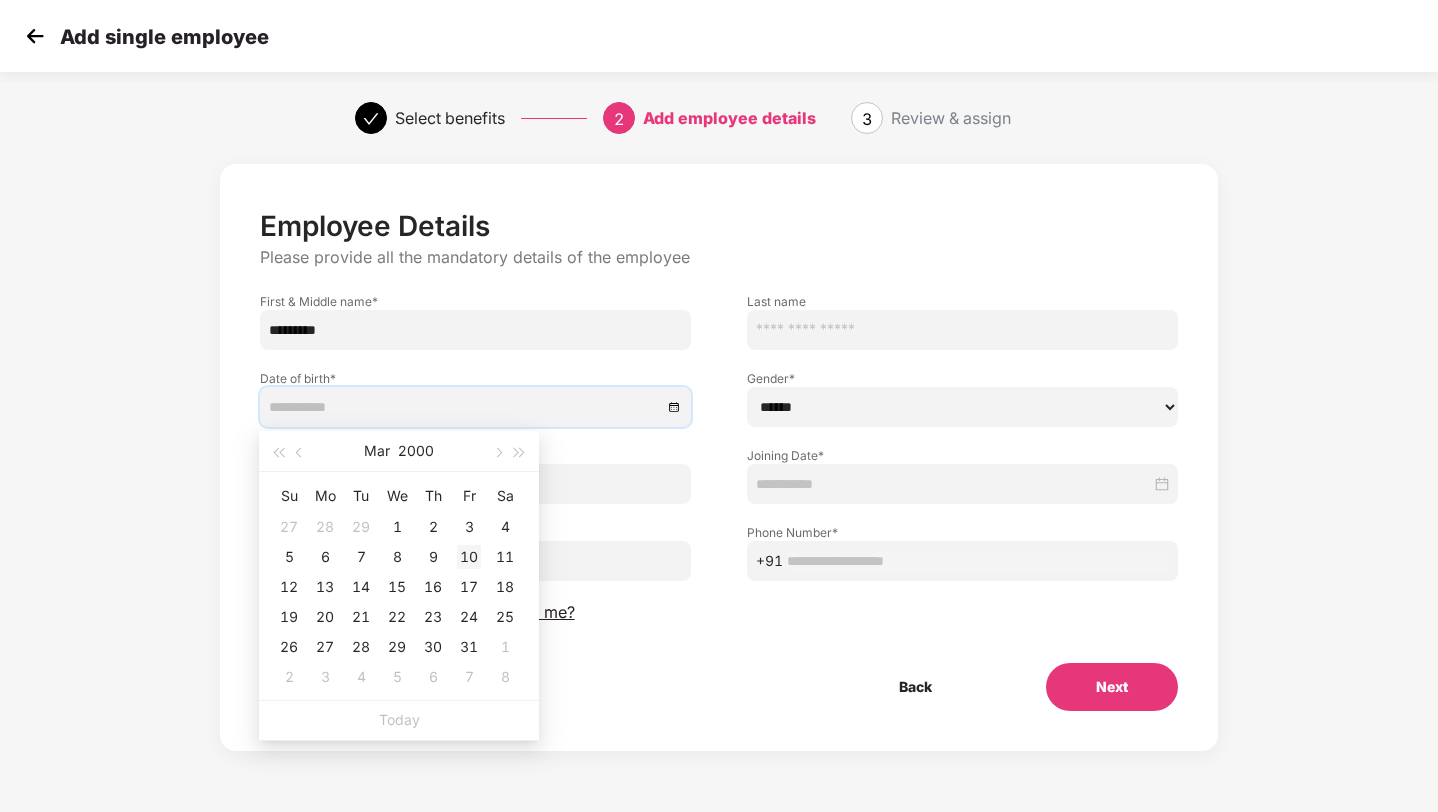 type on "**********" 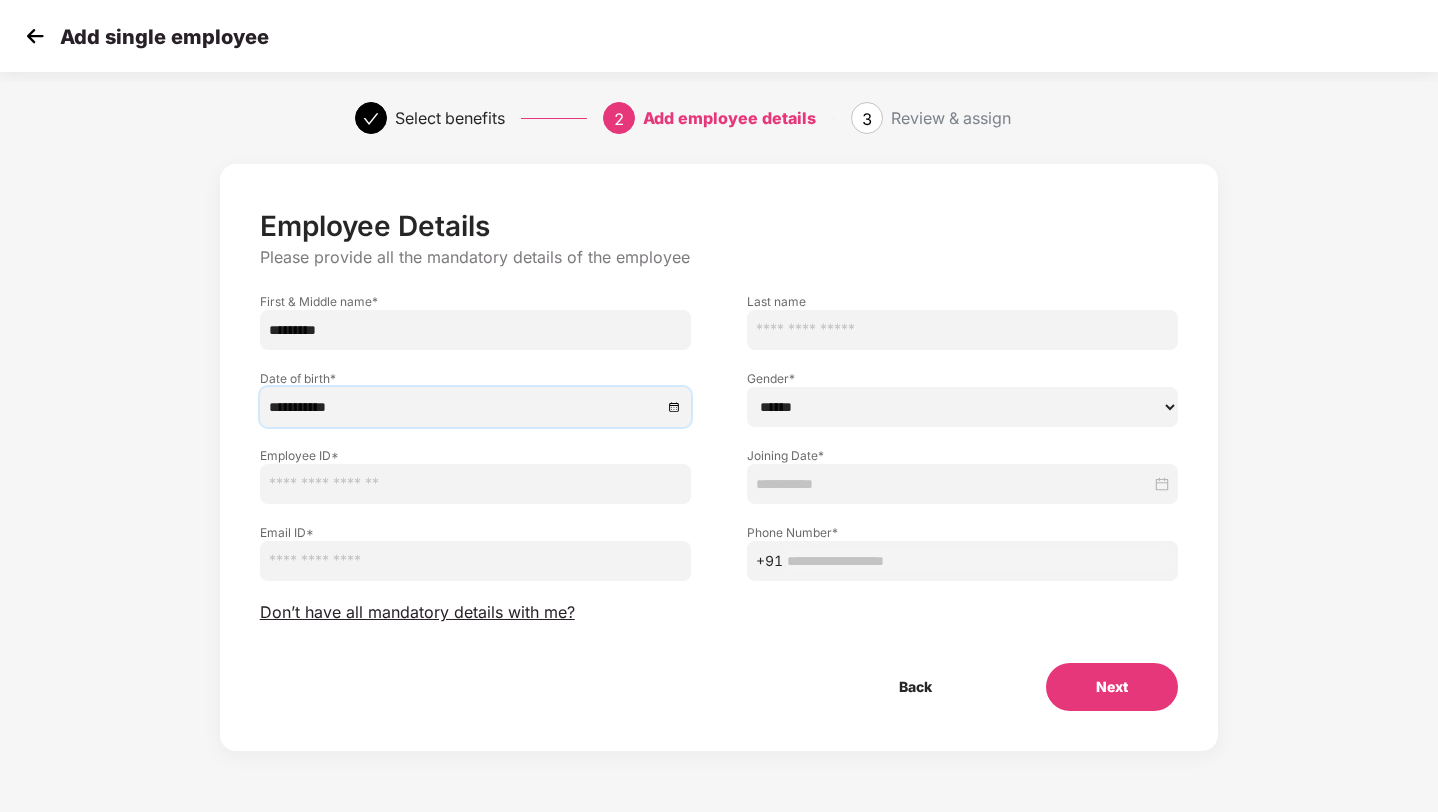 click on "****** **** ******" at bounding box center [962, 407] 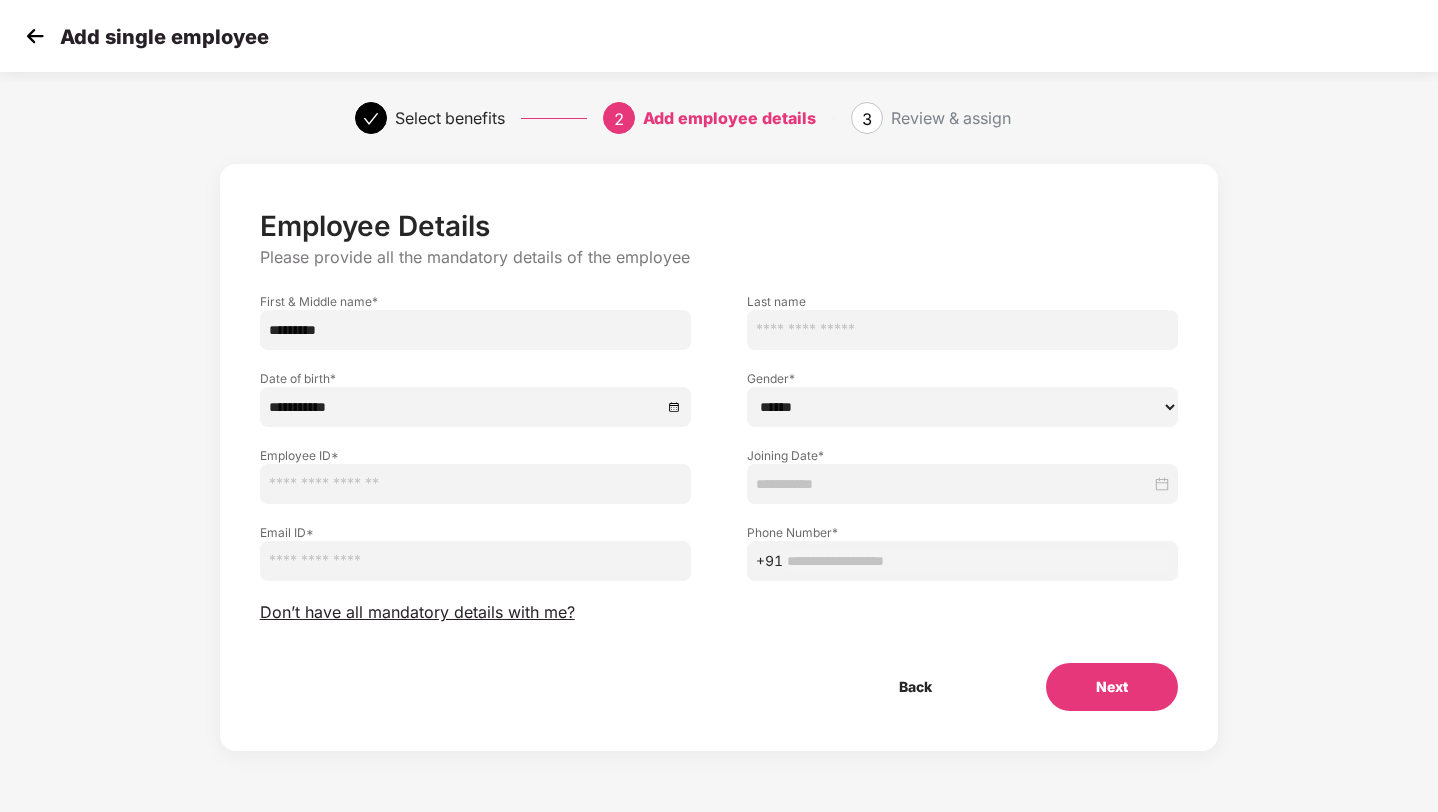 select on "****" 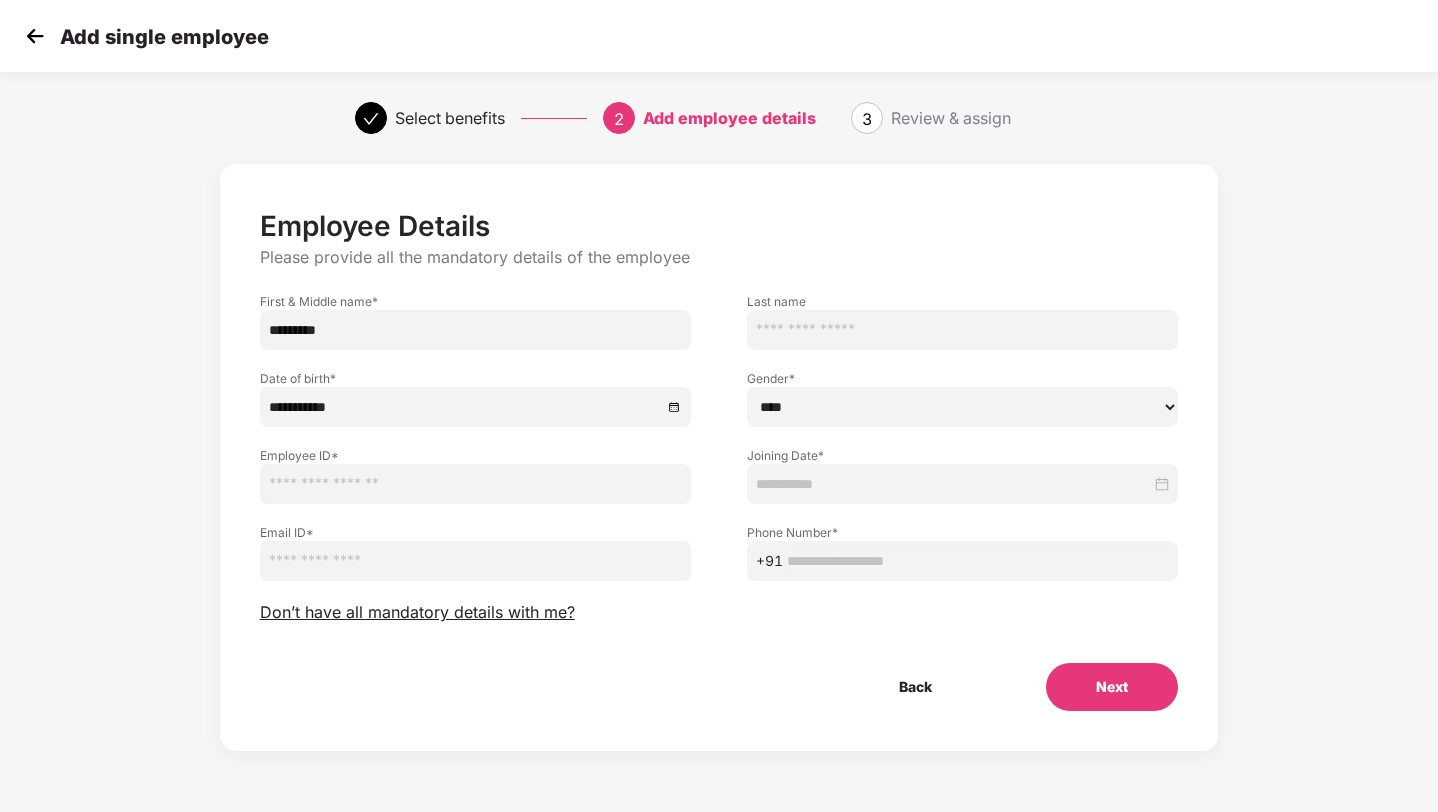 click at bounding box center (475, 484) 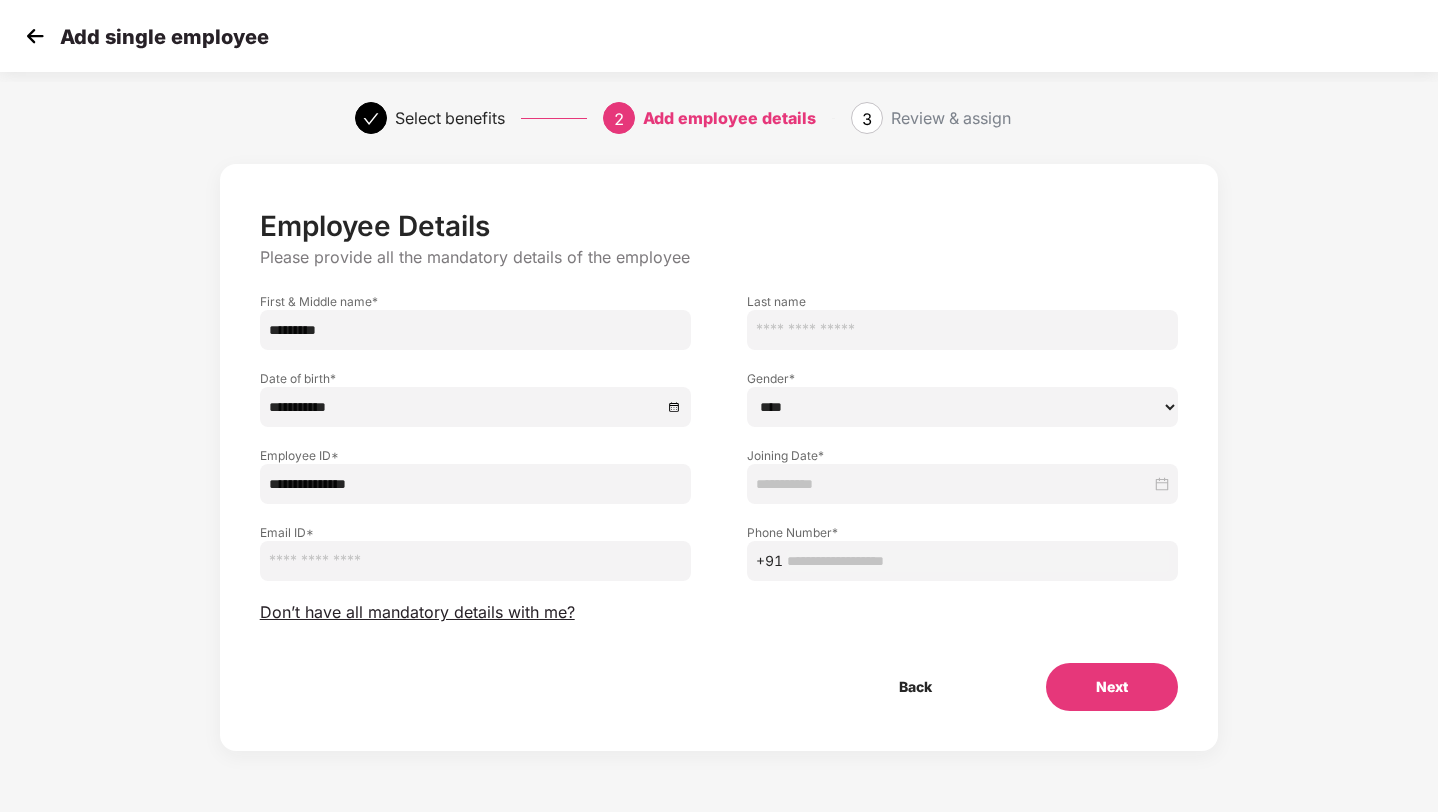 type on "**********" 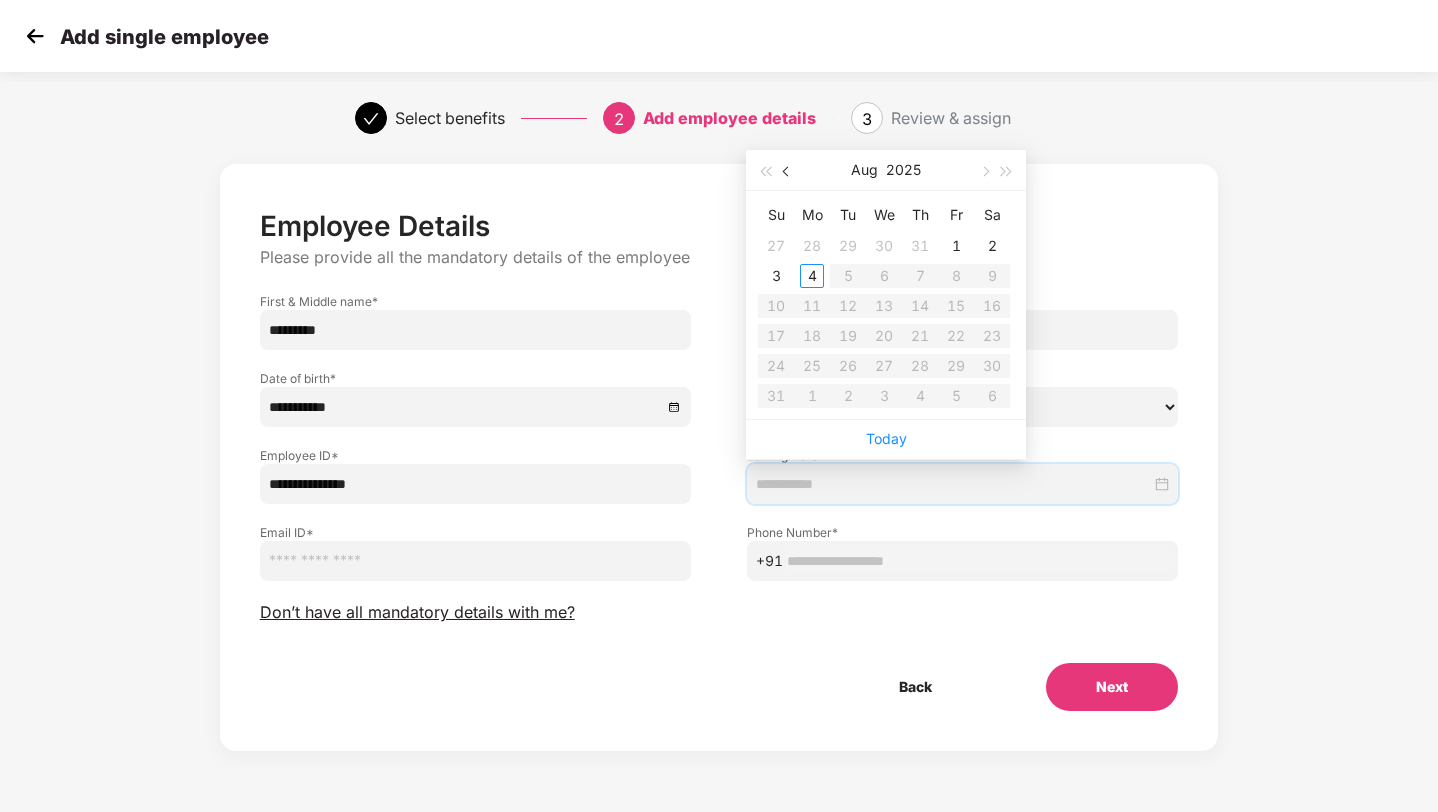 click at bounding box center (788, 172) 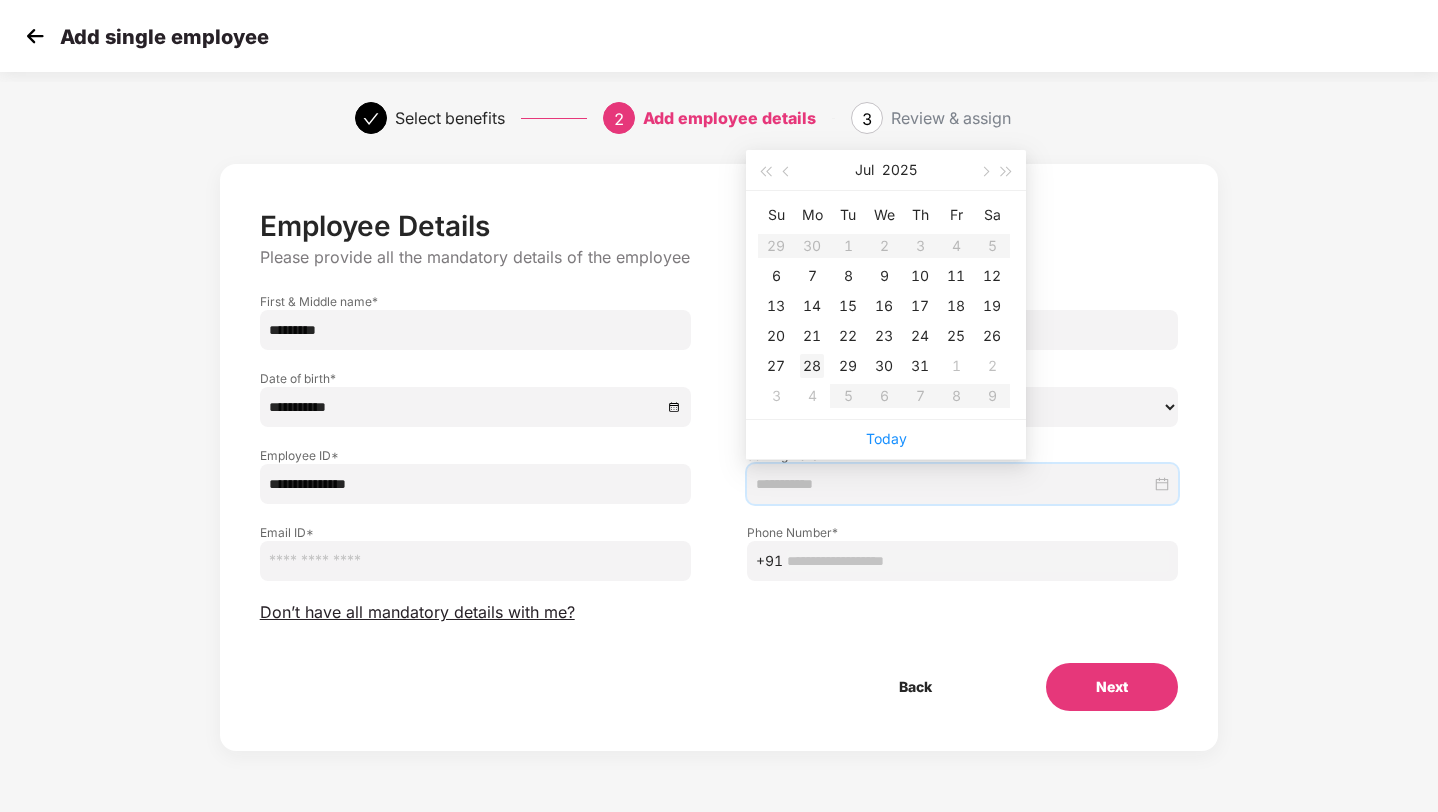 type on "**********" 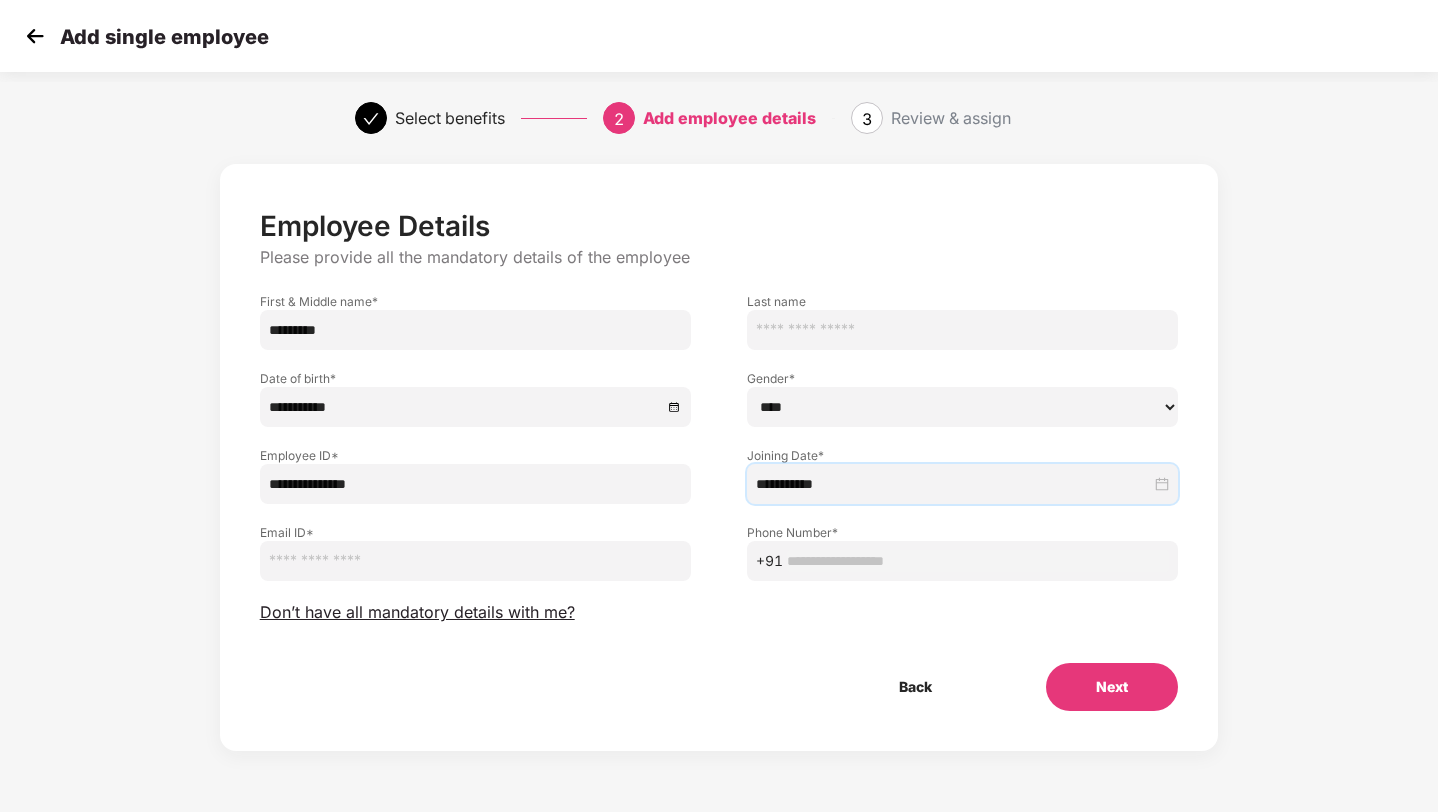 click at bounding box center (475, 561) 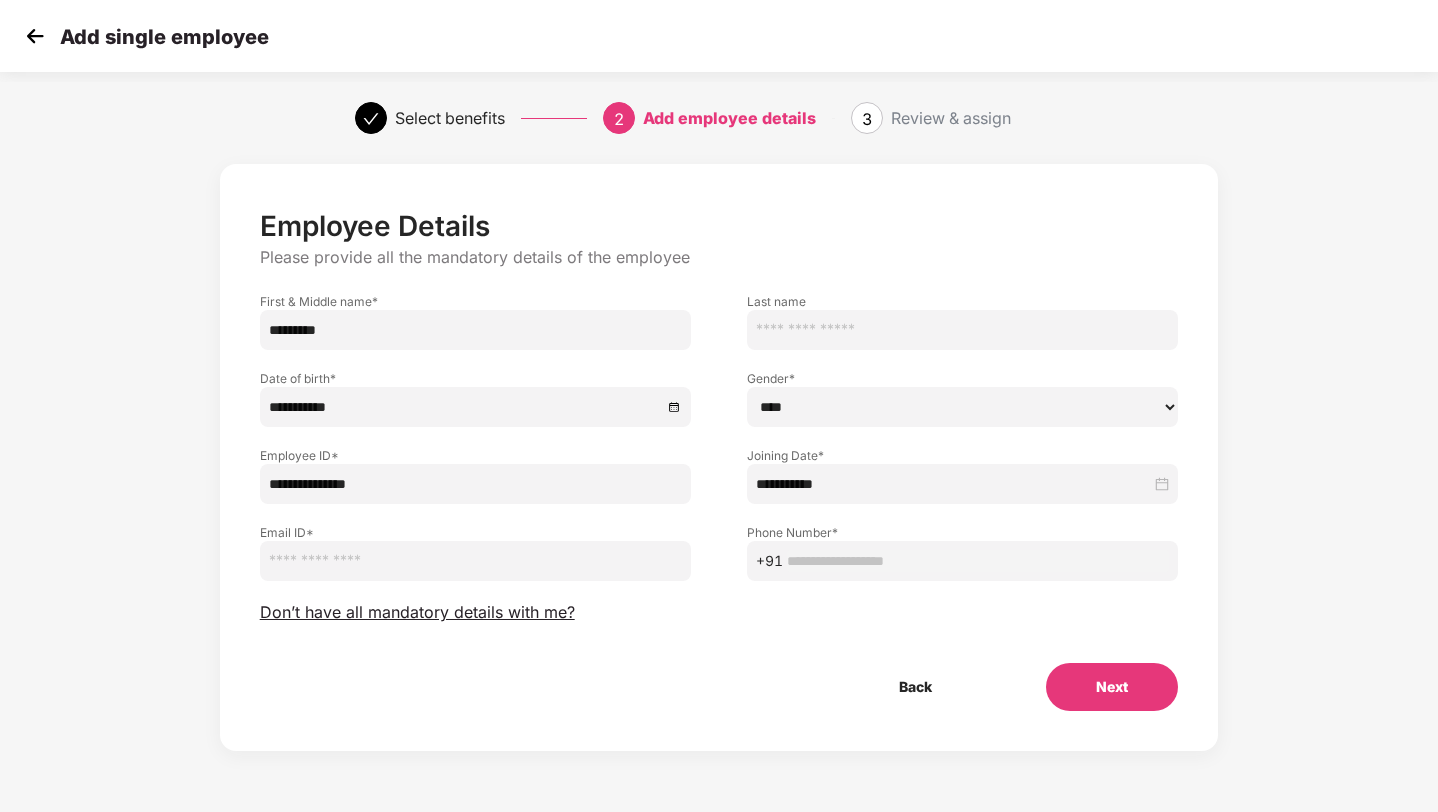 paste on "**********" 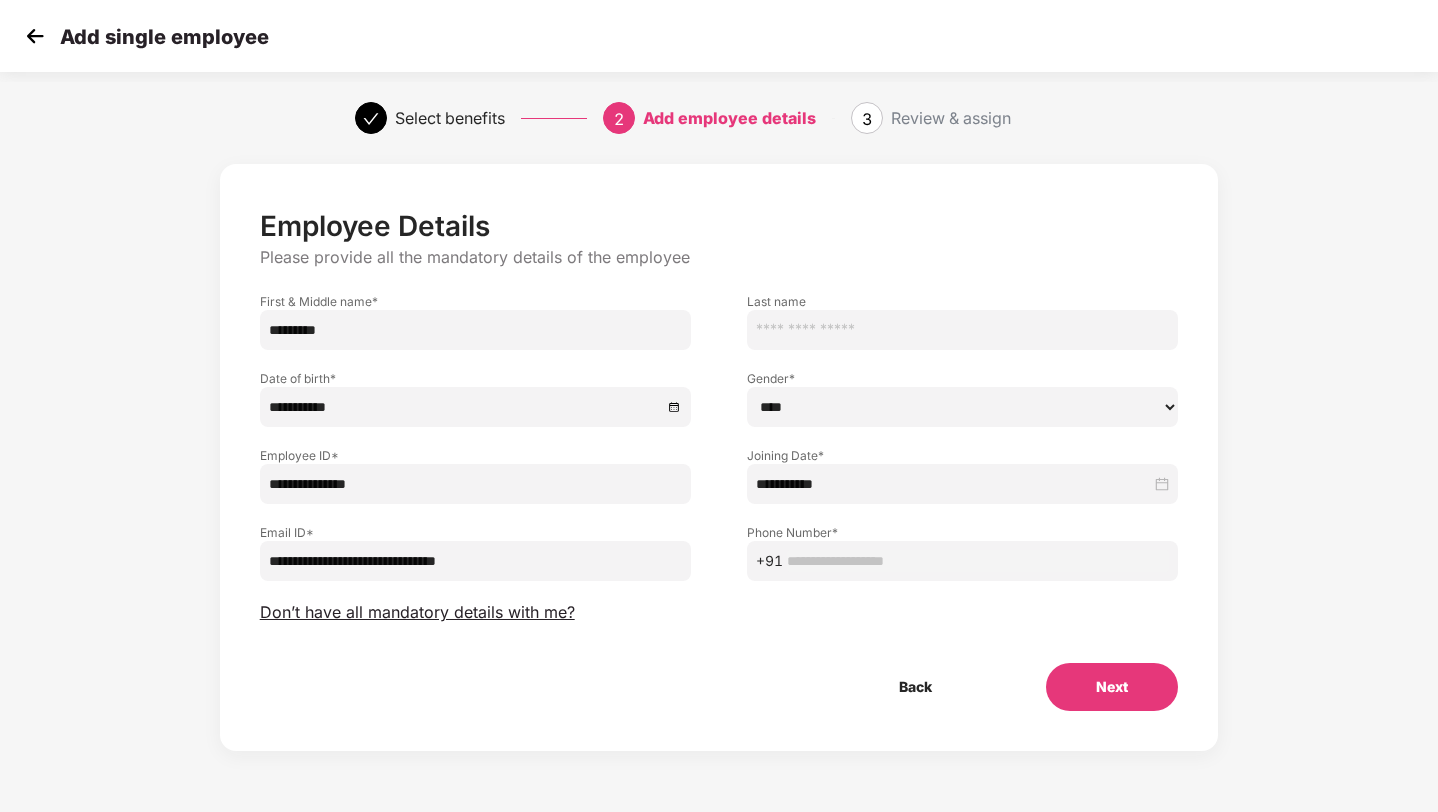 type on "**********" 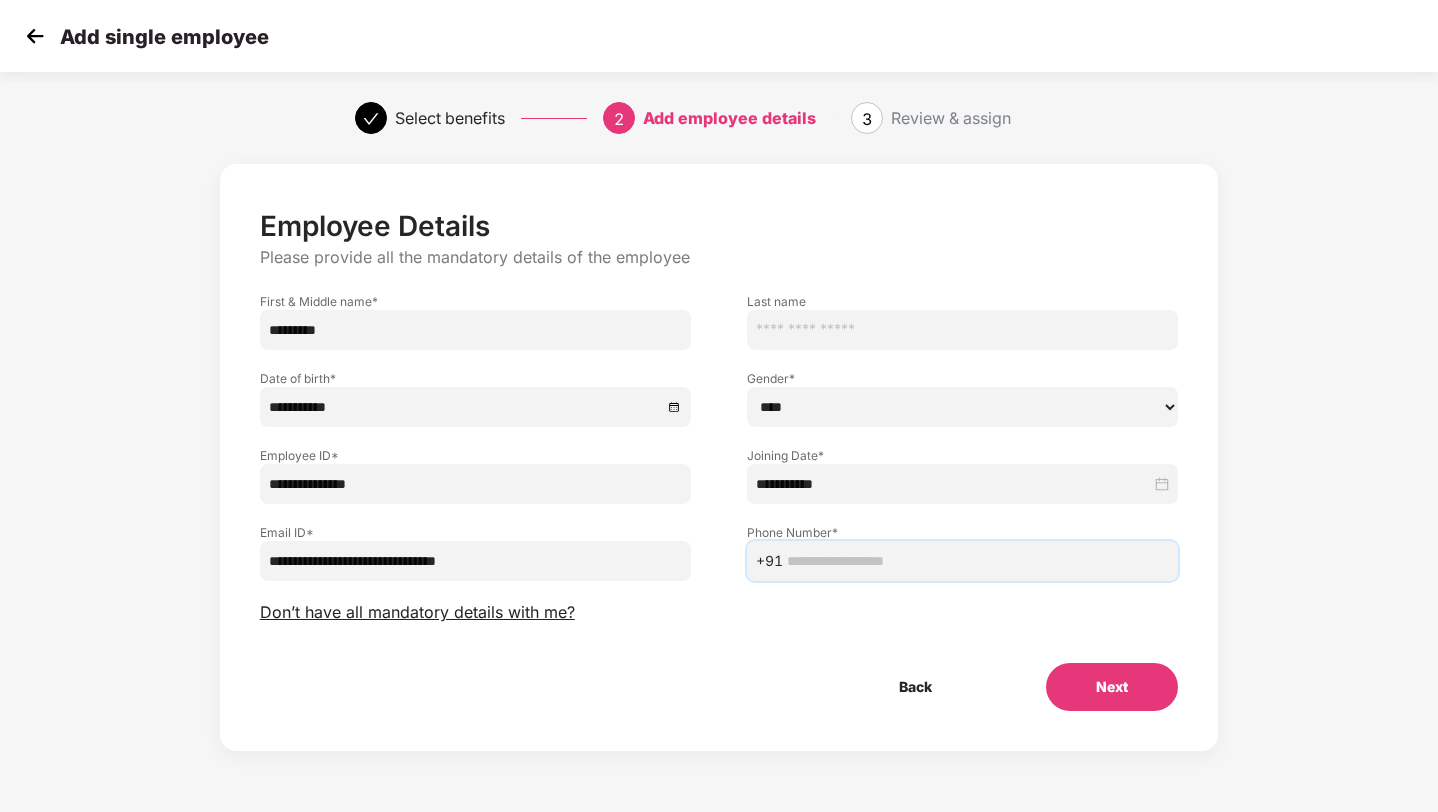 click at bounding box center [978, 561] 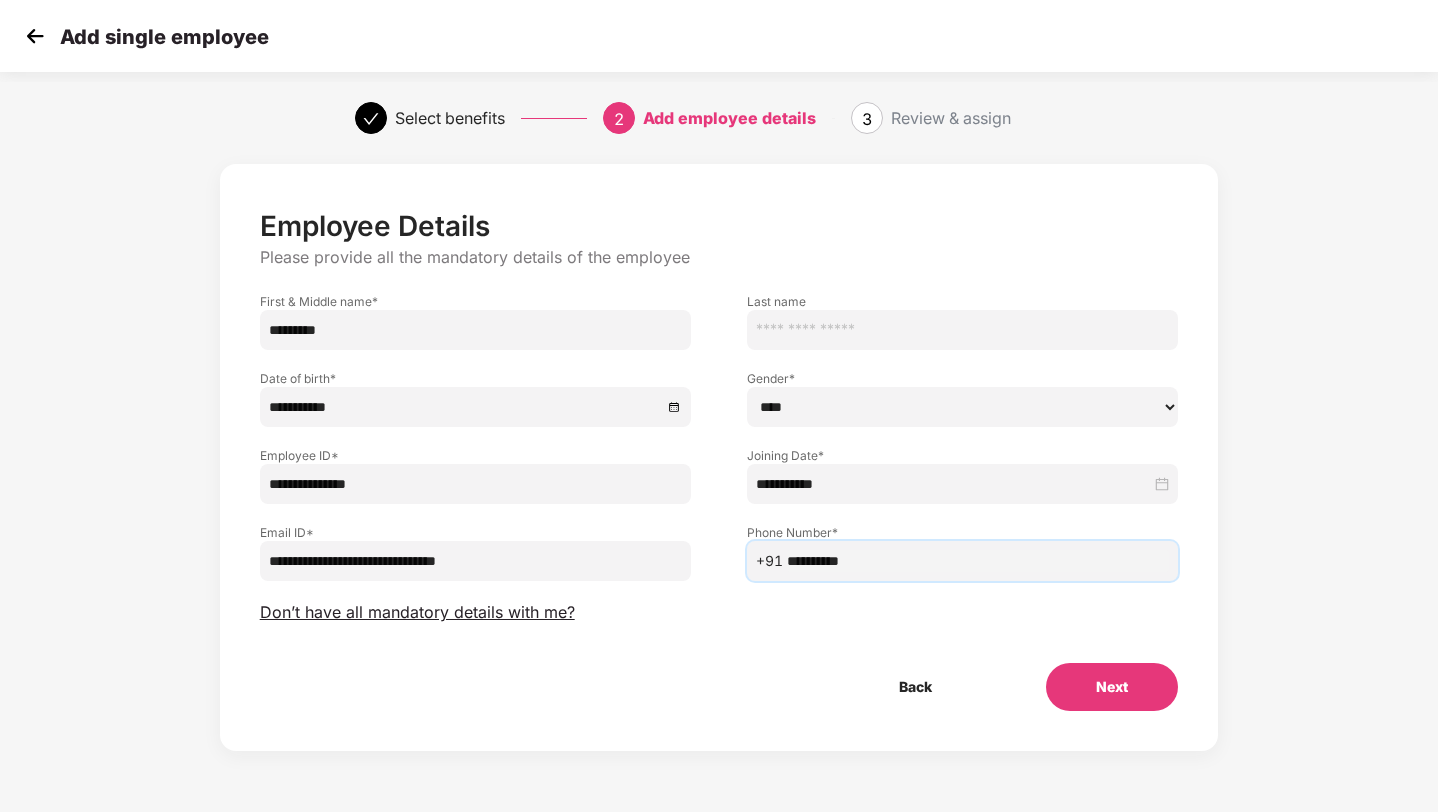 click on "Next" at bounding box center (1112, 687) 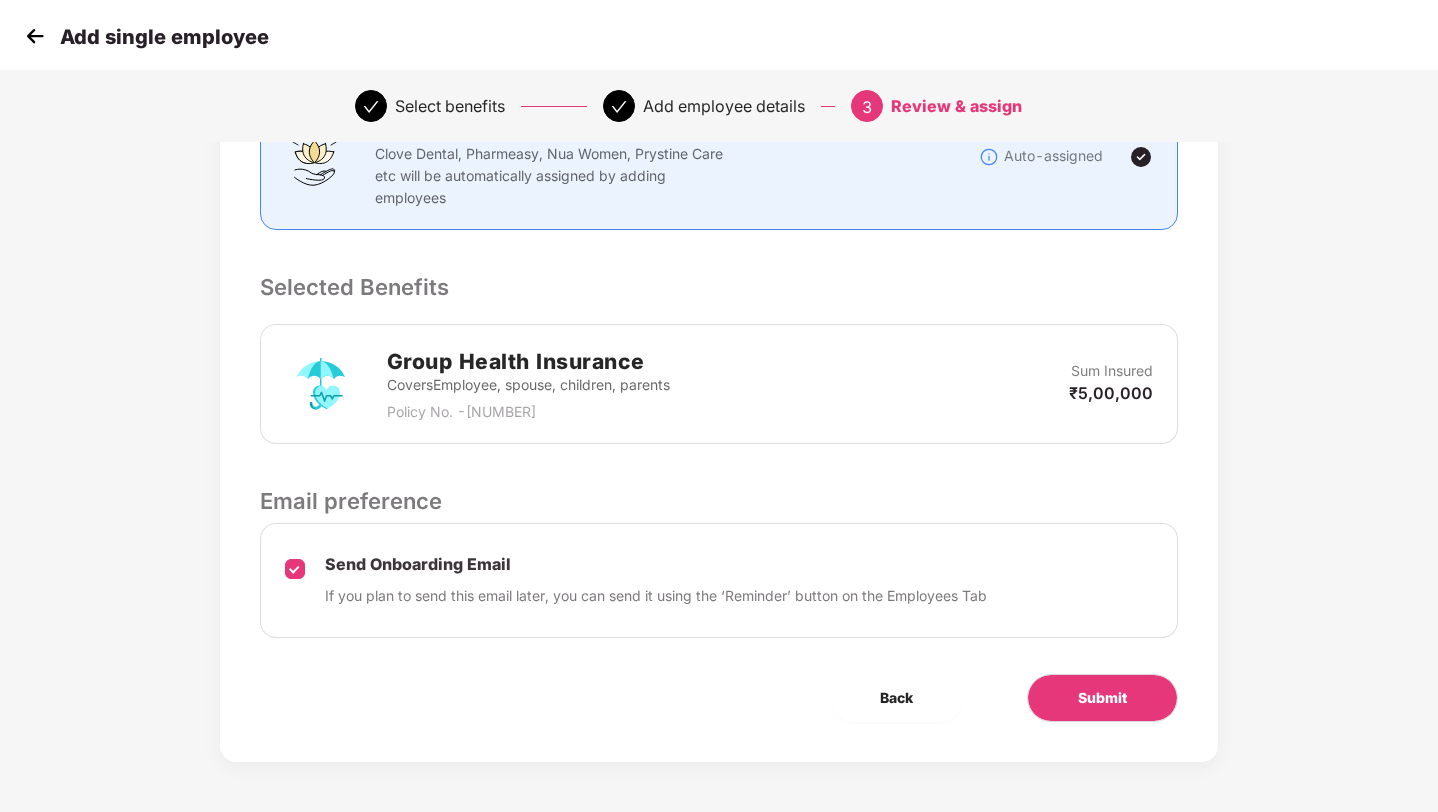 scroll, scrollTop: 360, scrollLeft: 0, axis: vertical 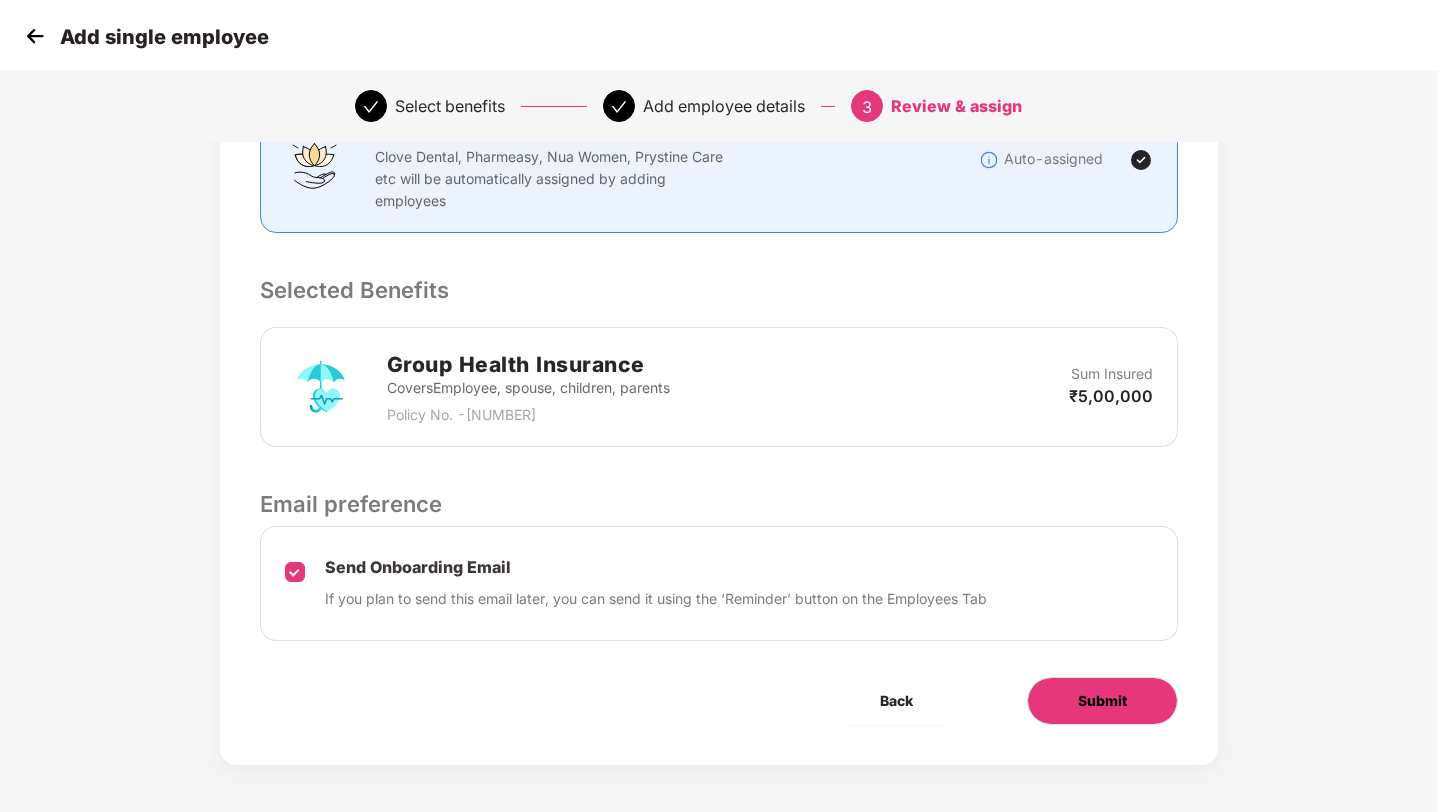 click on "Submit" at bounding box center (1102, 701) 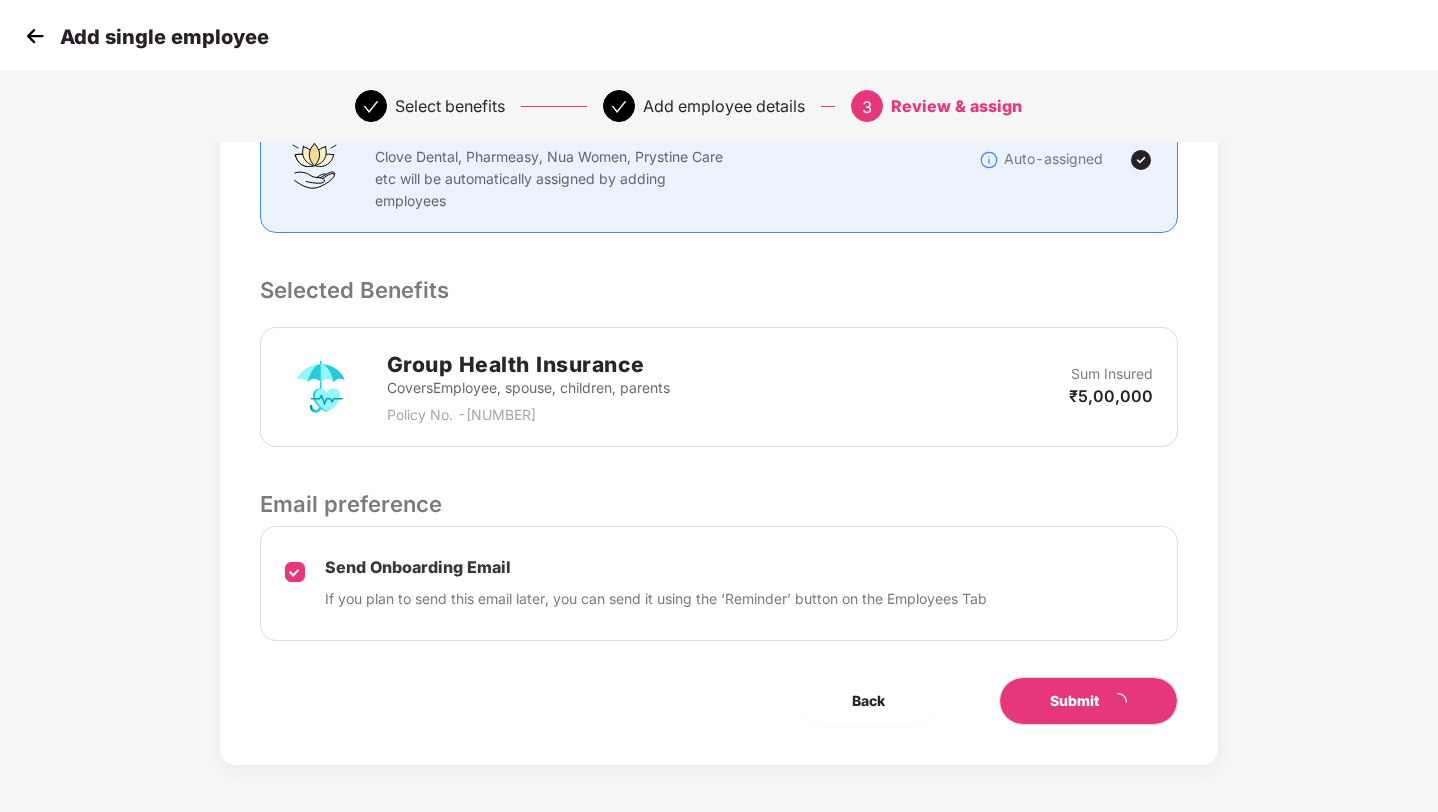 scroll, scrollTop: 0, scrollLeft: 0, axis: both 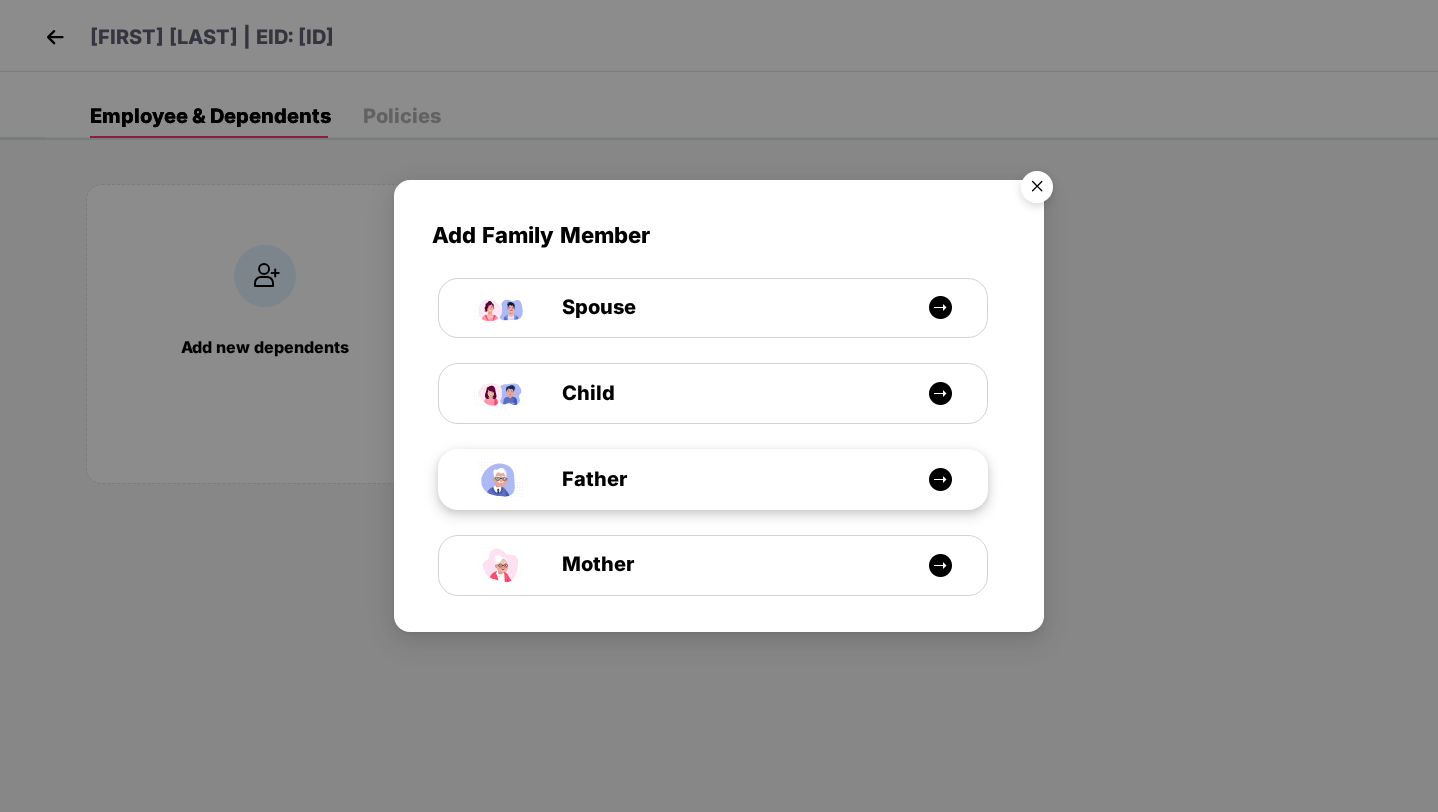 click at bounding box center [940, 479] 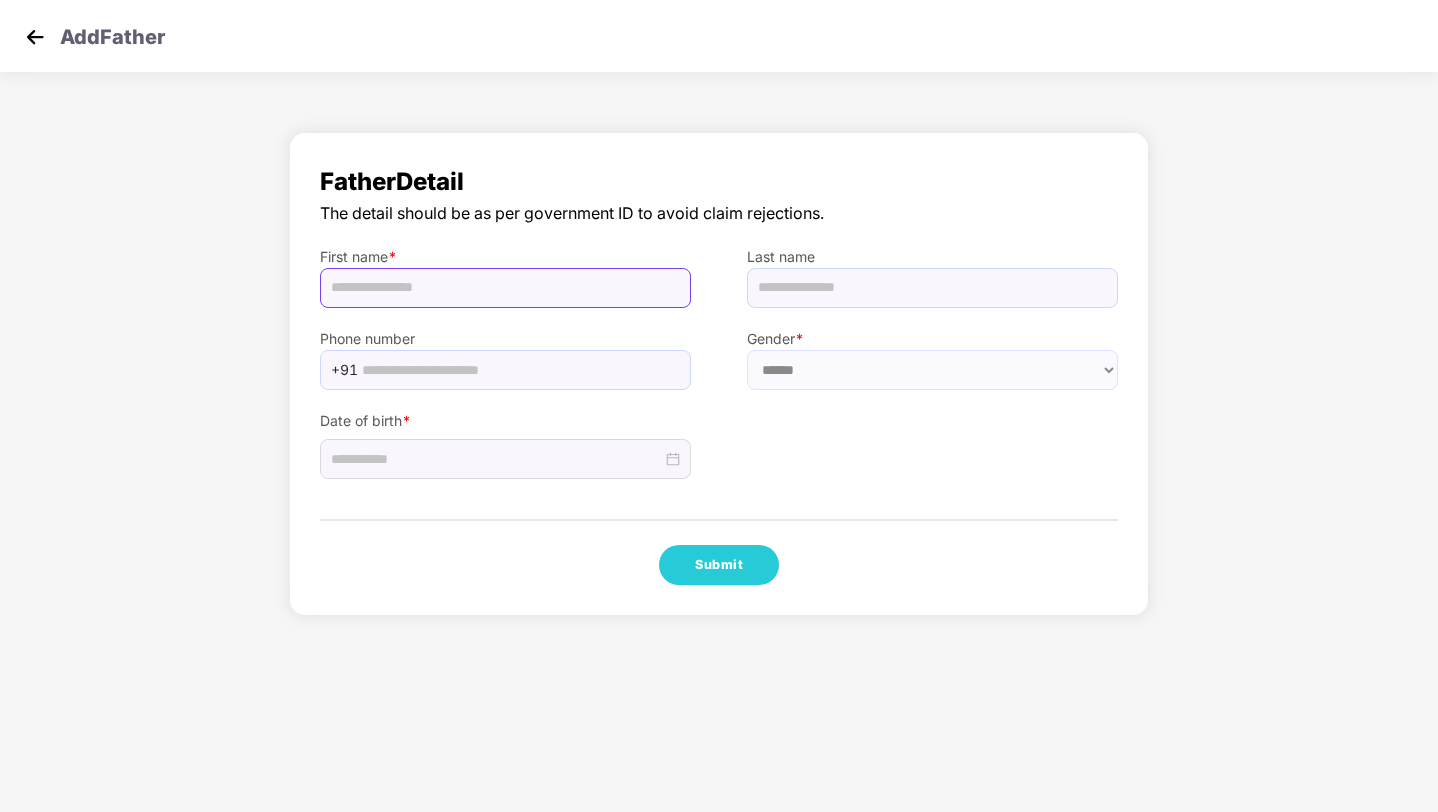 click at bounding box center (505, 288) 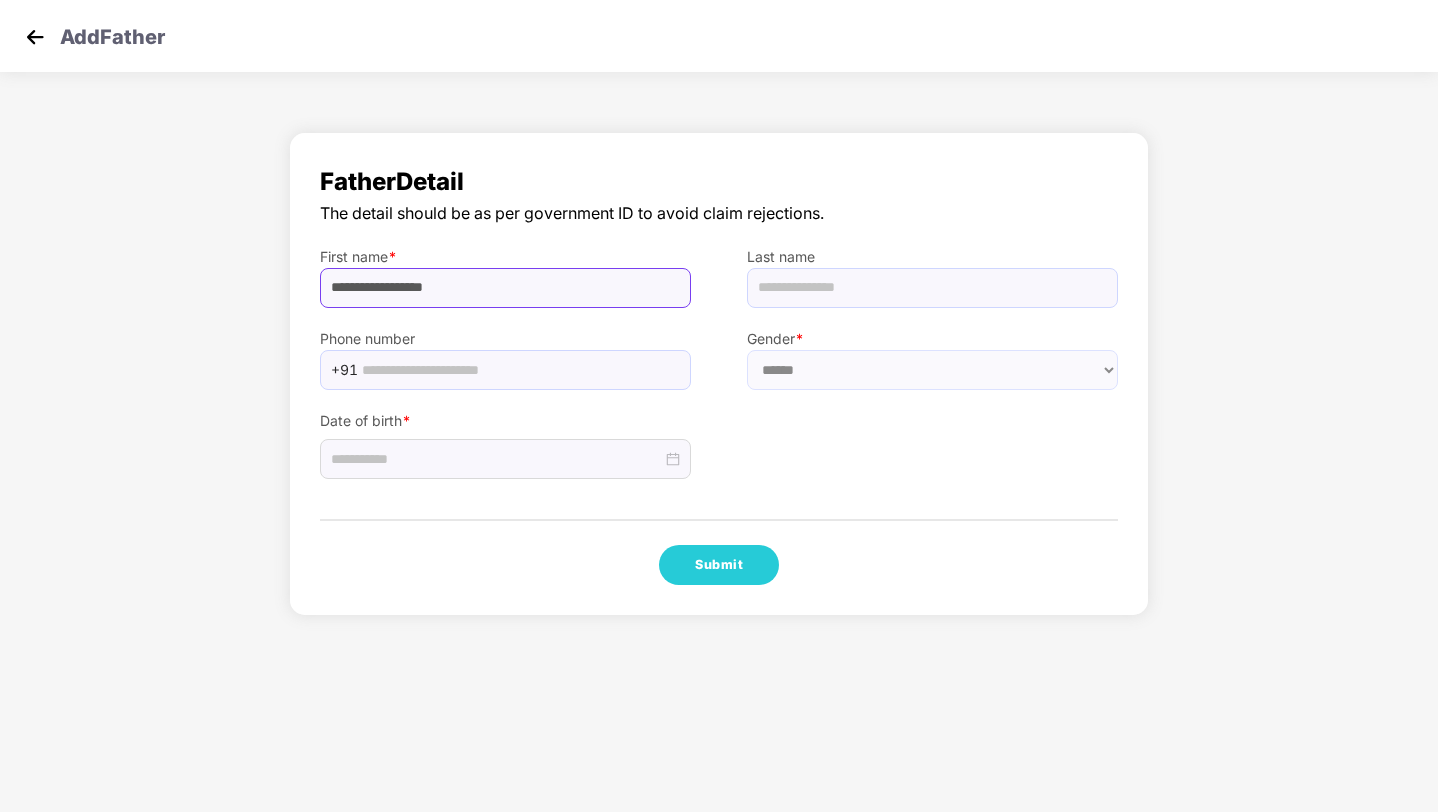drag, startPoint x: 419, startPoint y: 289, endPoint x: 563, endPoint y: 287, distance: 144.01389 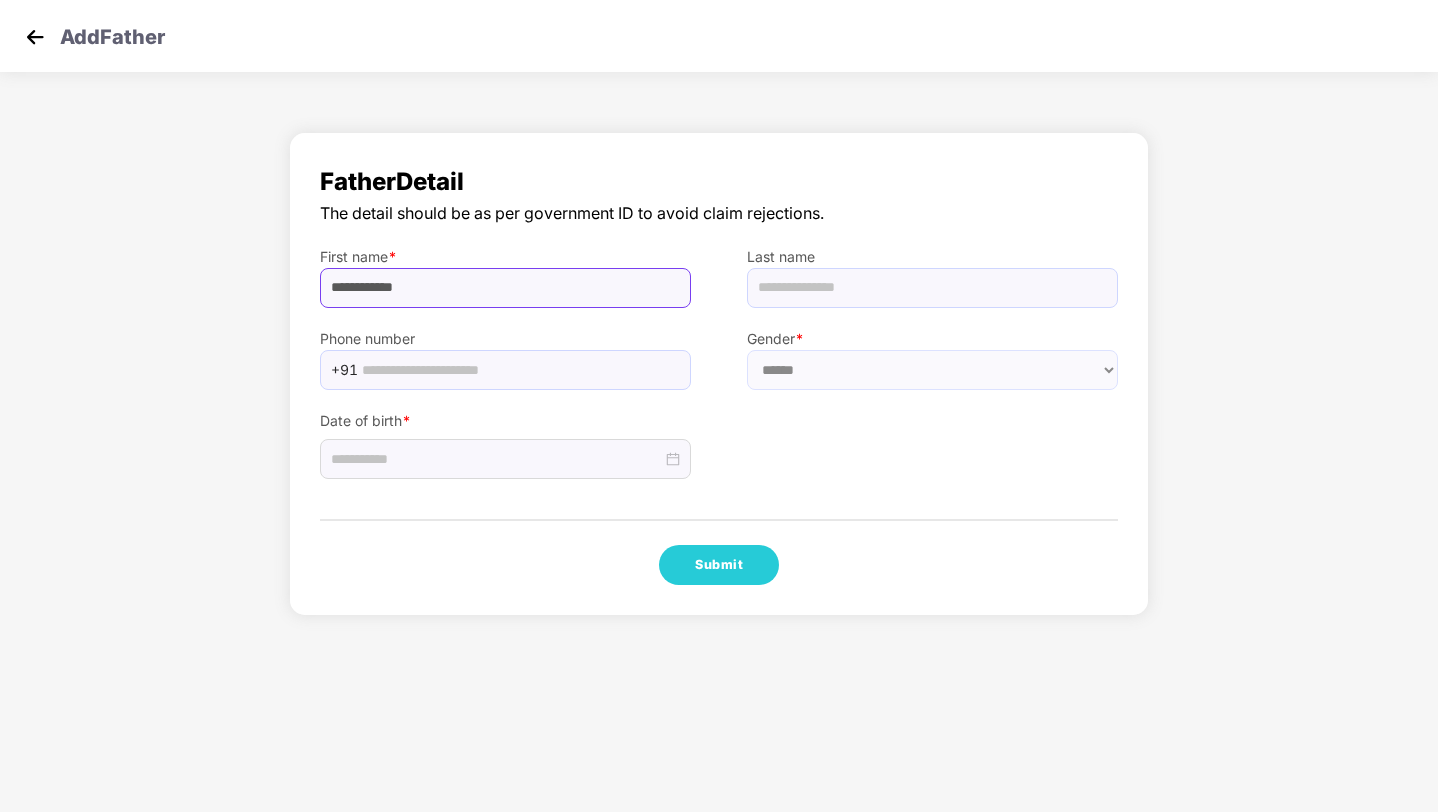 type on "**********" 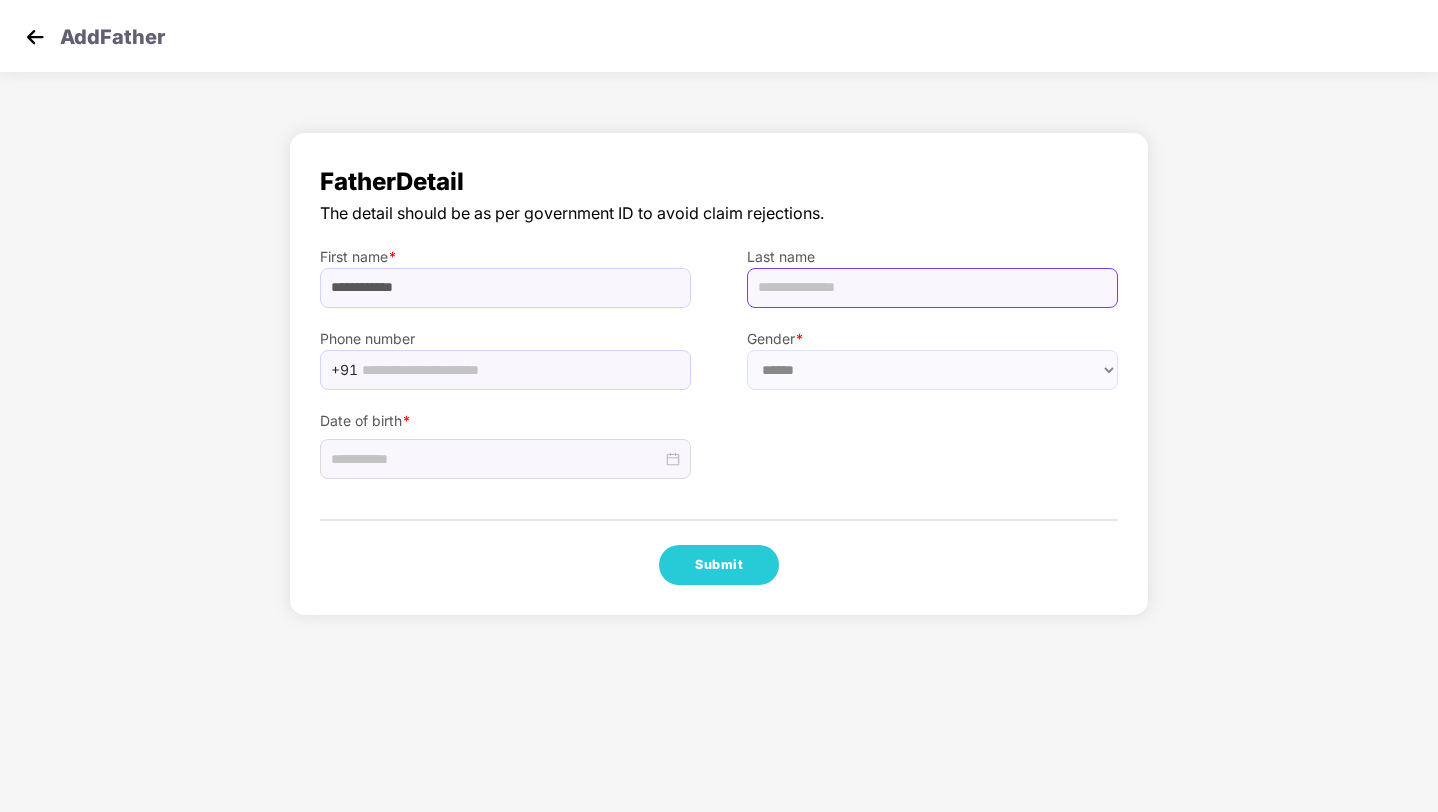 paste on "*****" 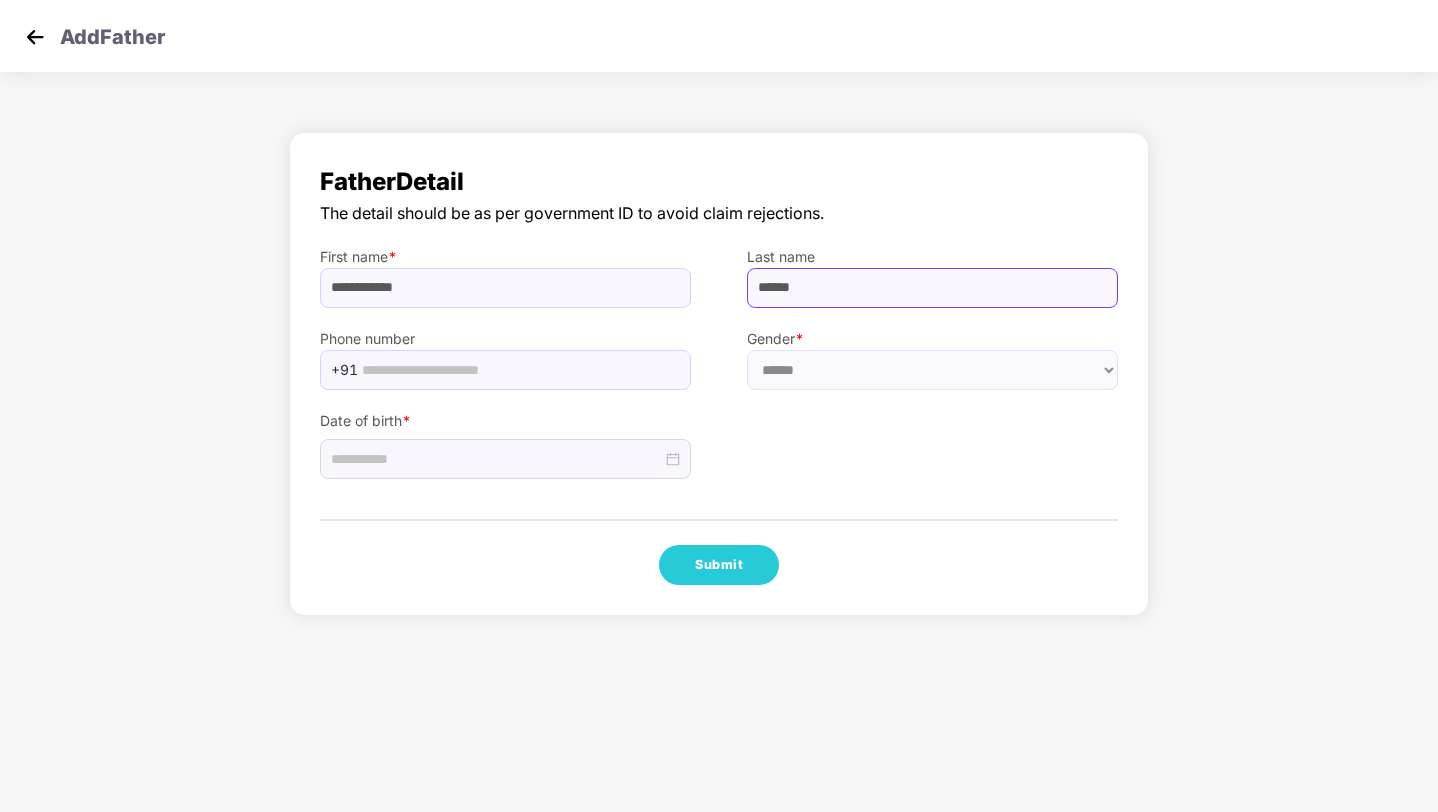type on "*****" 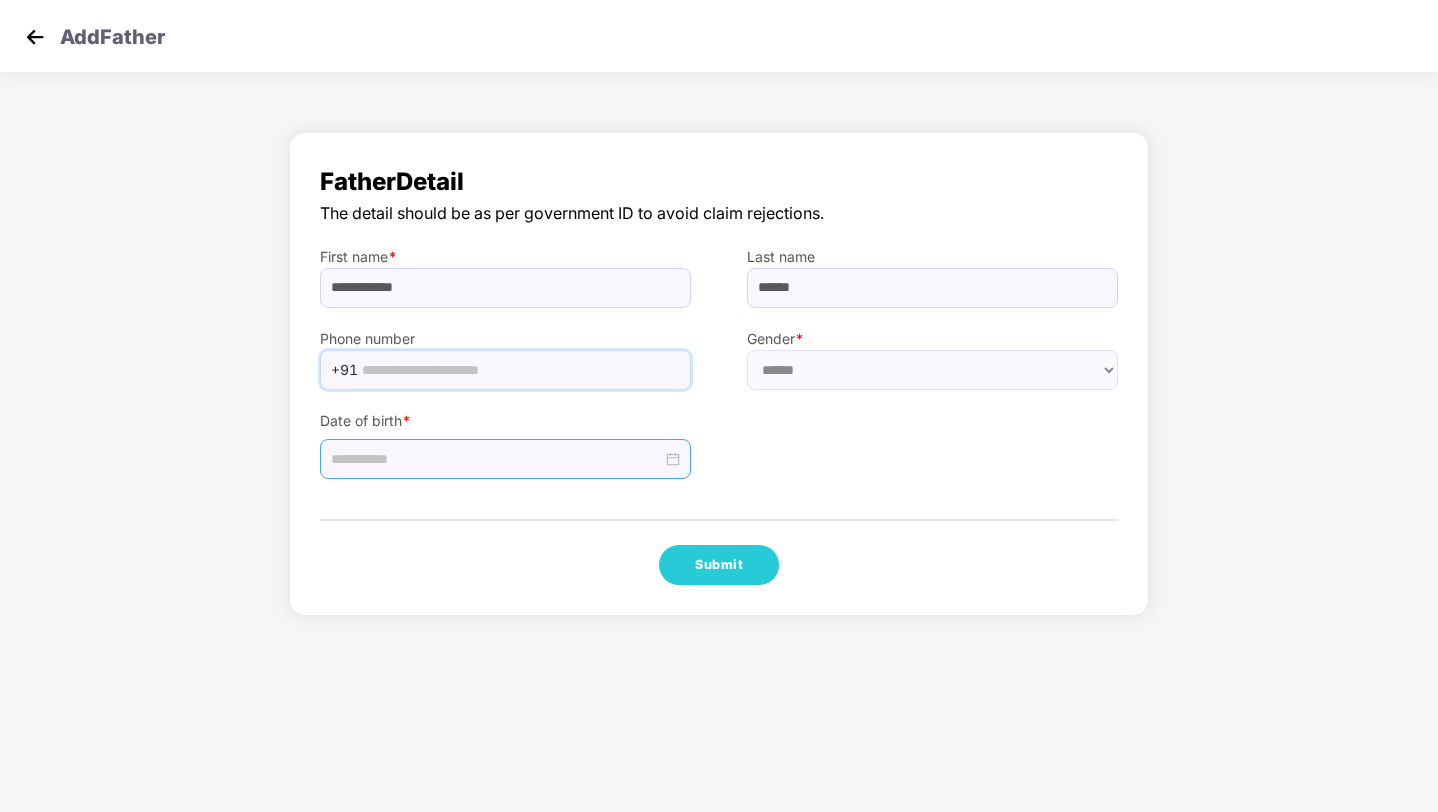 click at bounding box center [496, 459] 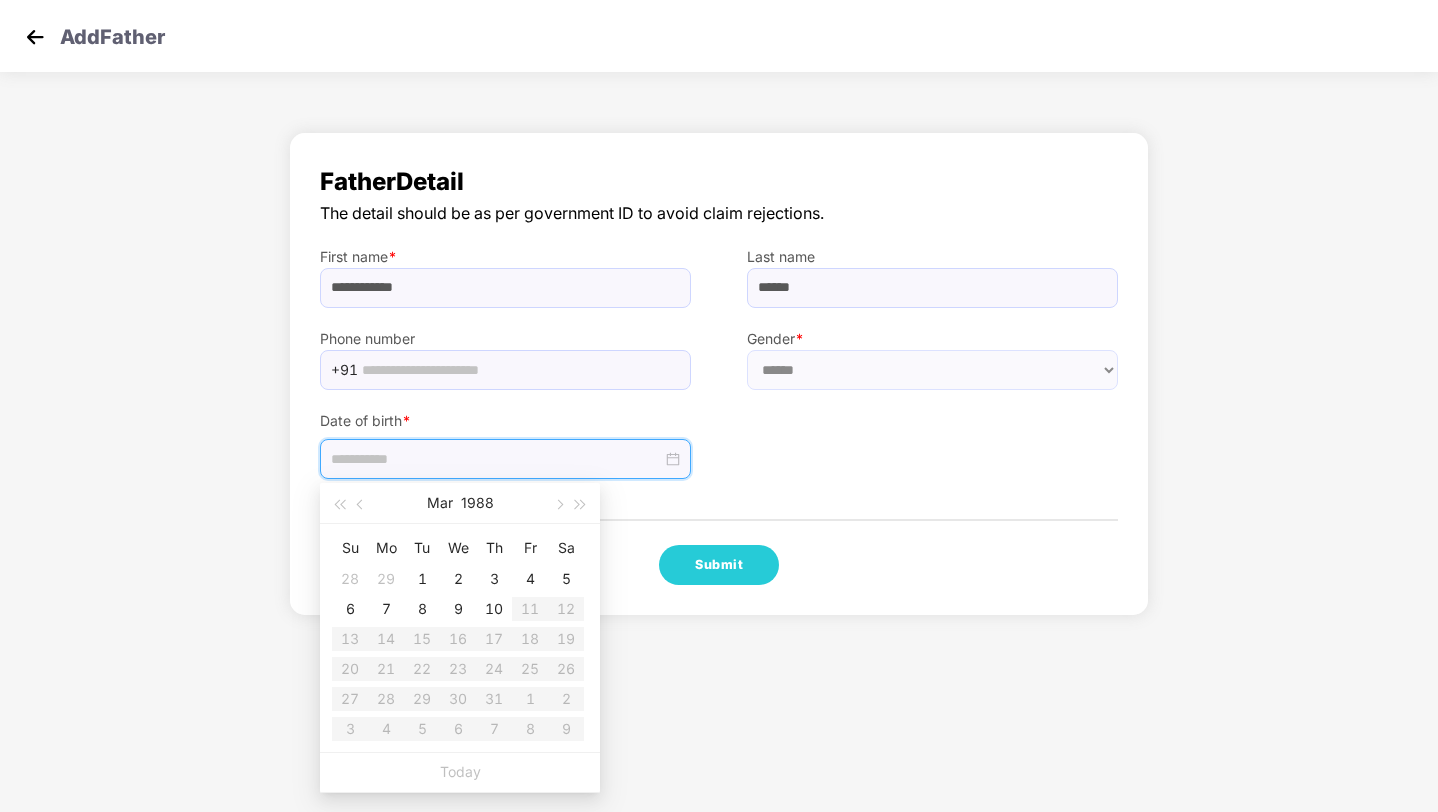 click at bounding box center (496, 459) 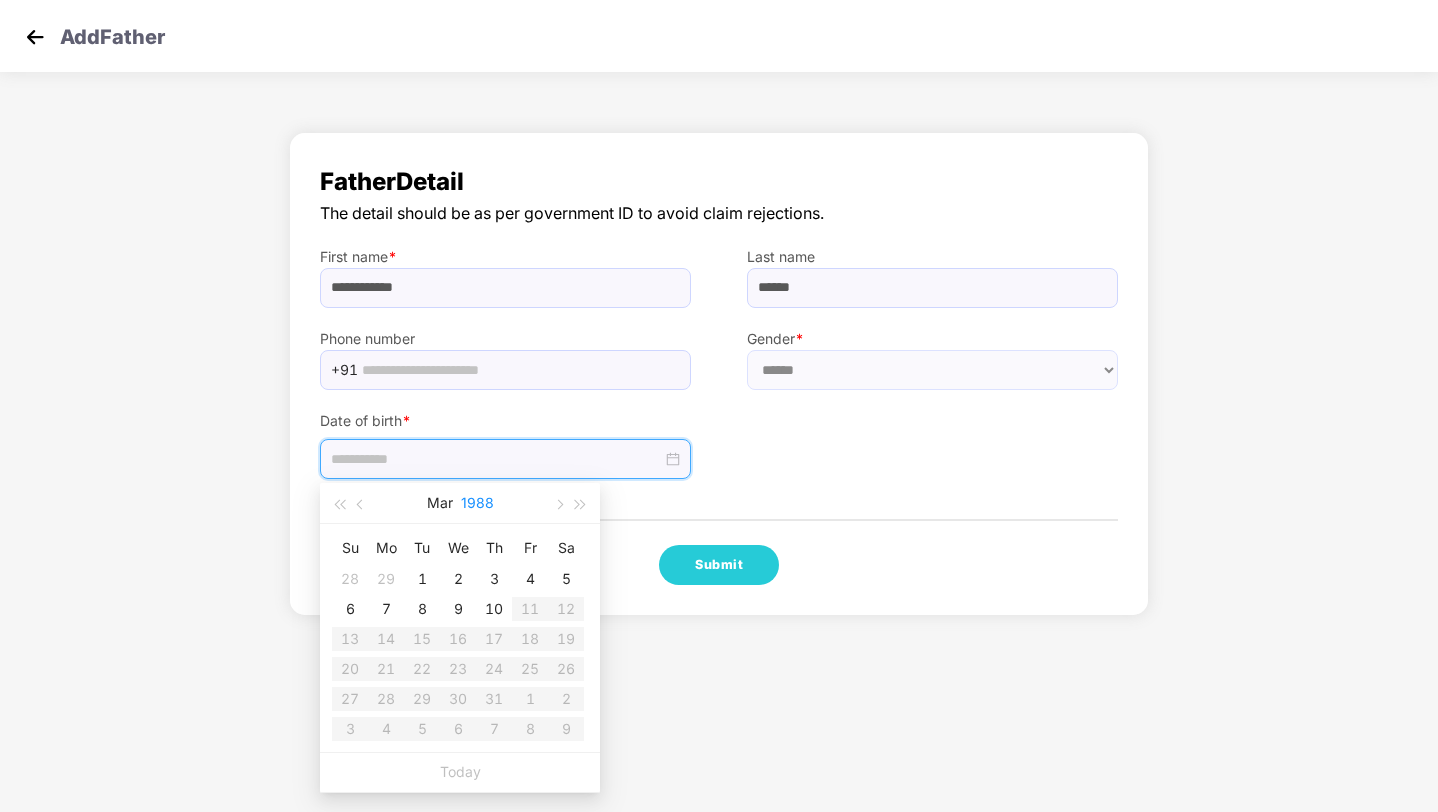 click on "1988" at bounding box center [477, 503] 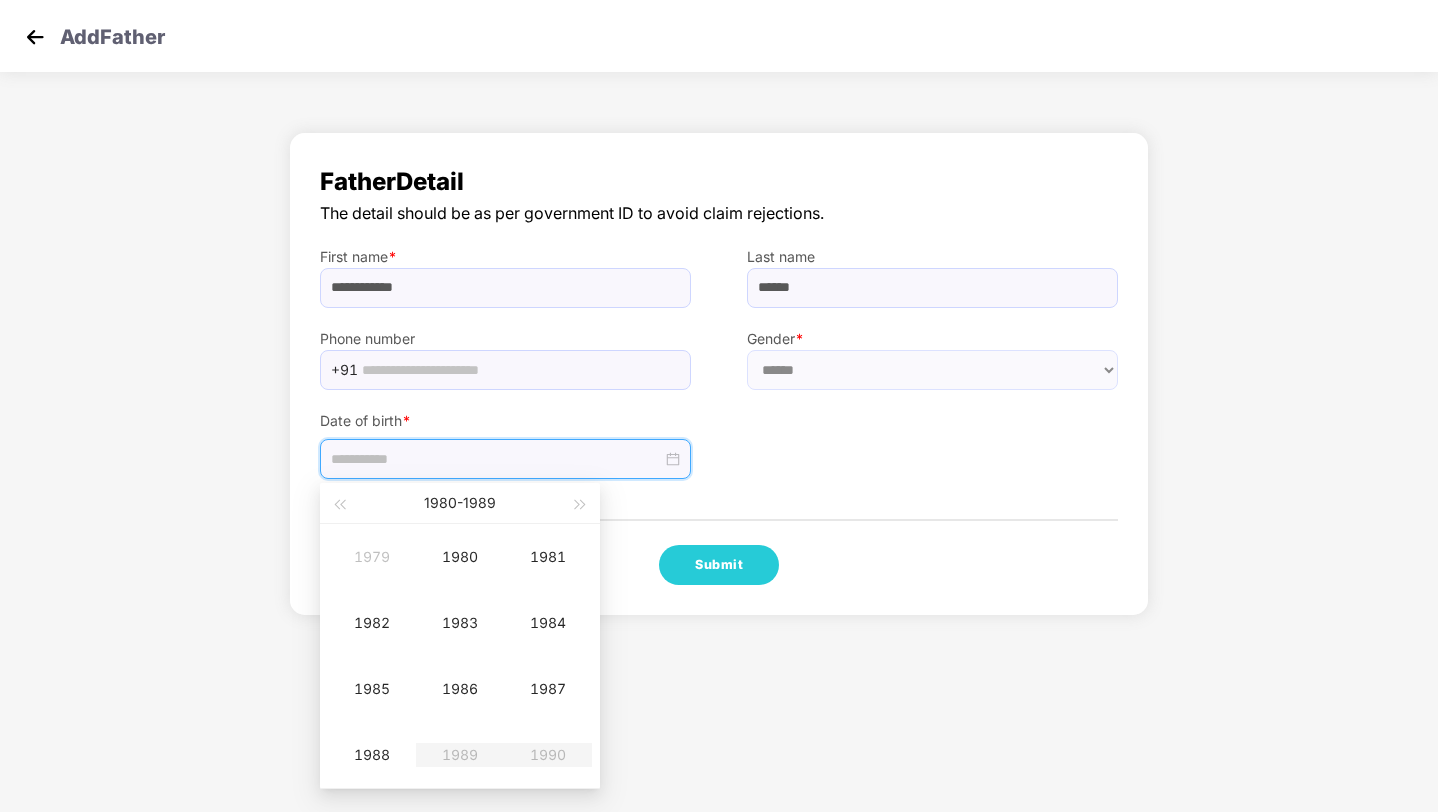 type on "**********" 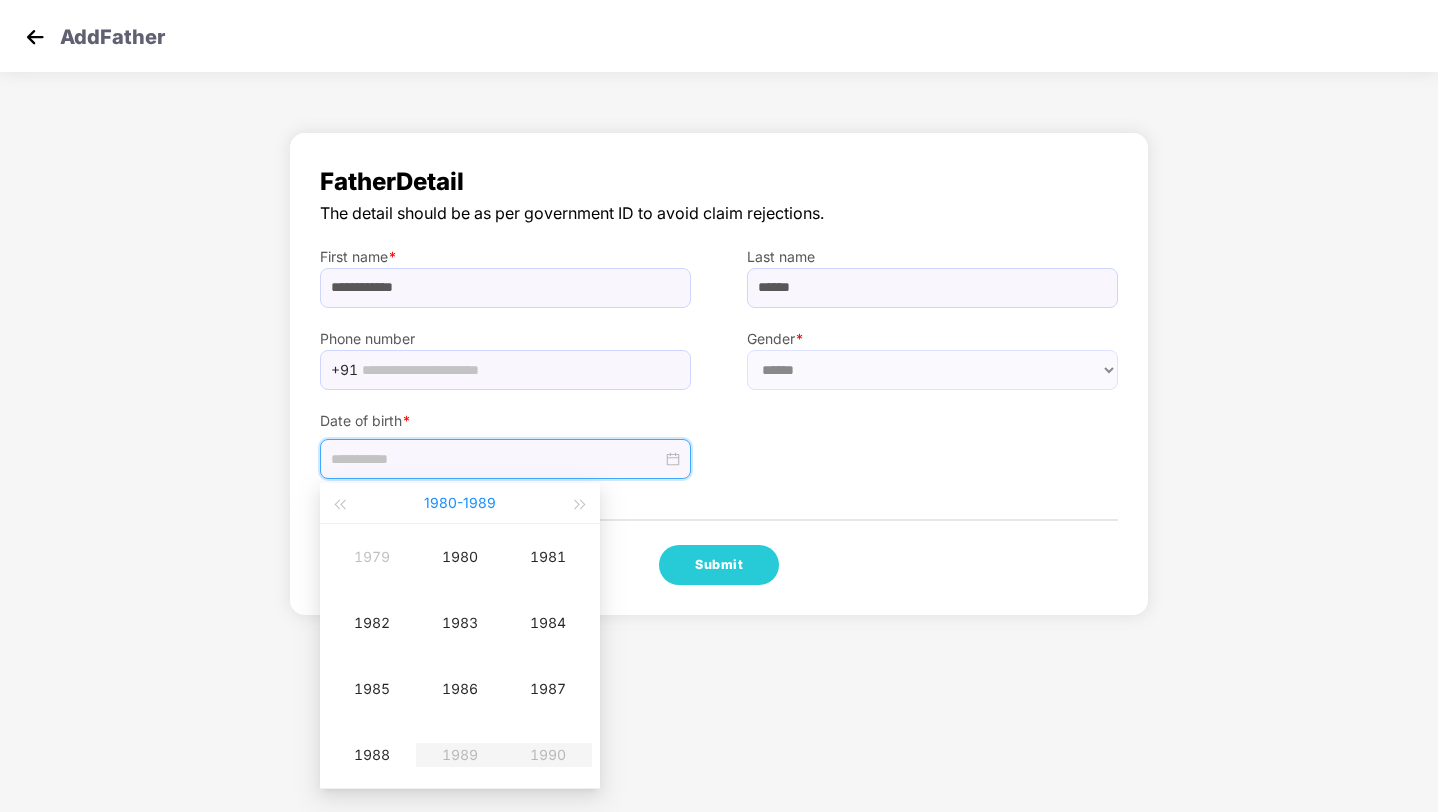 click on "[YYYY] - [YYYY]" at bounding box center (460, 503) 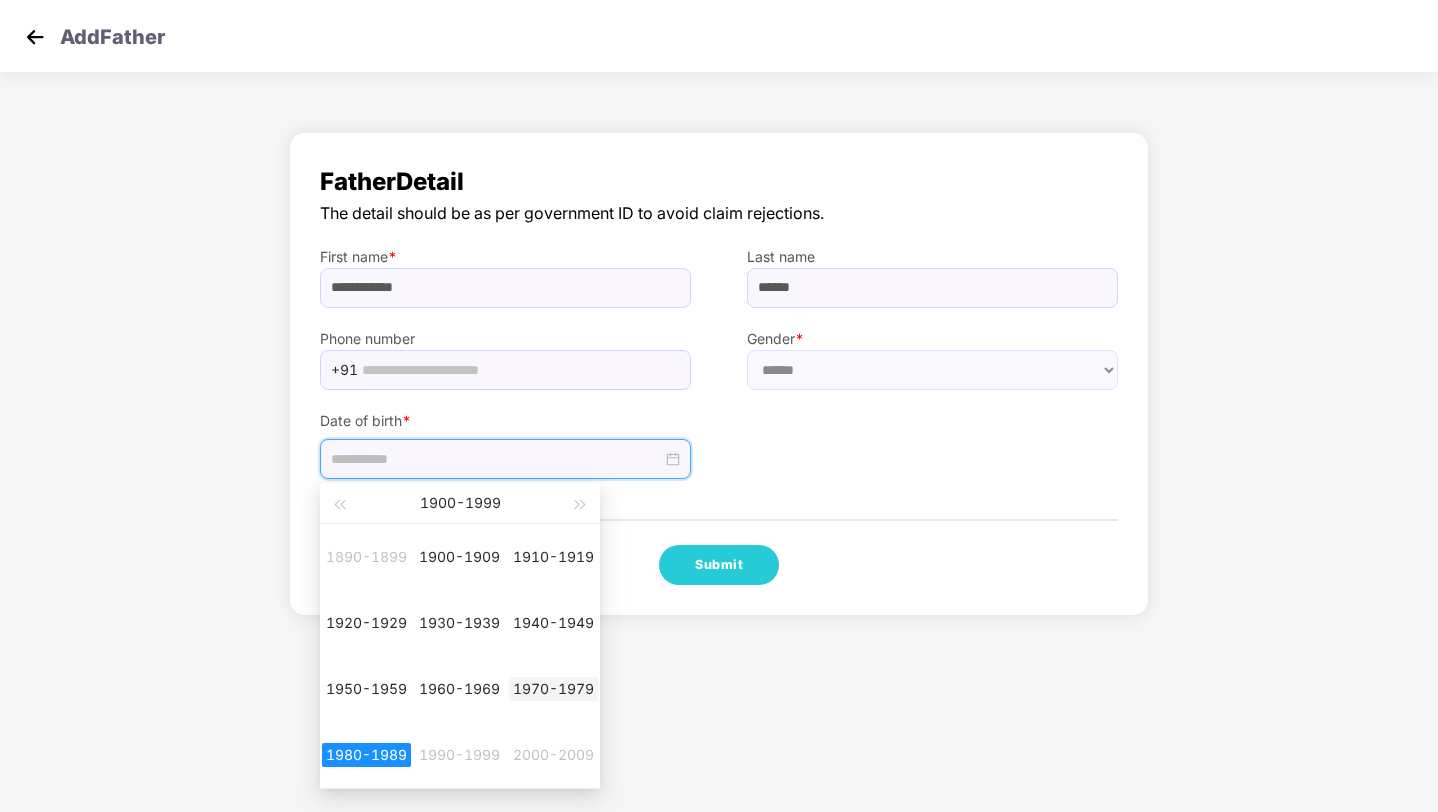 type on "**********" 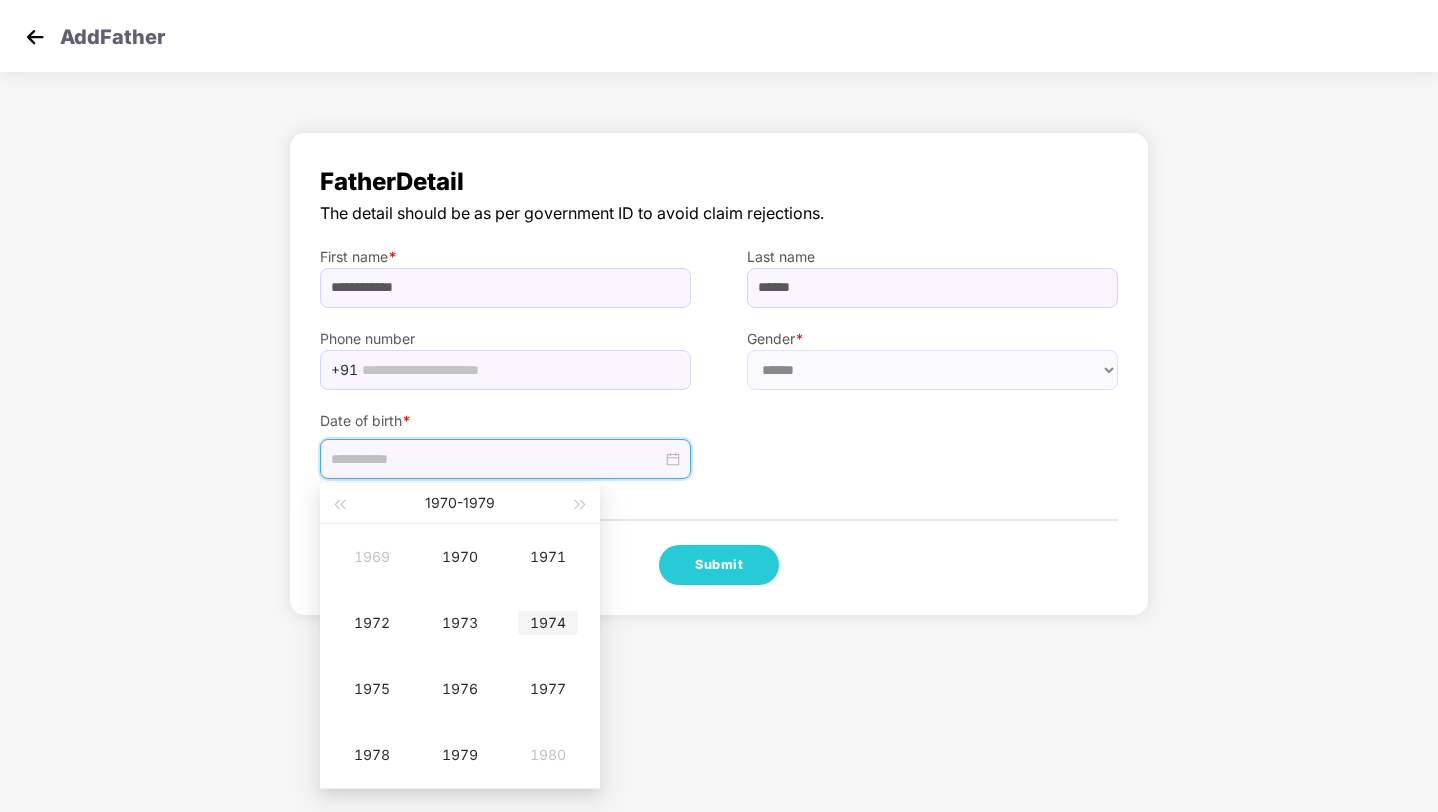 type on "**********" 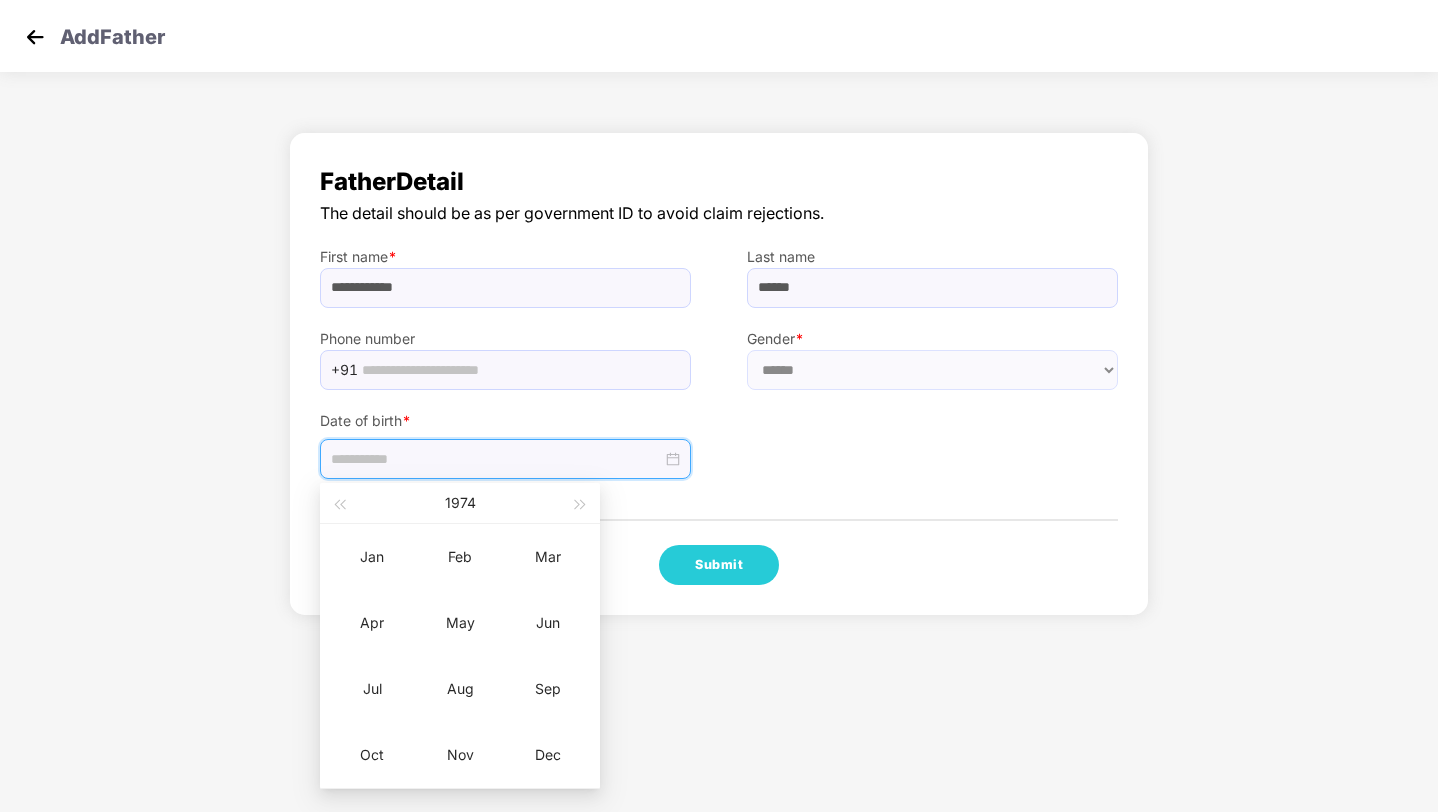 type on "**********" 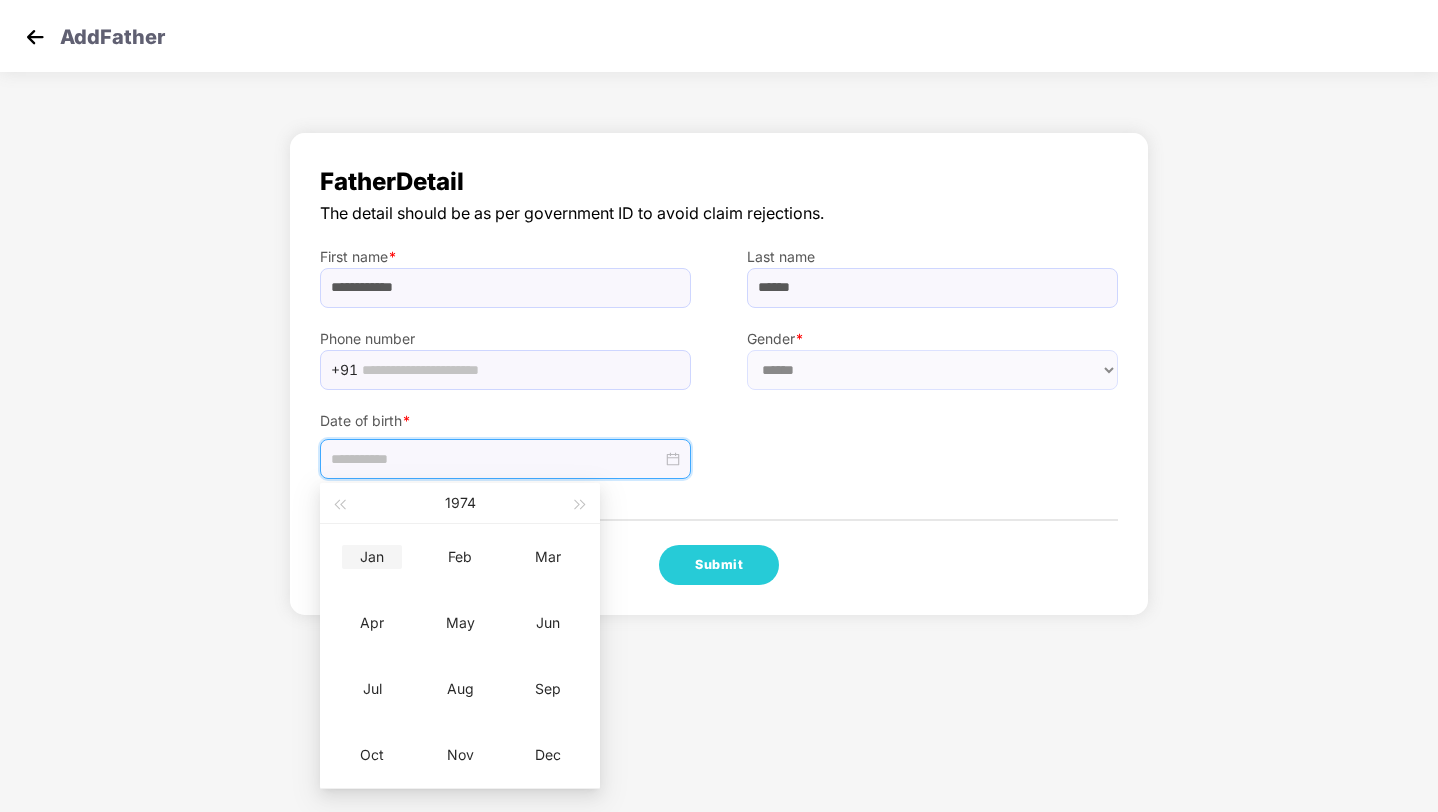 type on "**********" 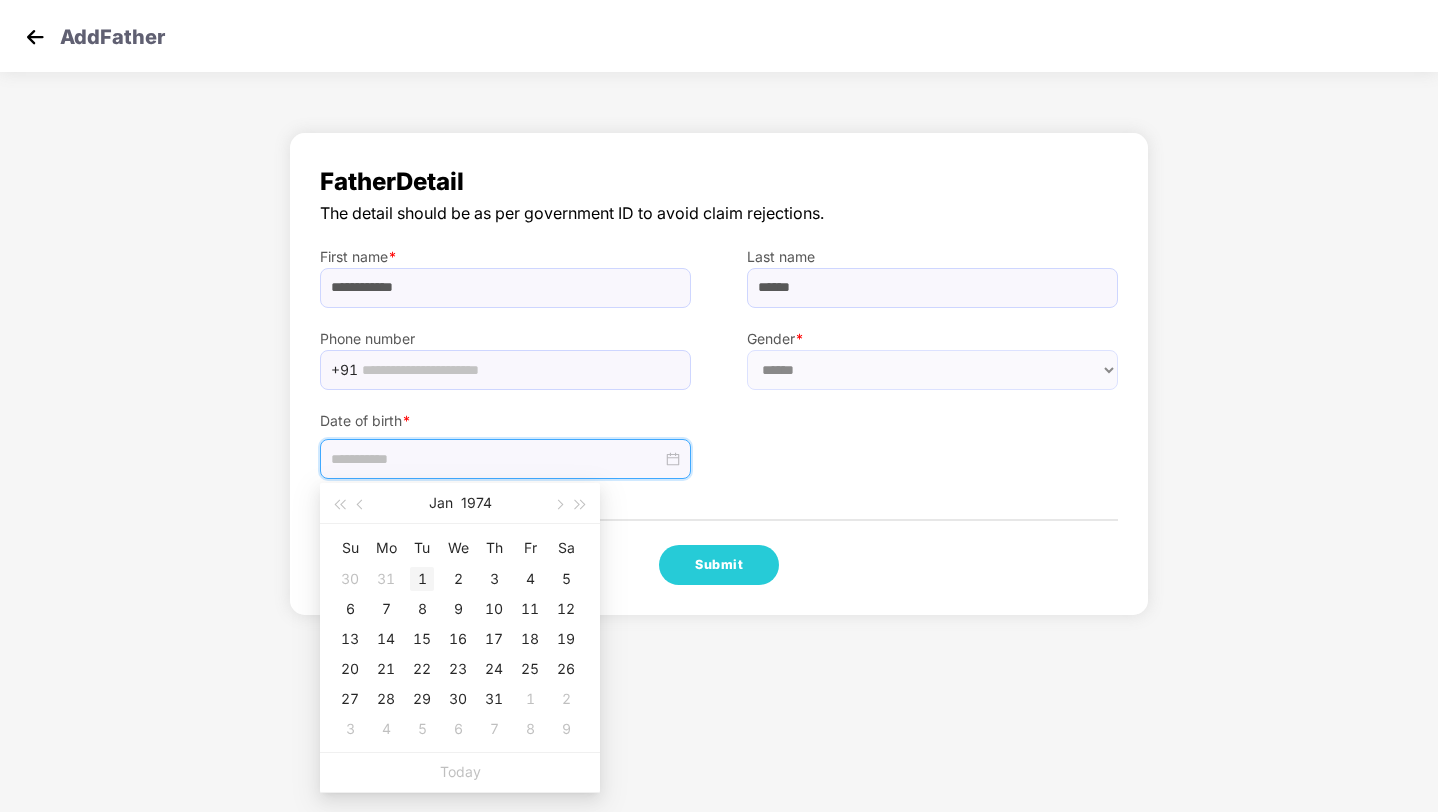 type on "**********" 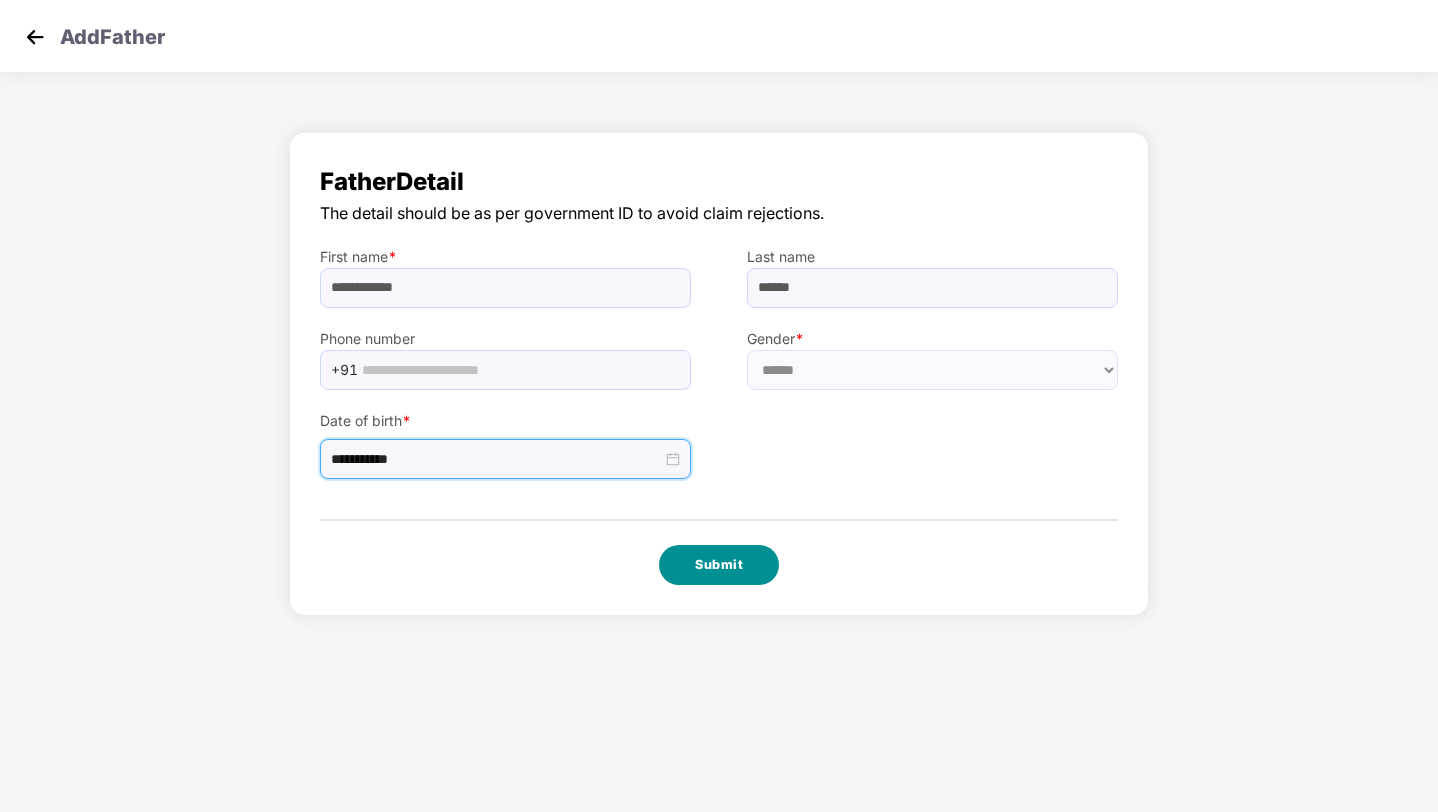 click on "Submit" at bounding box center [719, 565] 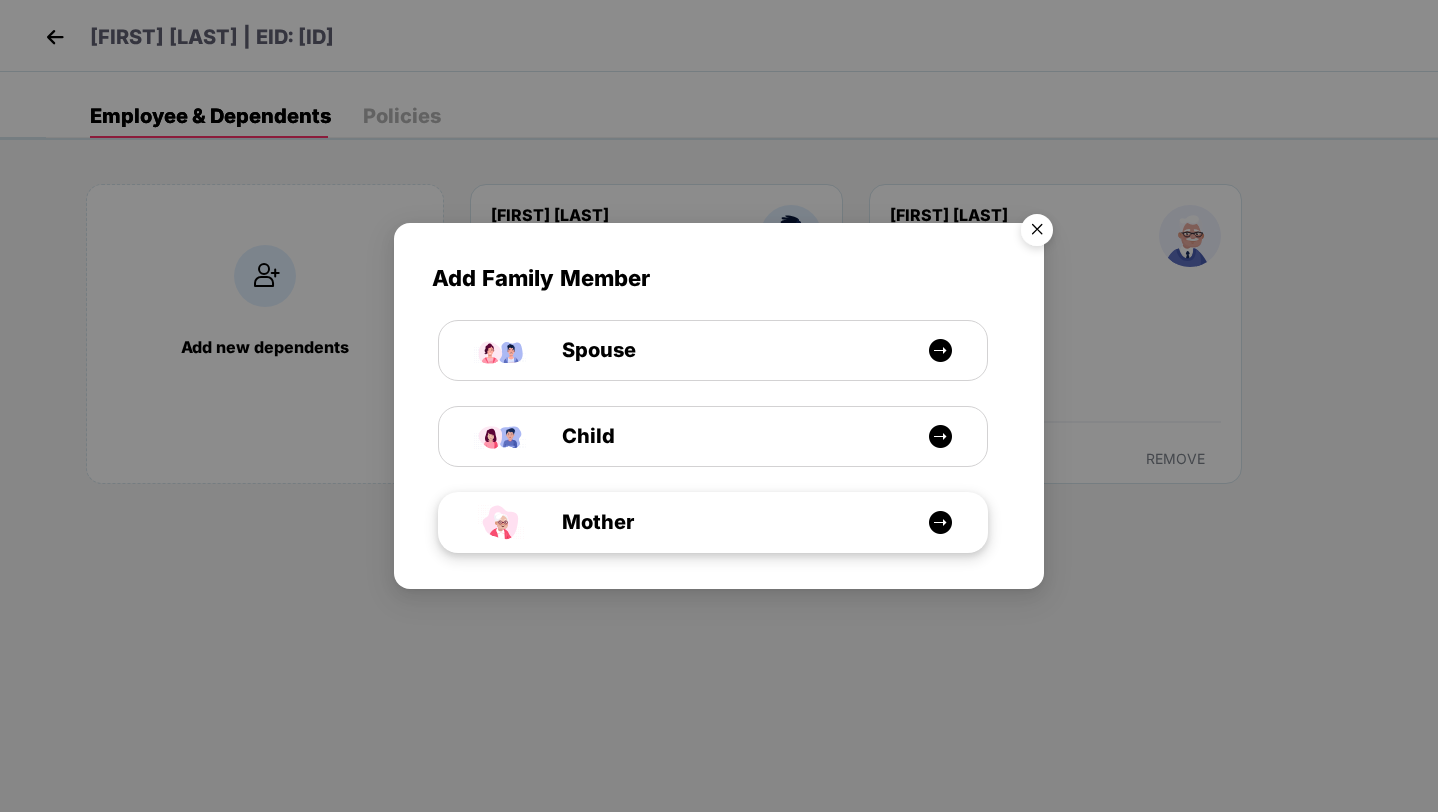 click on "Mother" at bounding box center (722, 522) 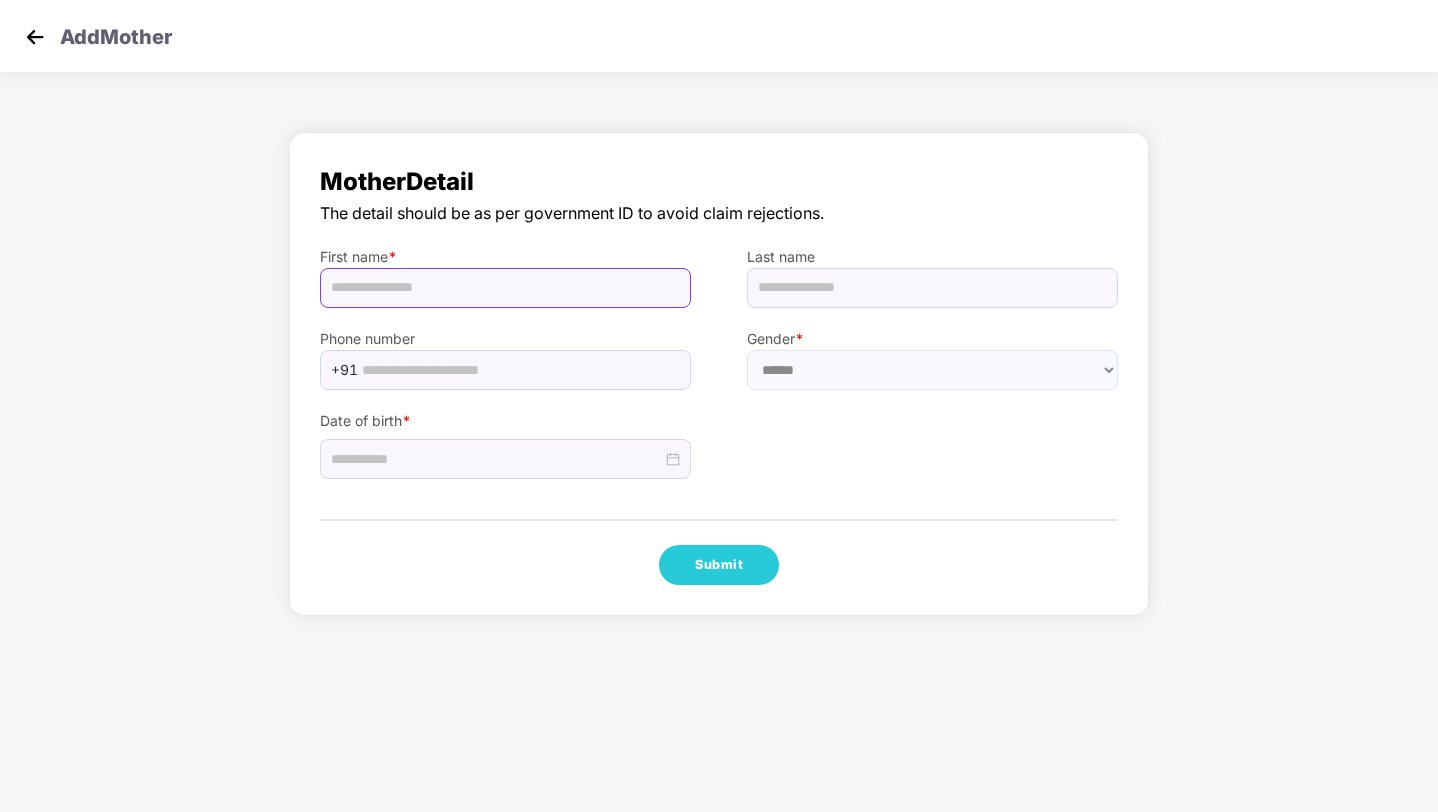 click at bounding box center (505, 288) 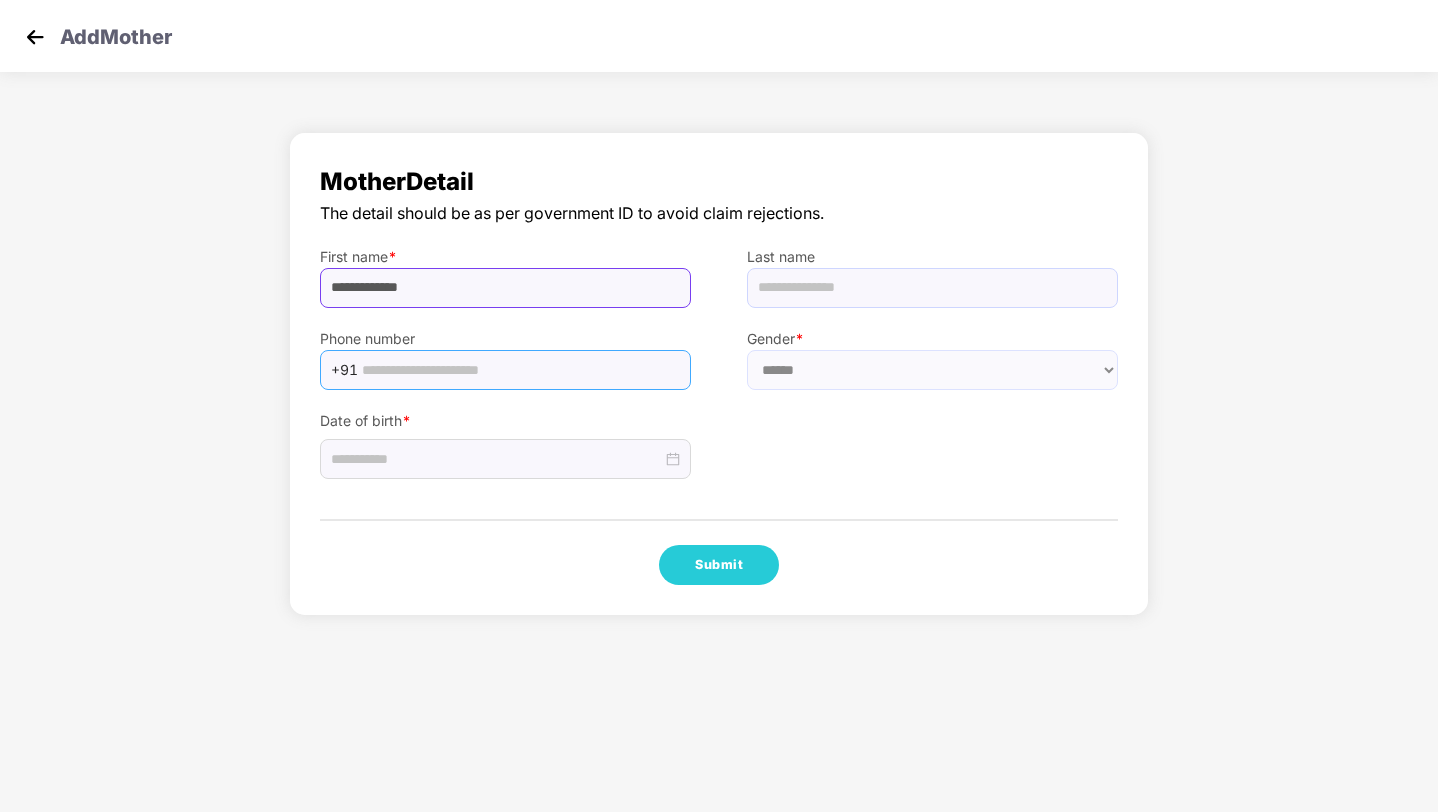 type on "**********" 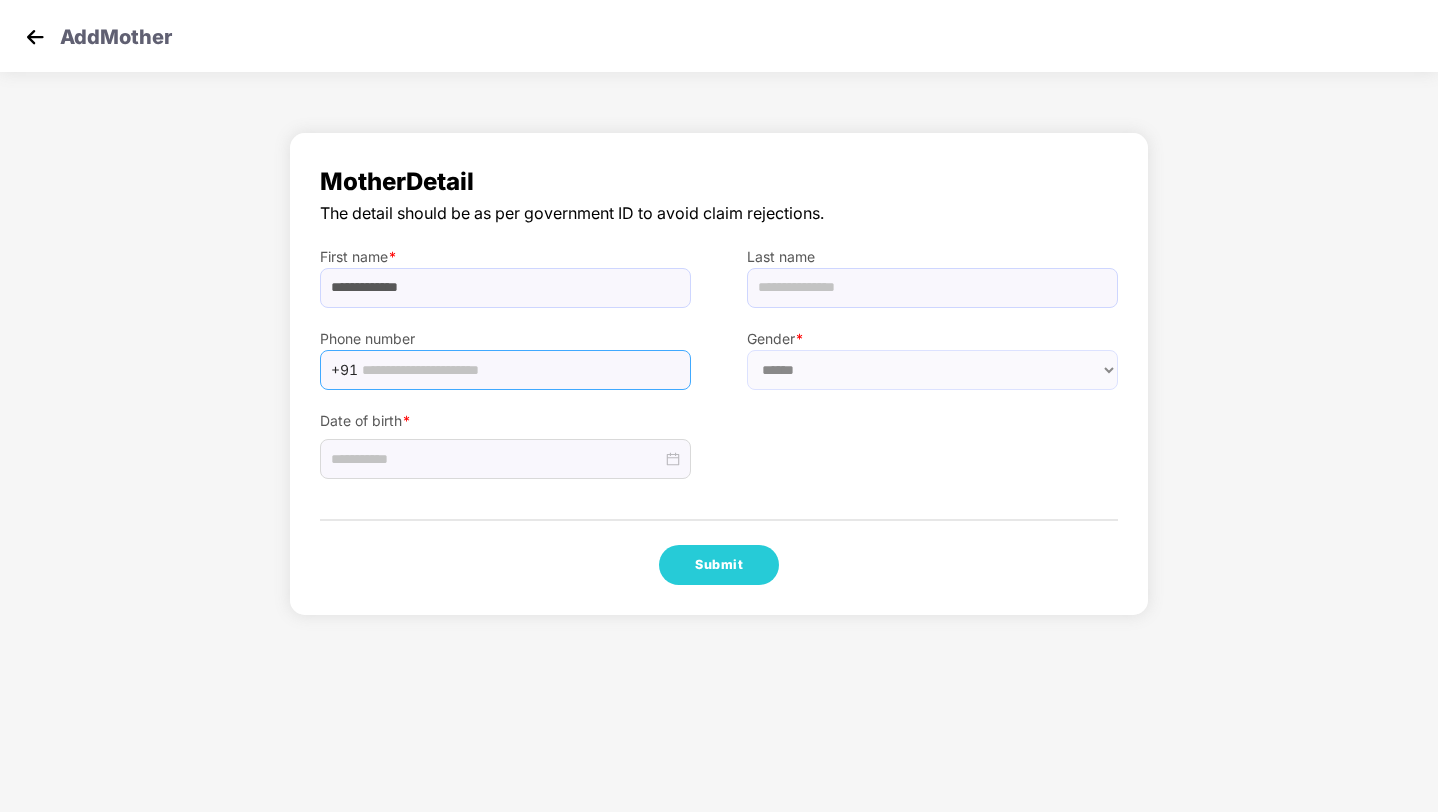 click at bounding box center (520, 370) 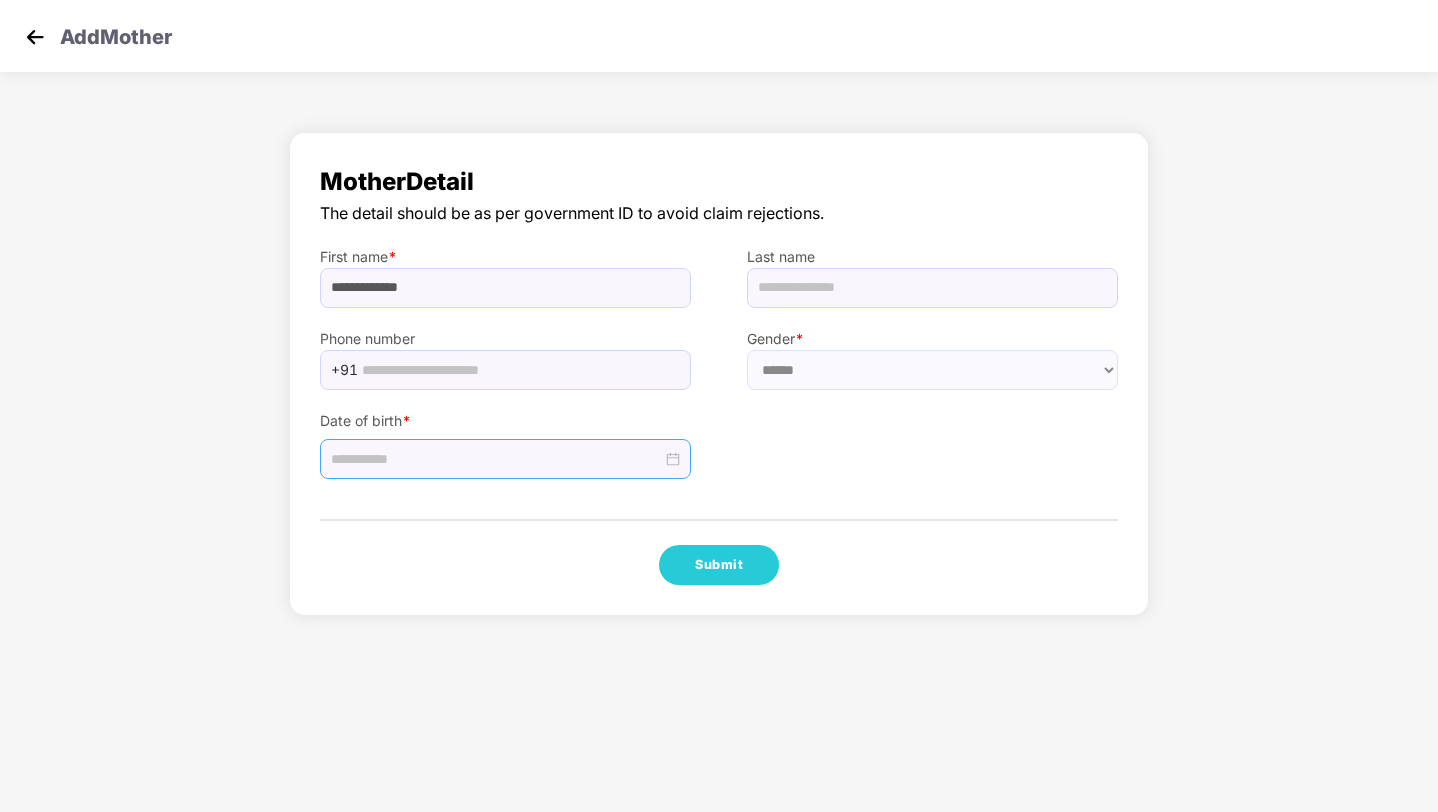 click at bounding box center [505, 459] 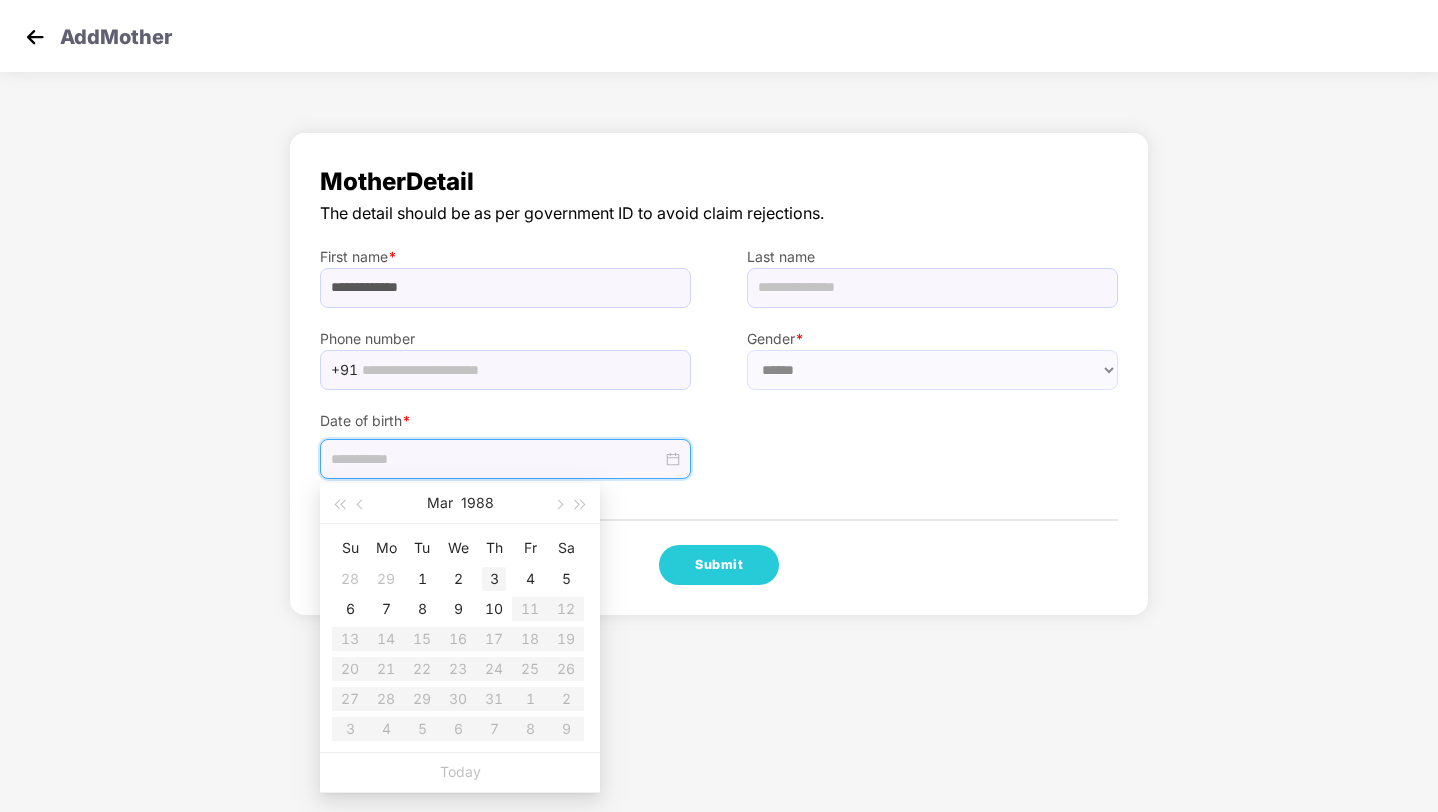 type on "**********" 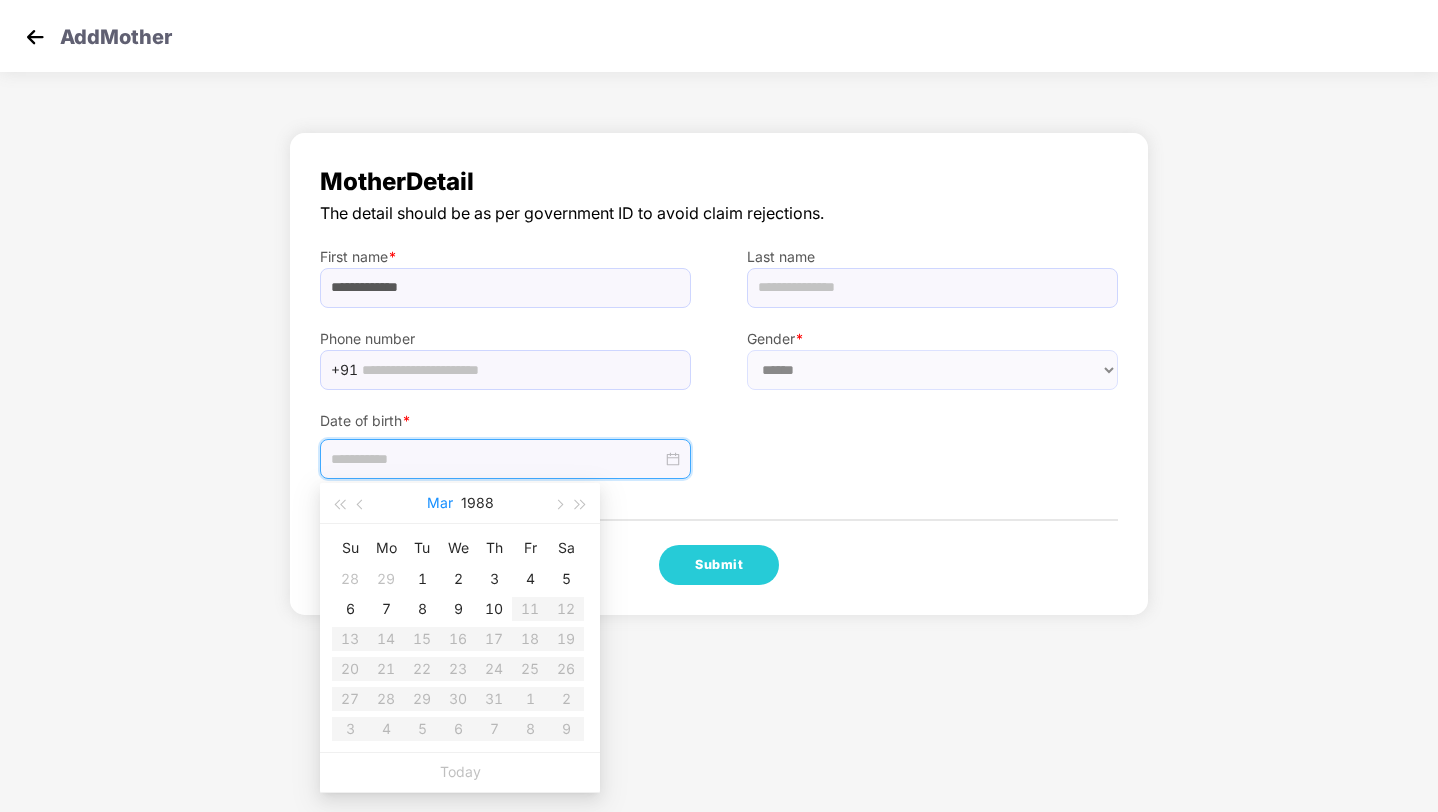 click on "Mar" at bounding box center (440, 503) 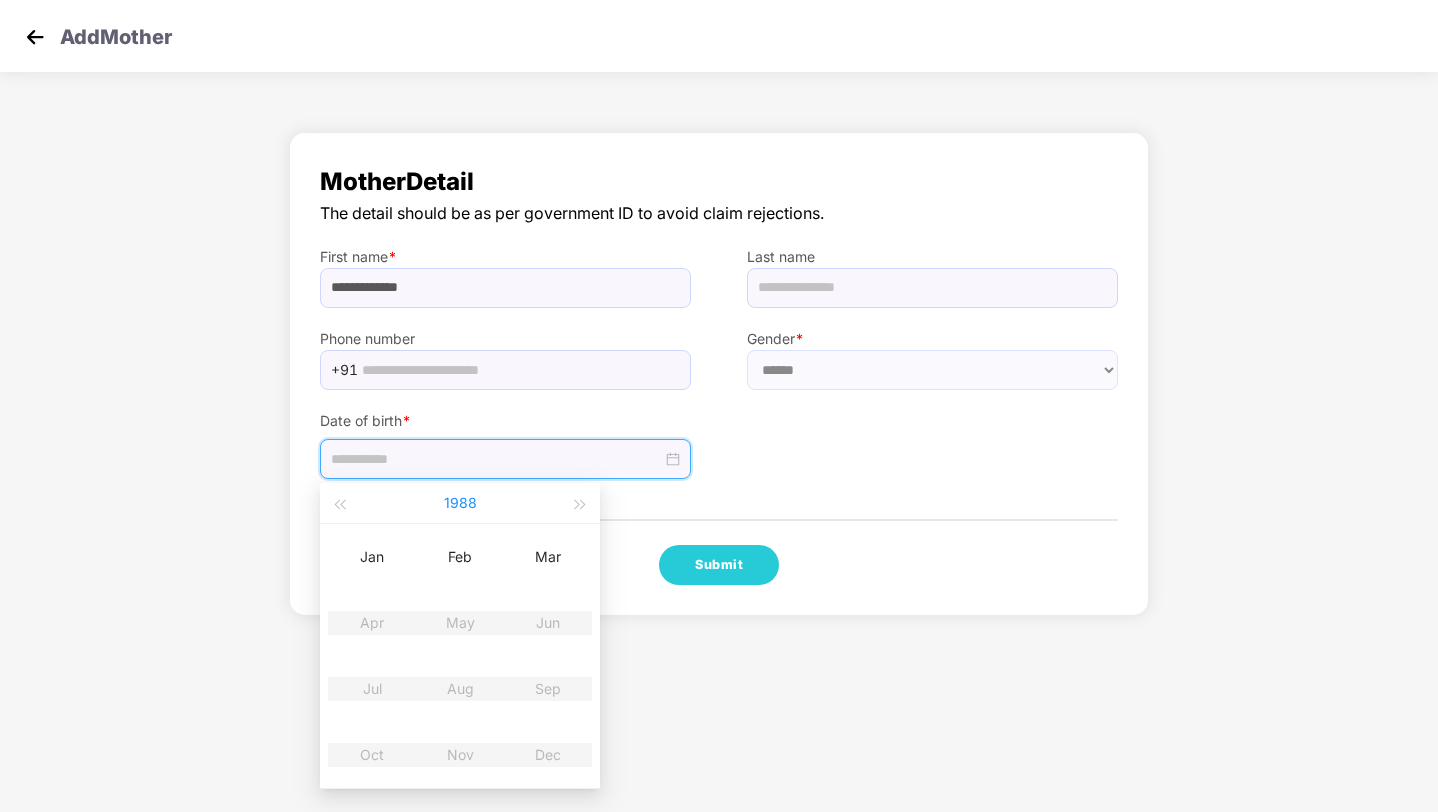 click on "1988" at bounding box center [460, 503] 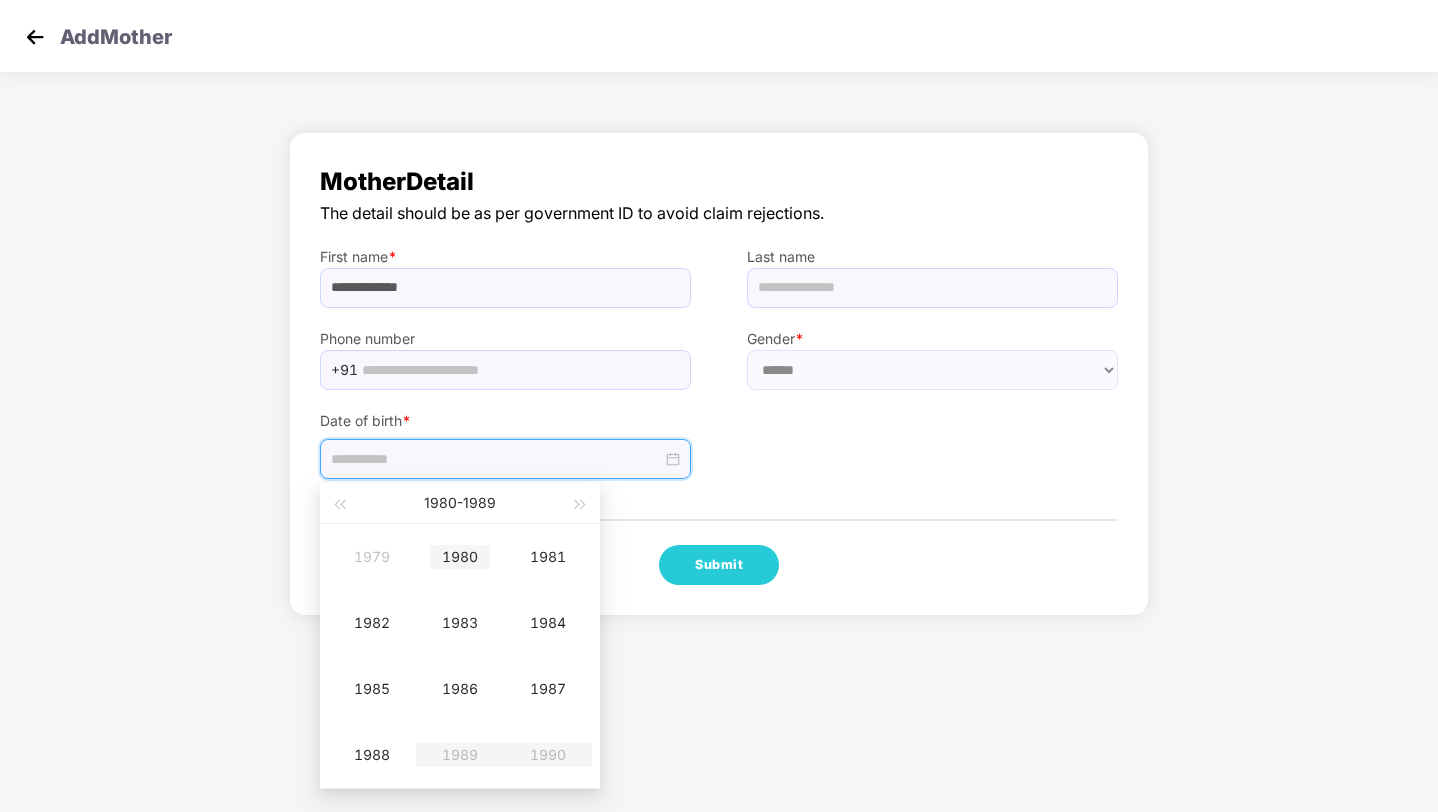 type on "**********" 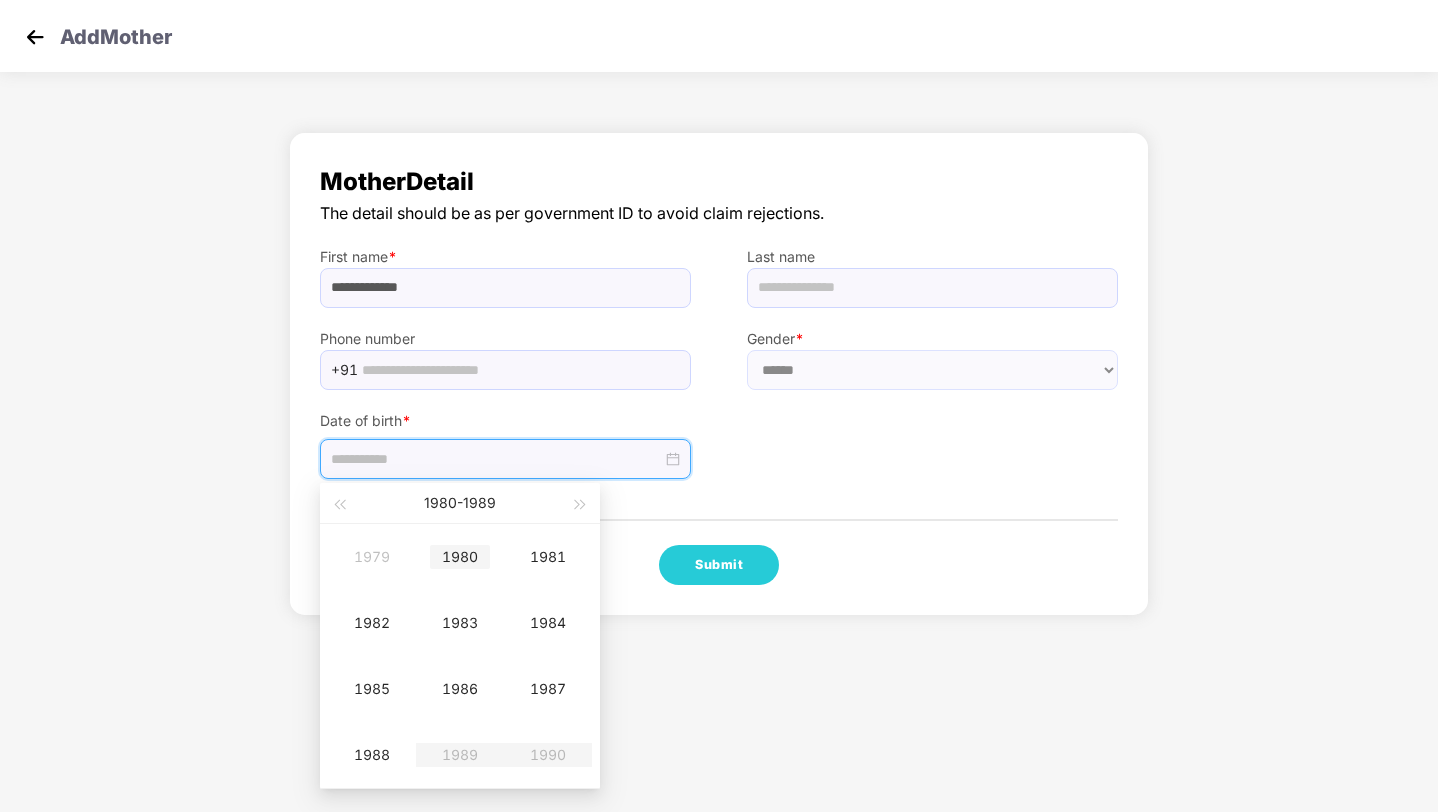 click on "1980" at bounding box center [460, 557] 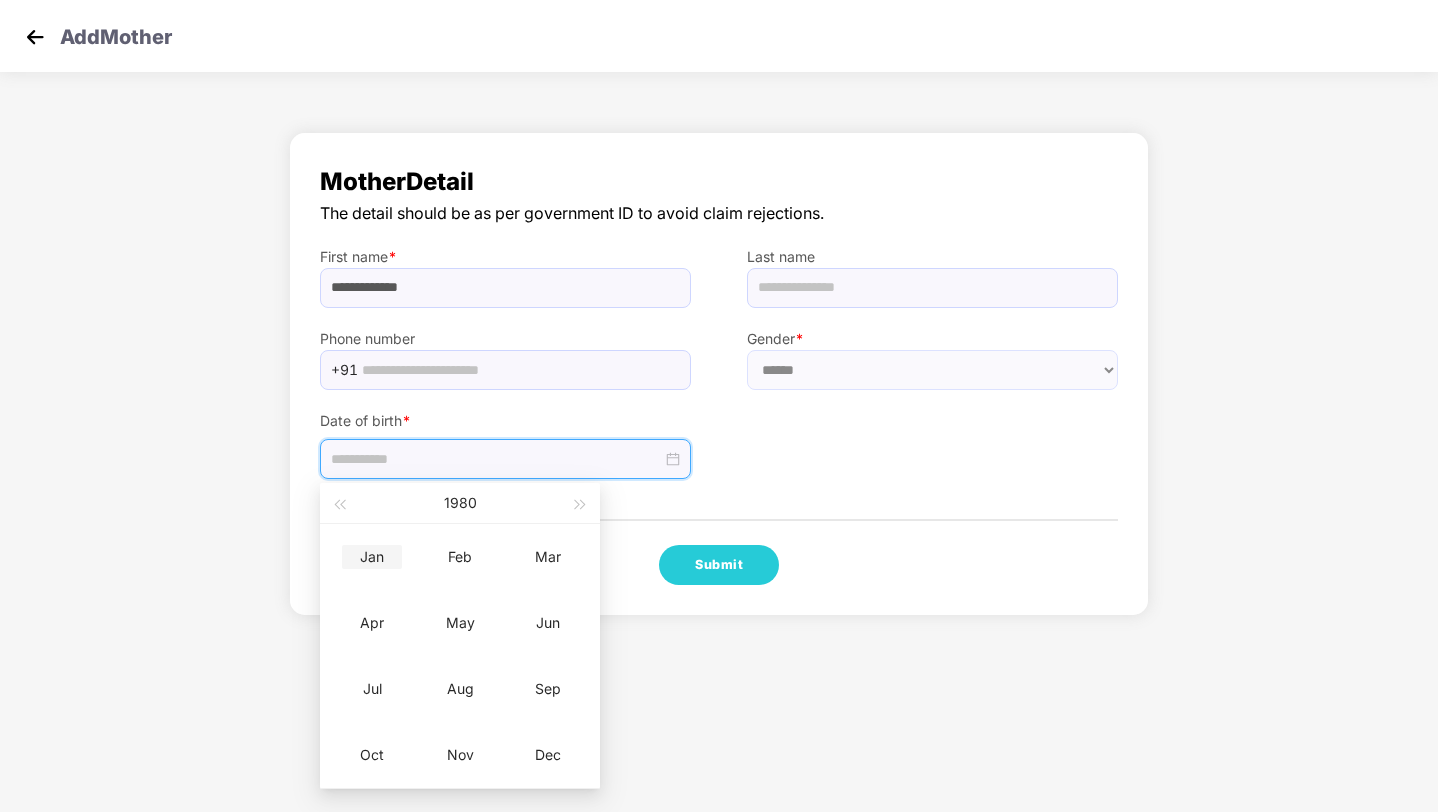 type on "**********" 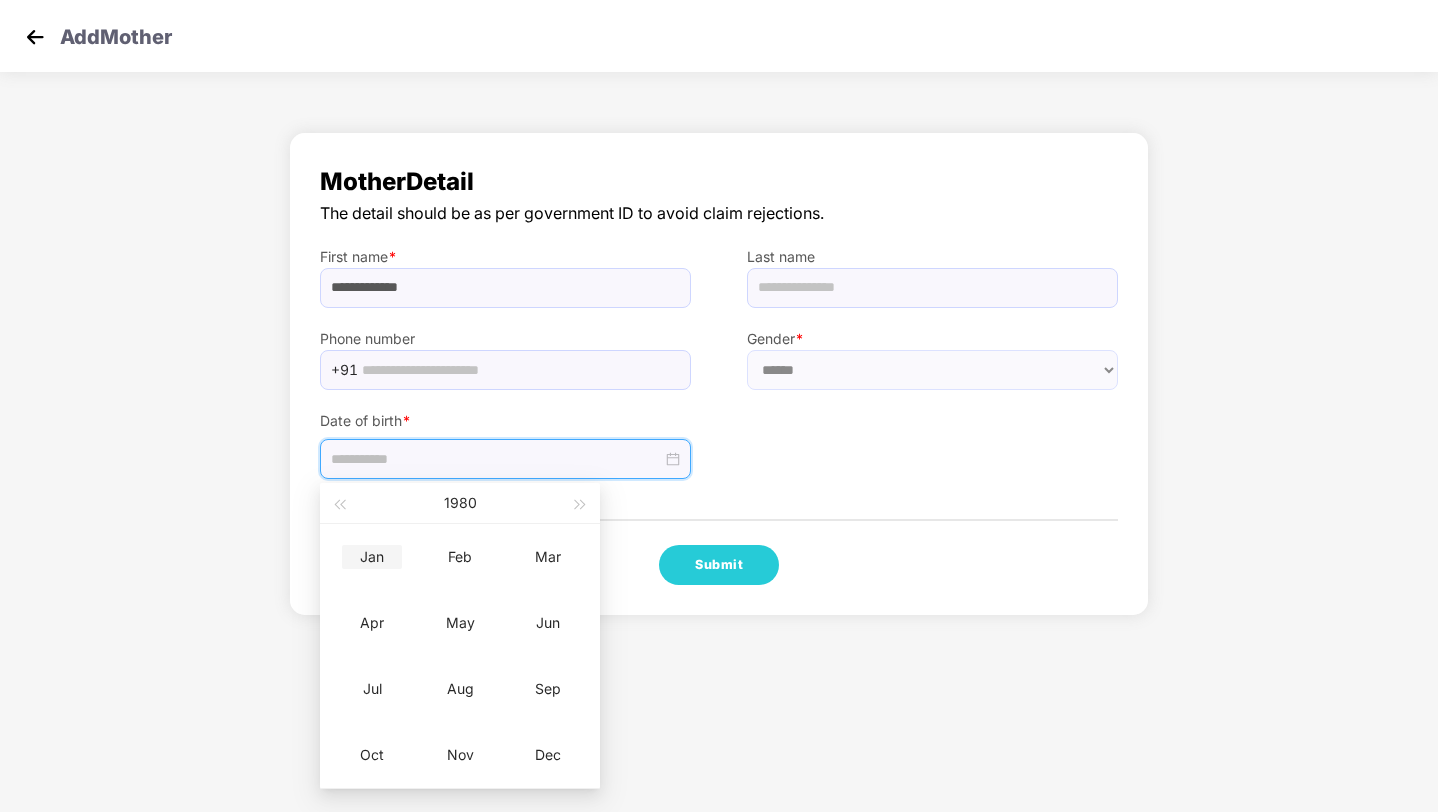 click on "Jan" at bounding box center (372, 557) 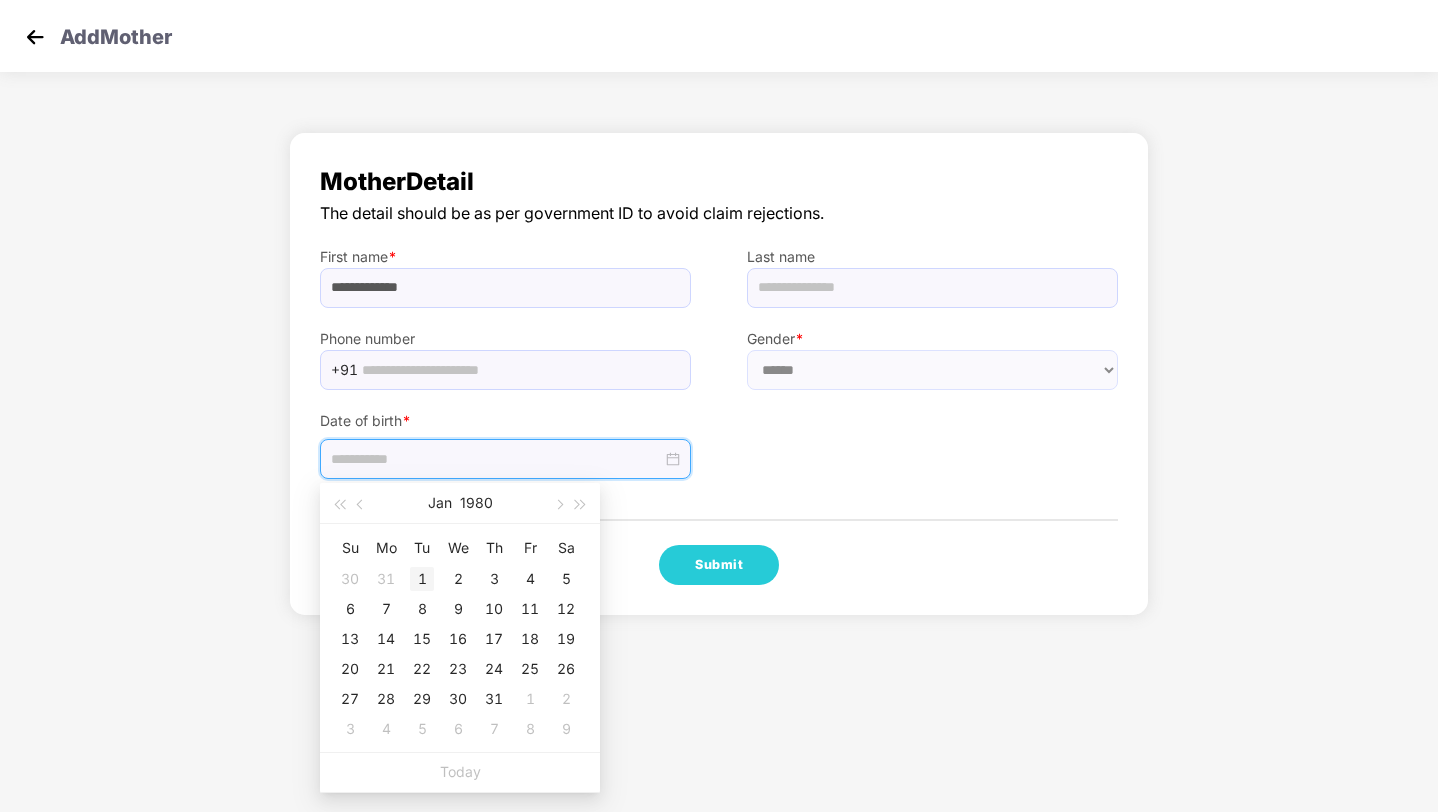 type on "**********" 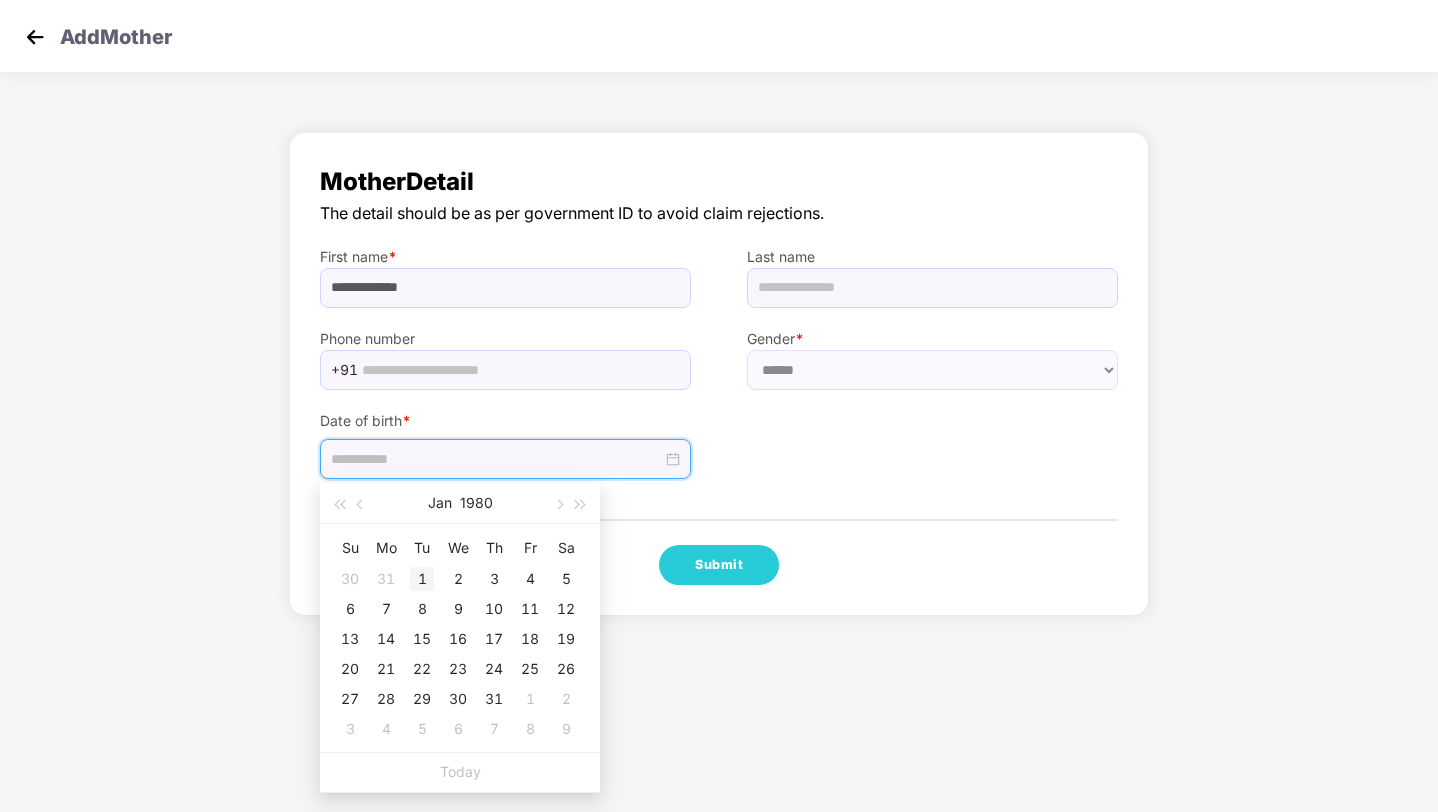click on "1" at bounding box center [422, 579] 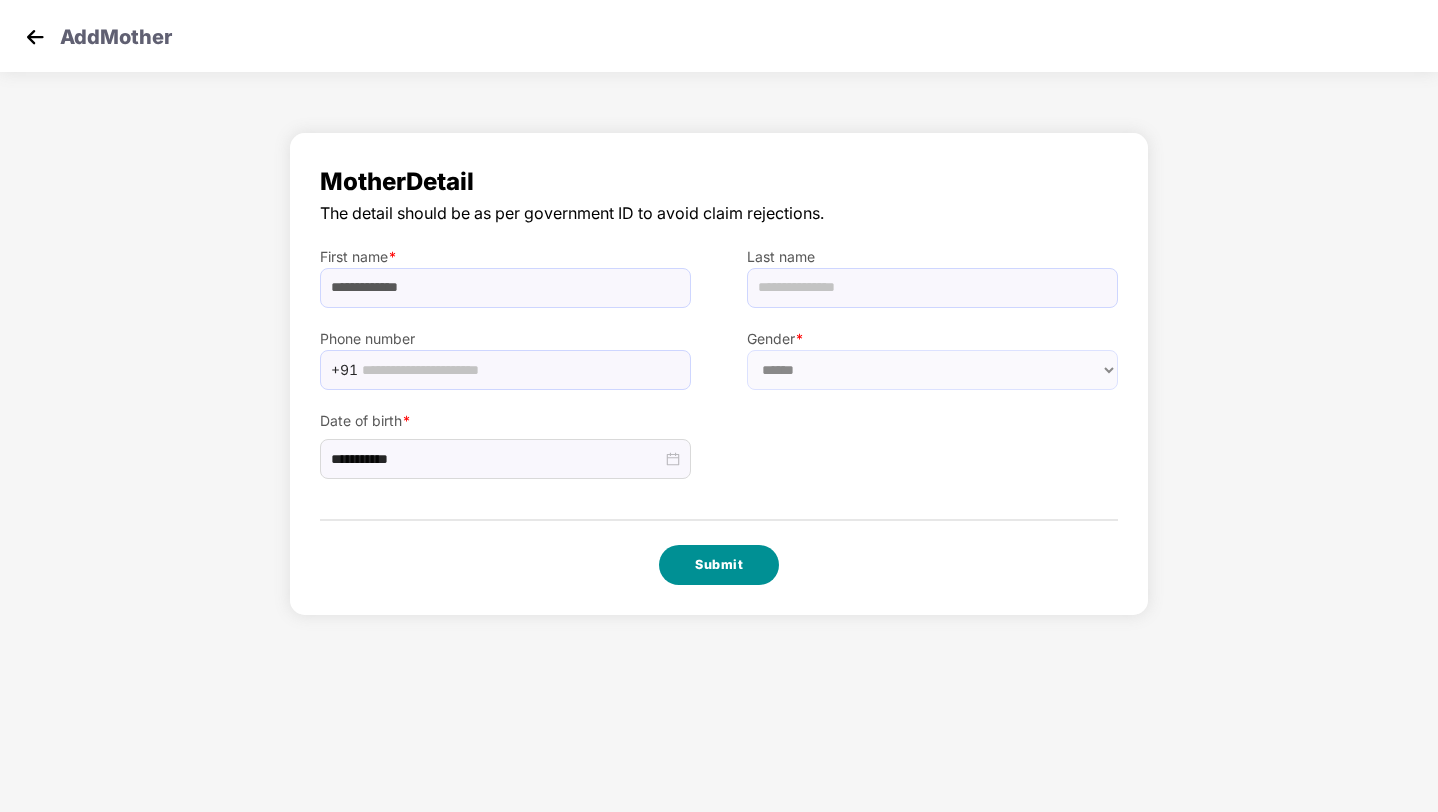 click on "Submit" at bounding box center (719, 565) 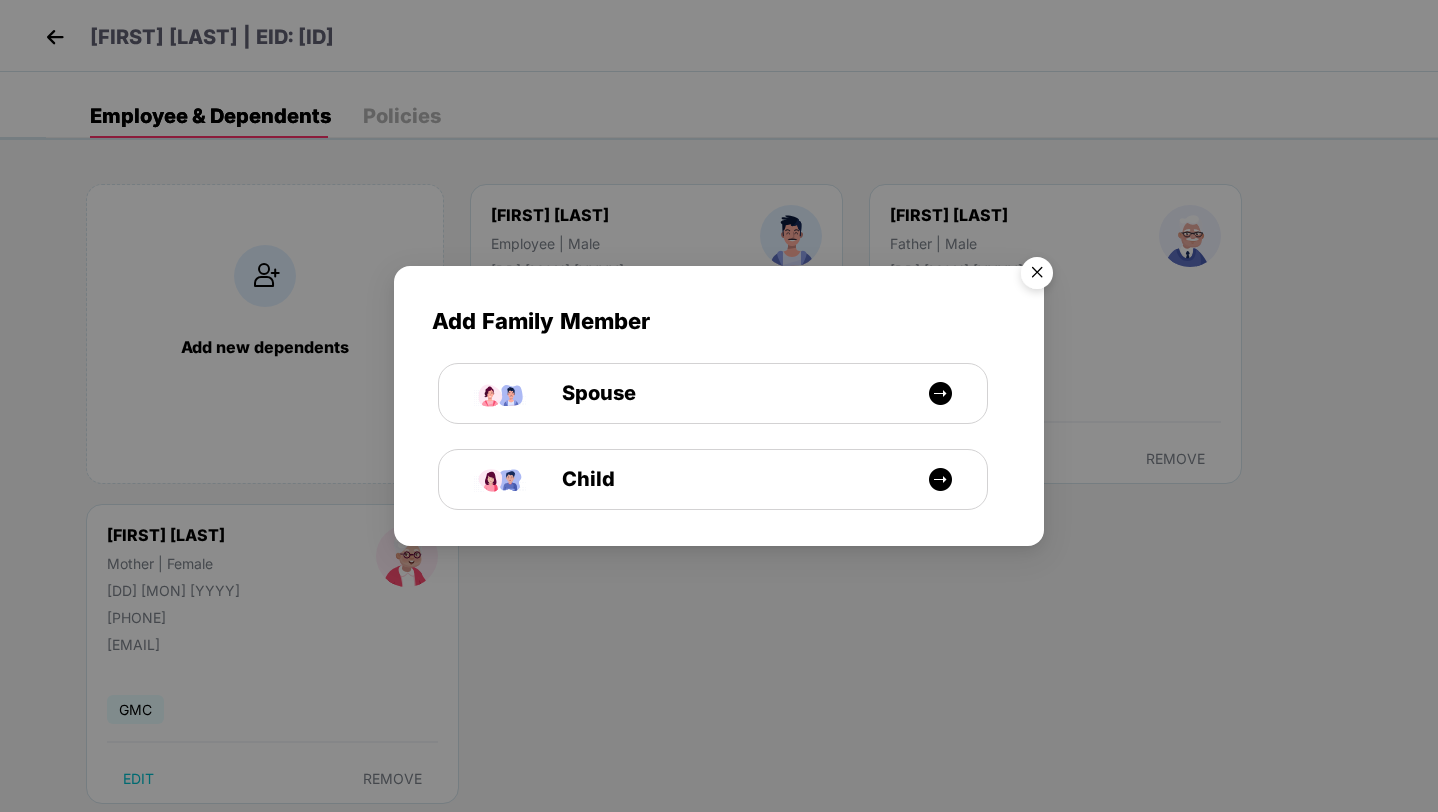 click at bounding box center [1037, 276] 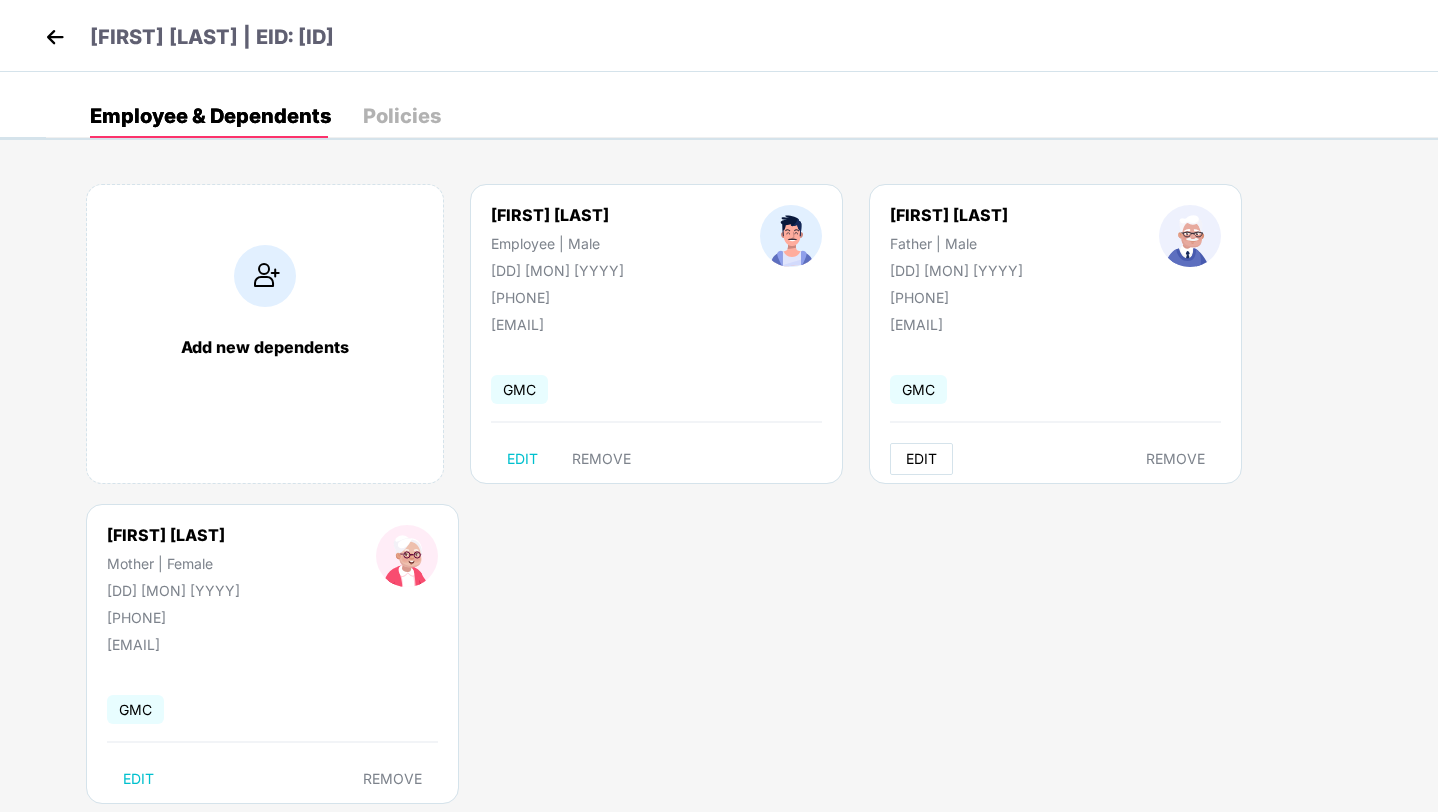 click on "EDIT" at bounding box center (921, 459) 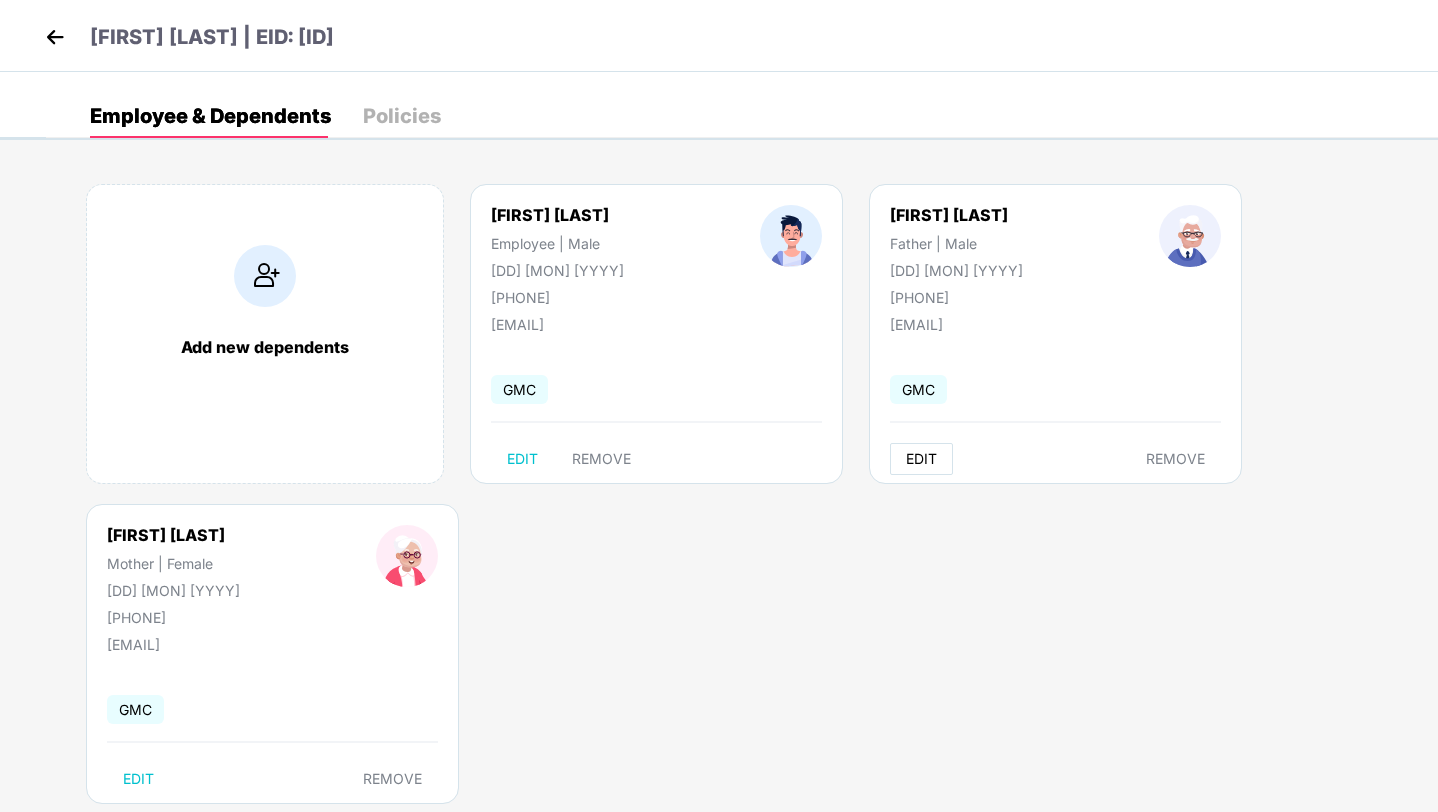 select on "******" 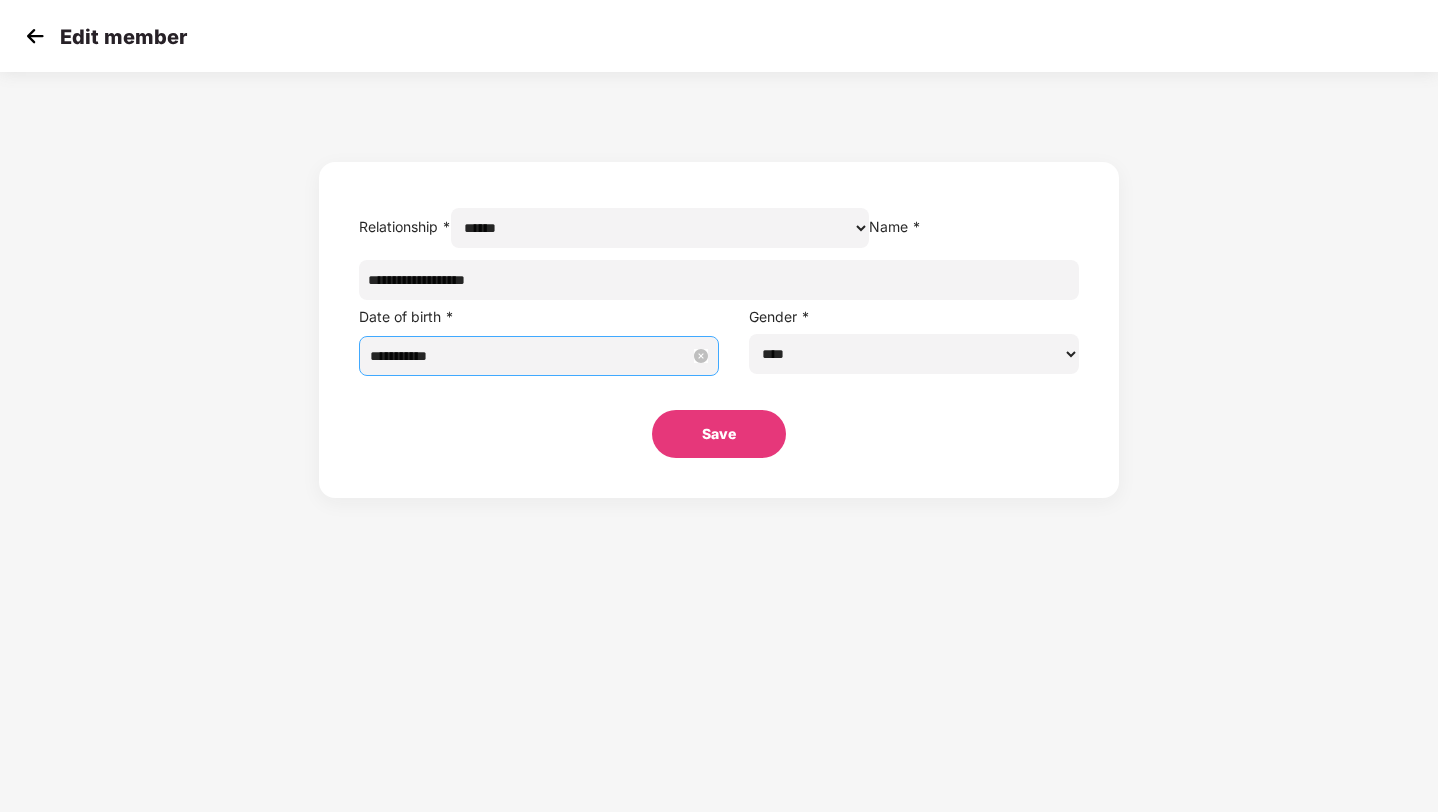 click on "**********" at bounding box center [530, 356] 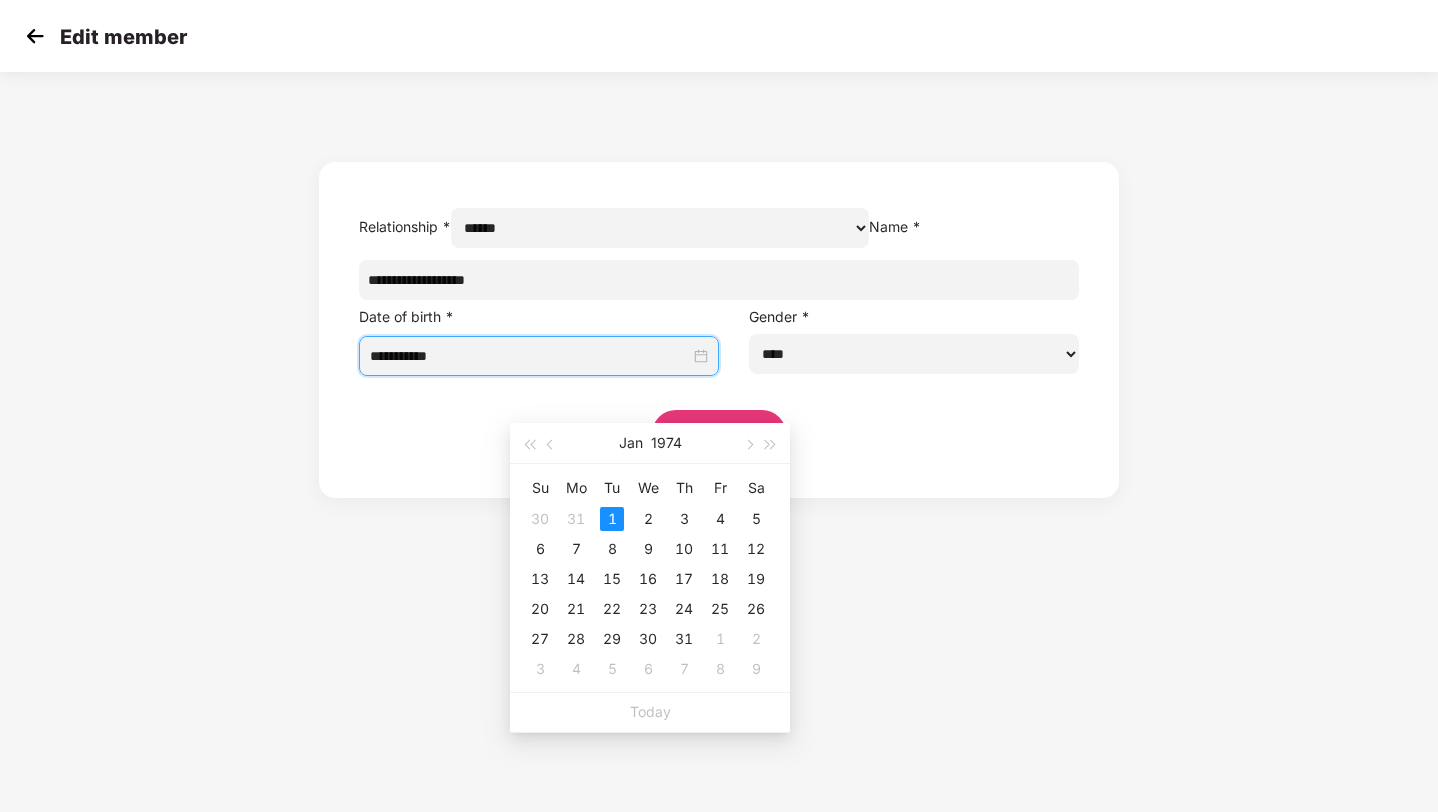 click on "**********" at bounding box center [719, 406] 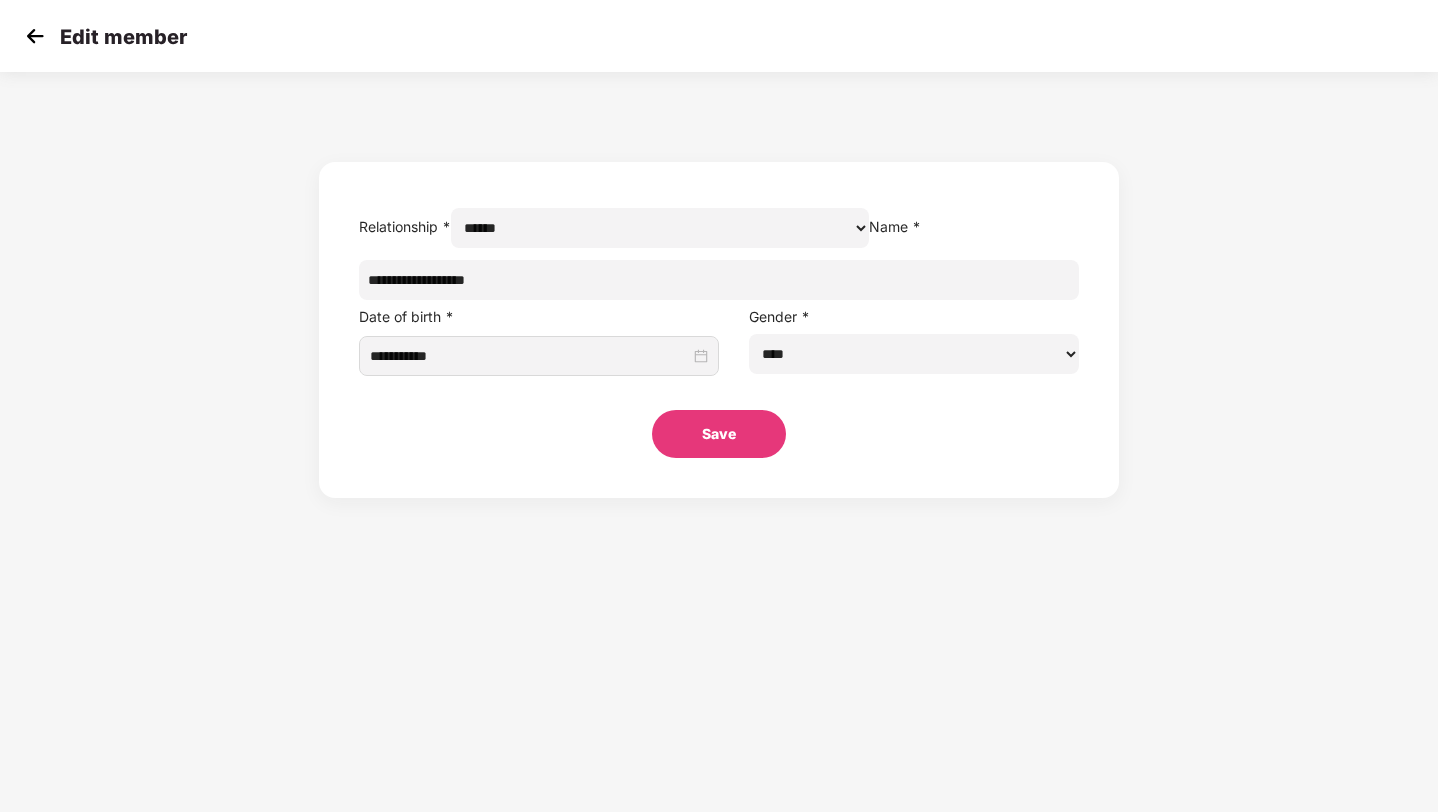 click on "Save" at bounding box center (719, 434) 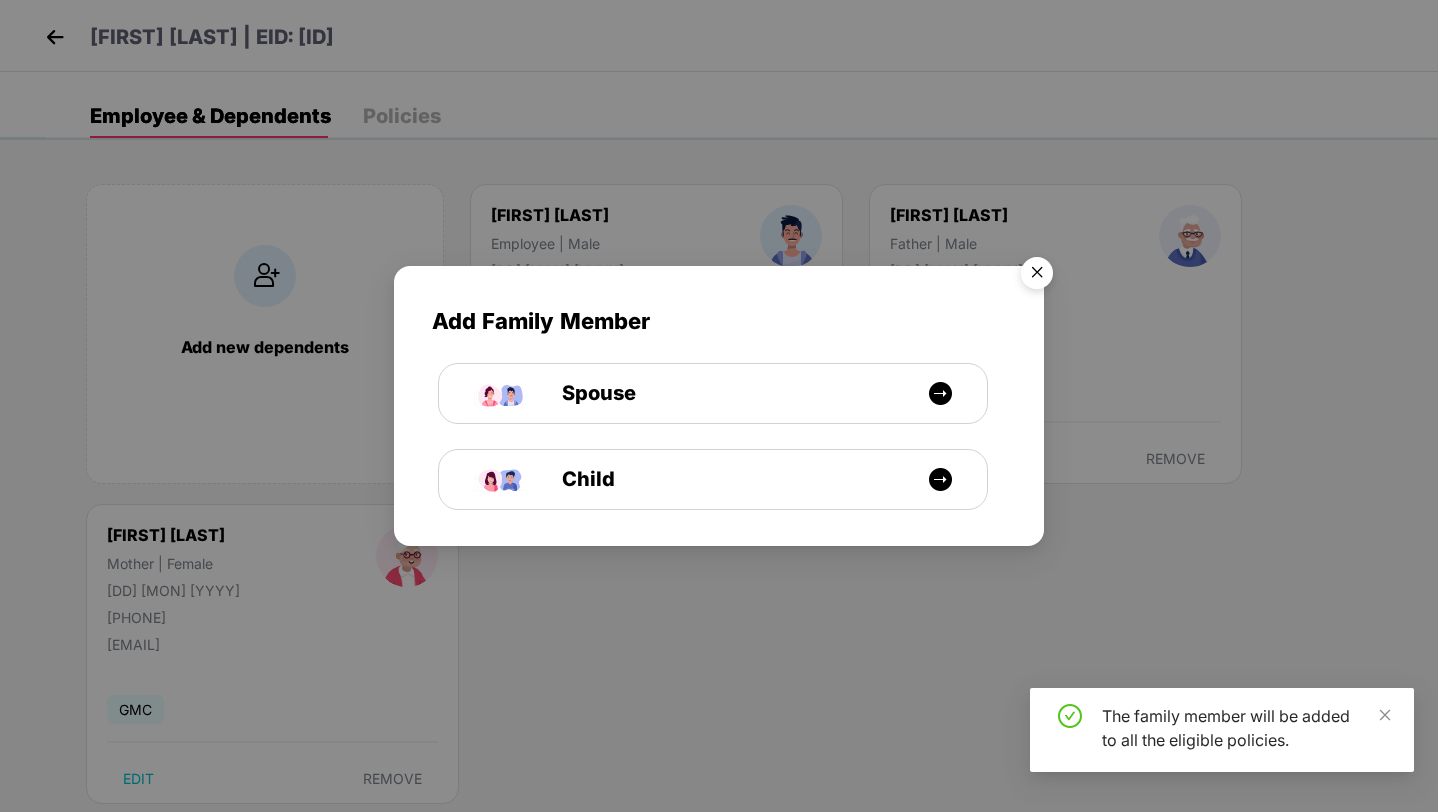 click at bounding box center (1037, 276) 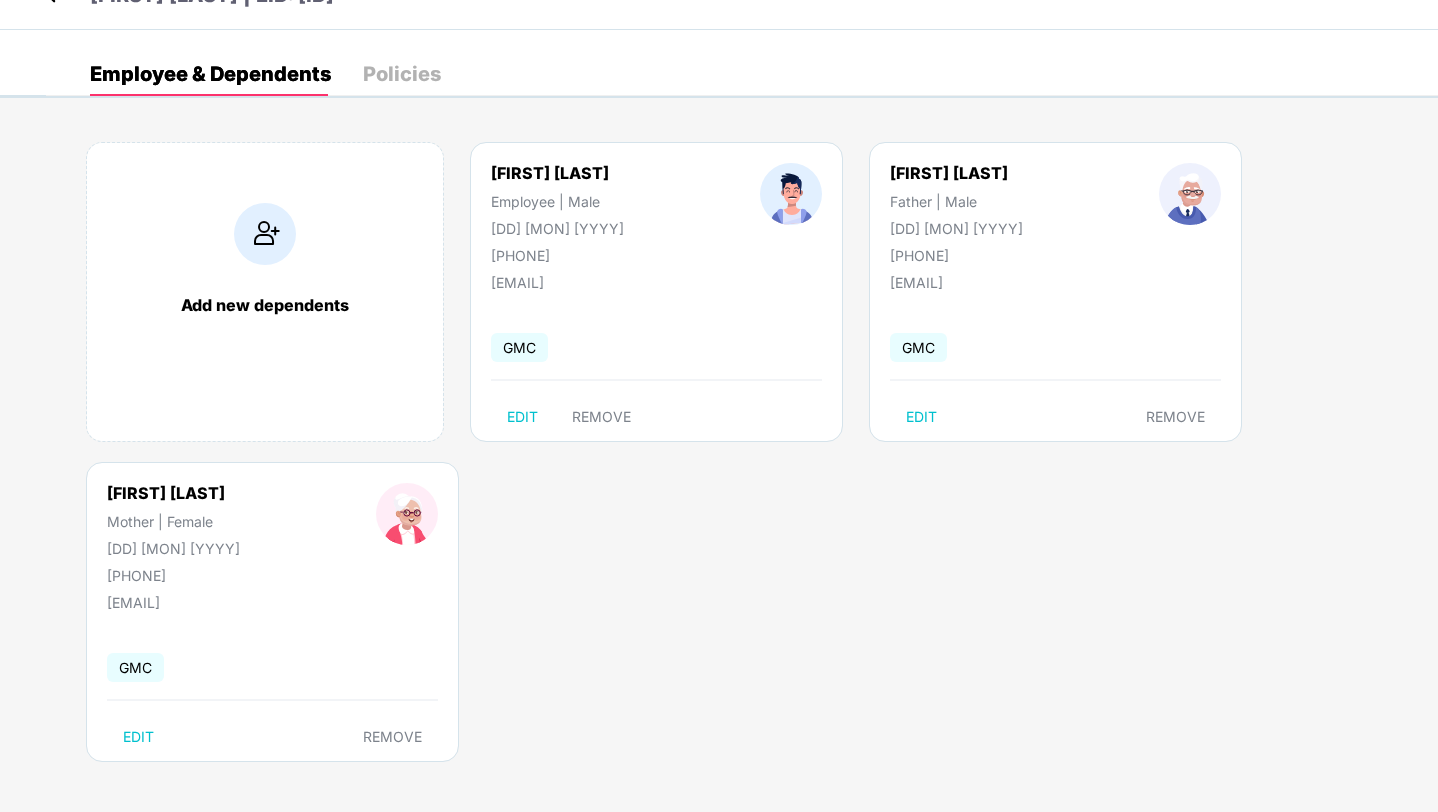 scroll, scrollTop: 0, scrollLeft: 0, axis: both 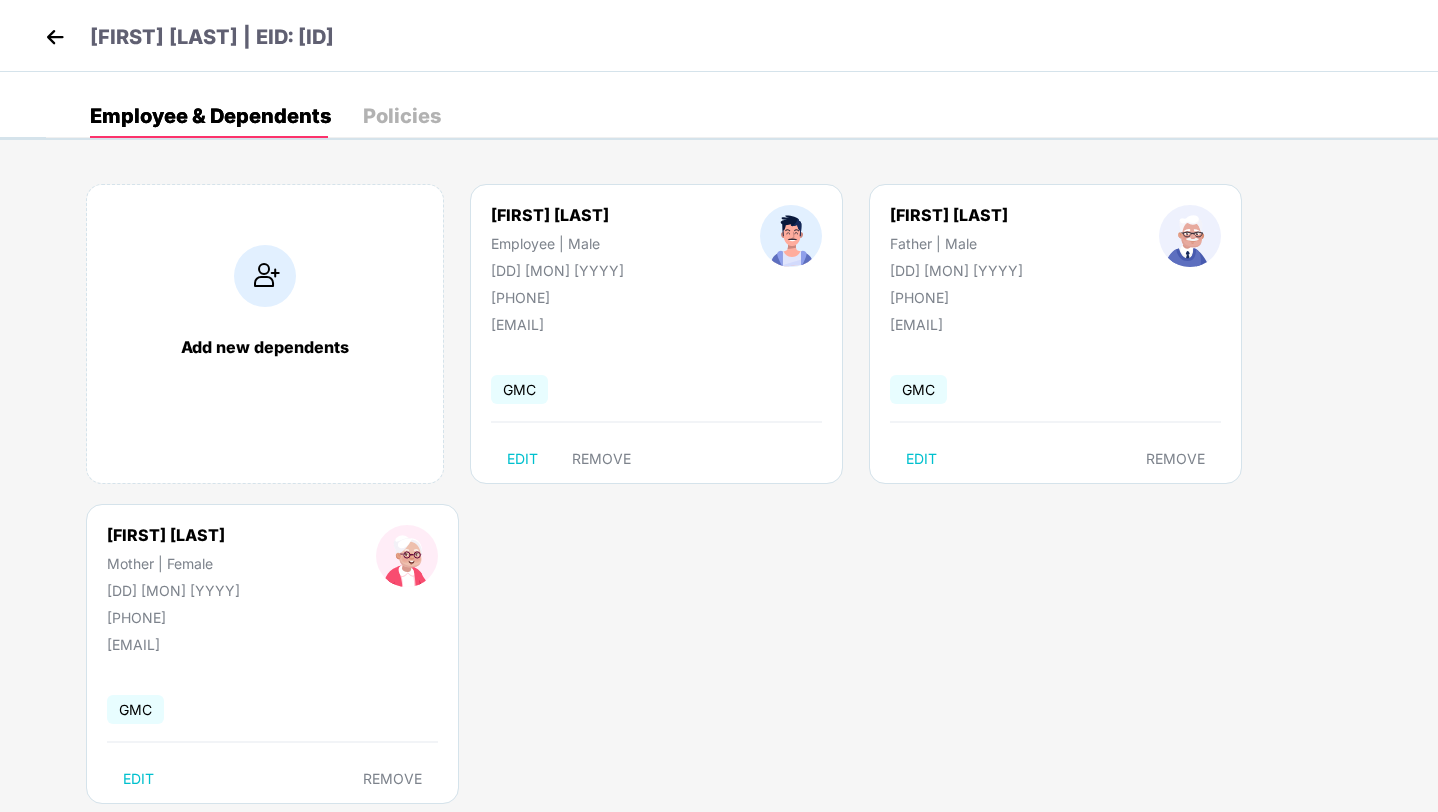 click on "Policies" at bounding box center (402, 116) 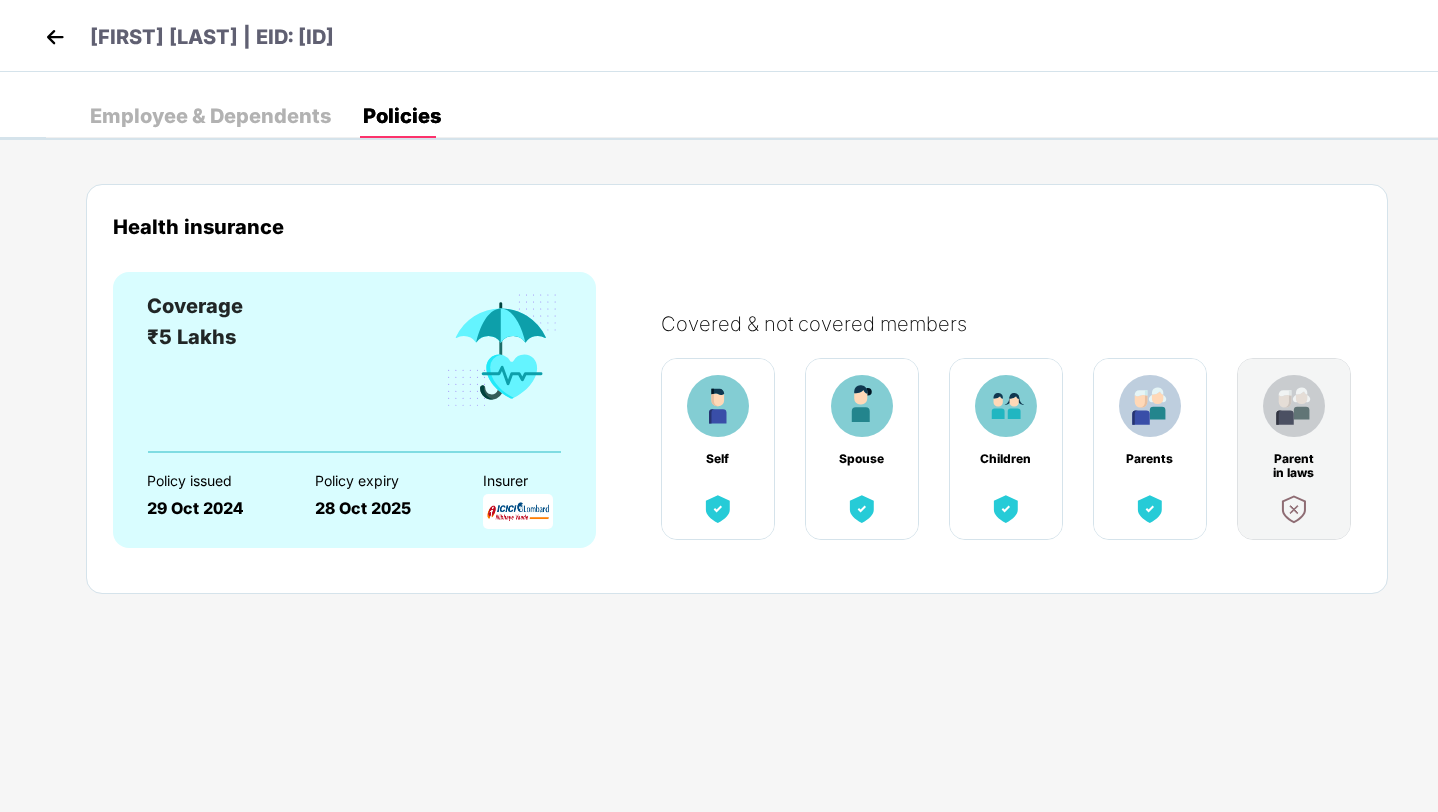 click at bounding box center (55, 37) 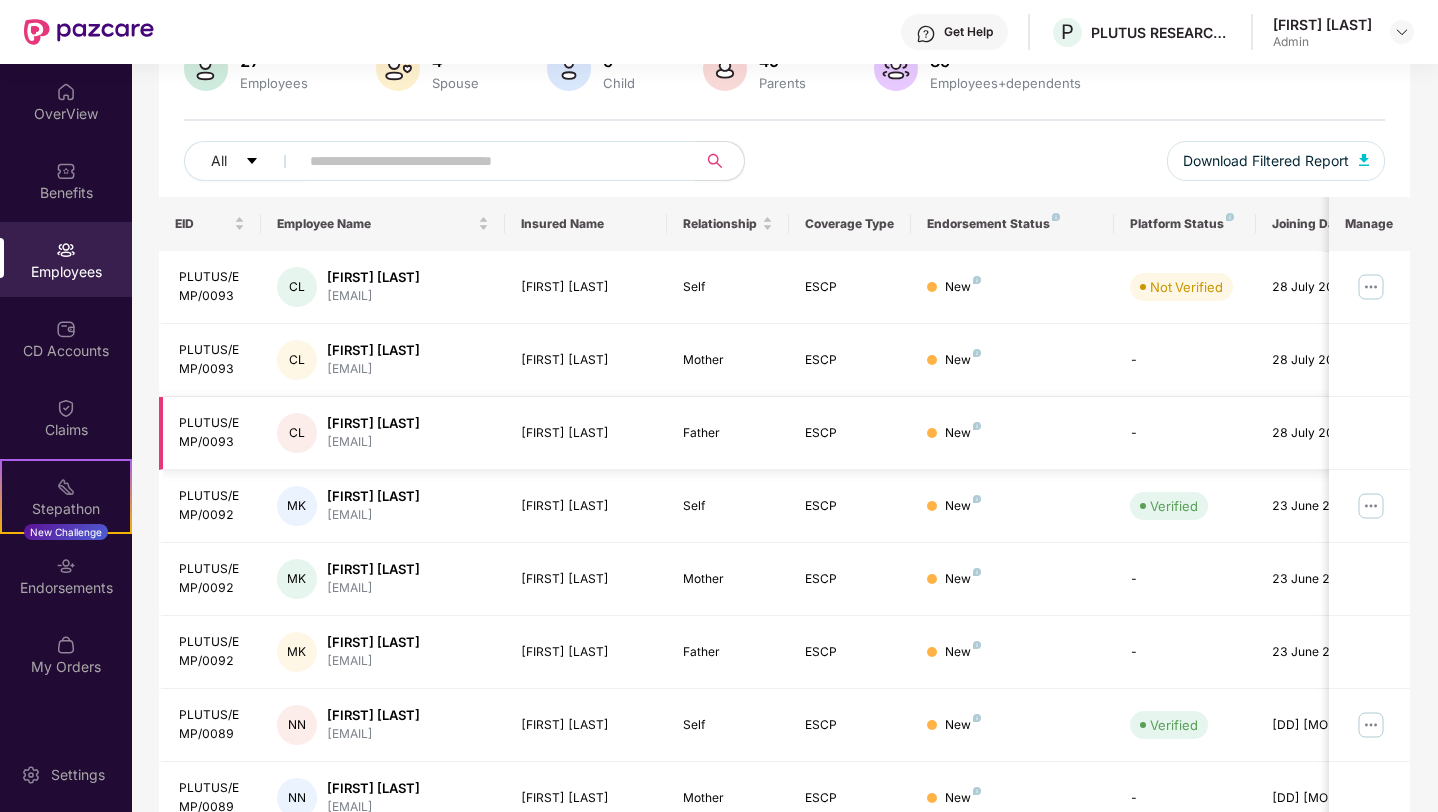 scroll, scrollTop: 0, scrollLeft: 0, axis: both 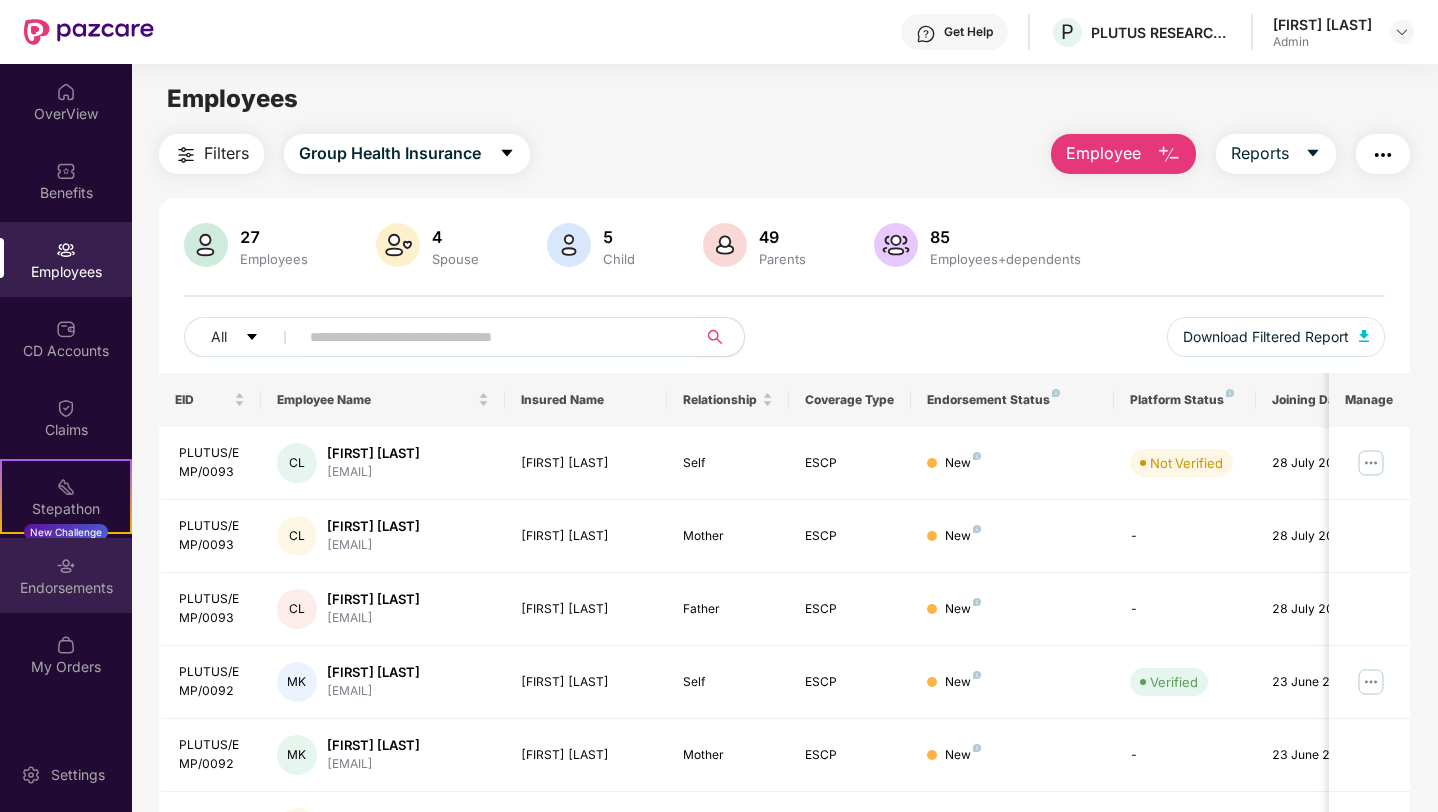 click at bounding box center (66, 564) 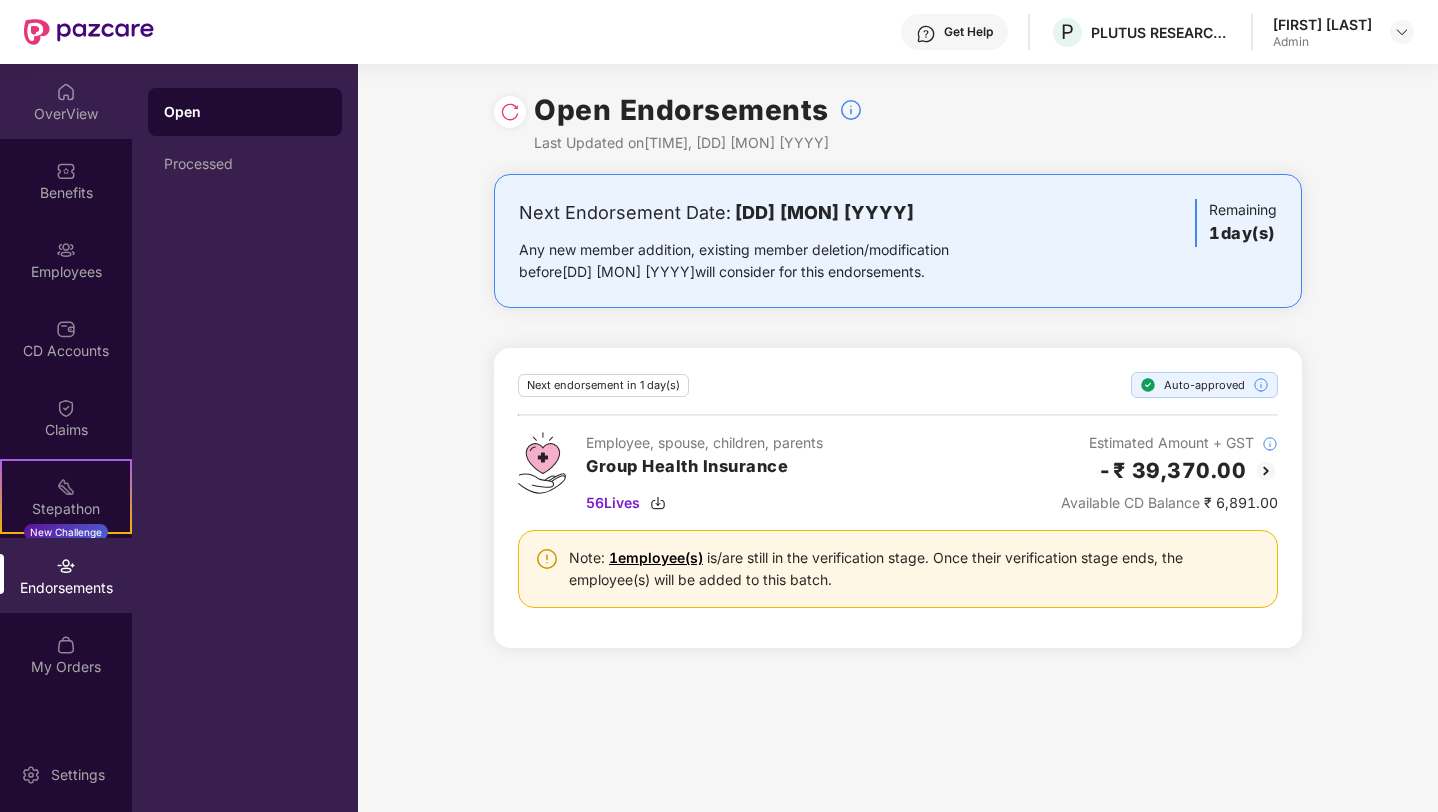 click on "OverView" at bounding box center (66, 114) 